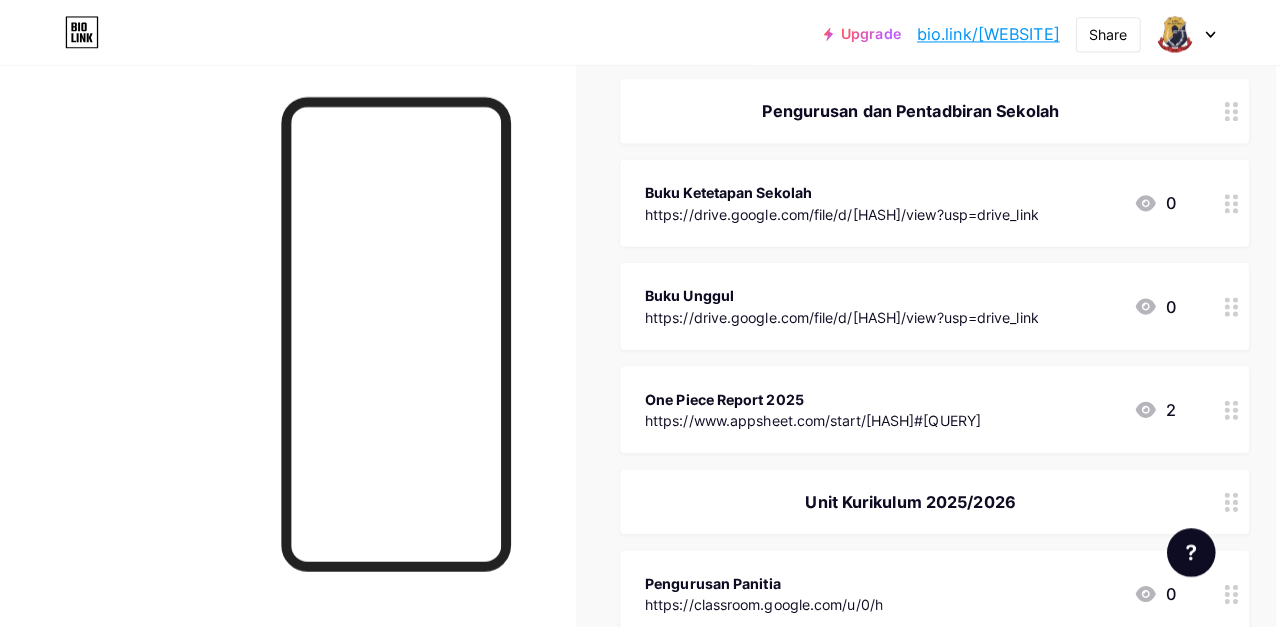 scroll, scrollTop: 436, scrollLeft: 4, axis: both 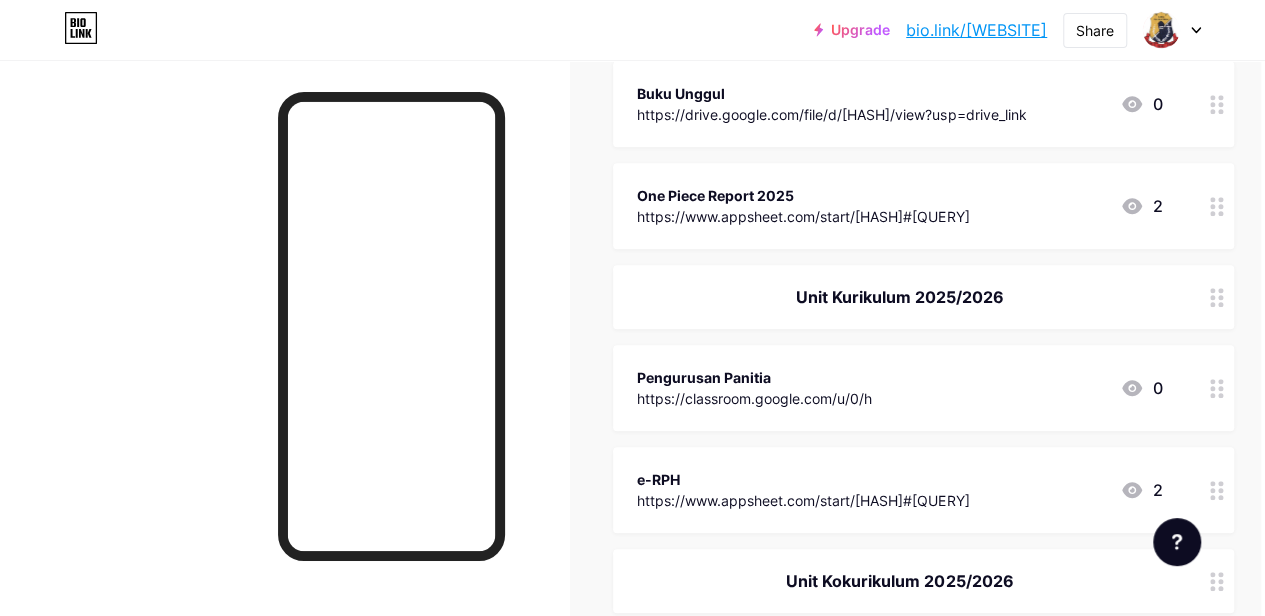 click on "Pengurusan Panitia
https://classroom.google.com/u/0/h
0" at bounding box center (899, 388) 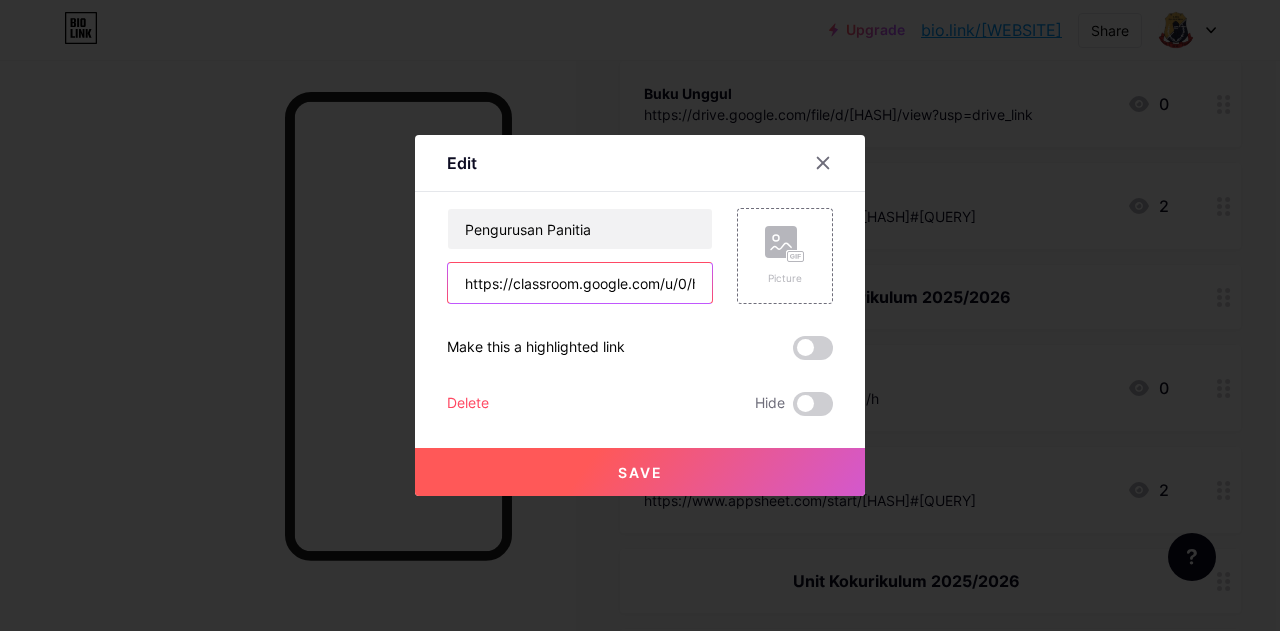 click on "https://classroom.google.com/u/0/h" at bounding box center [580, 283] 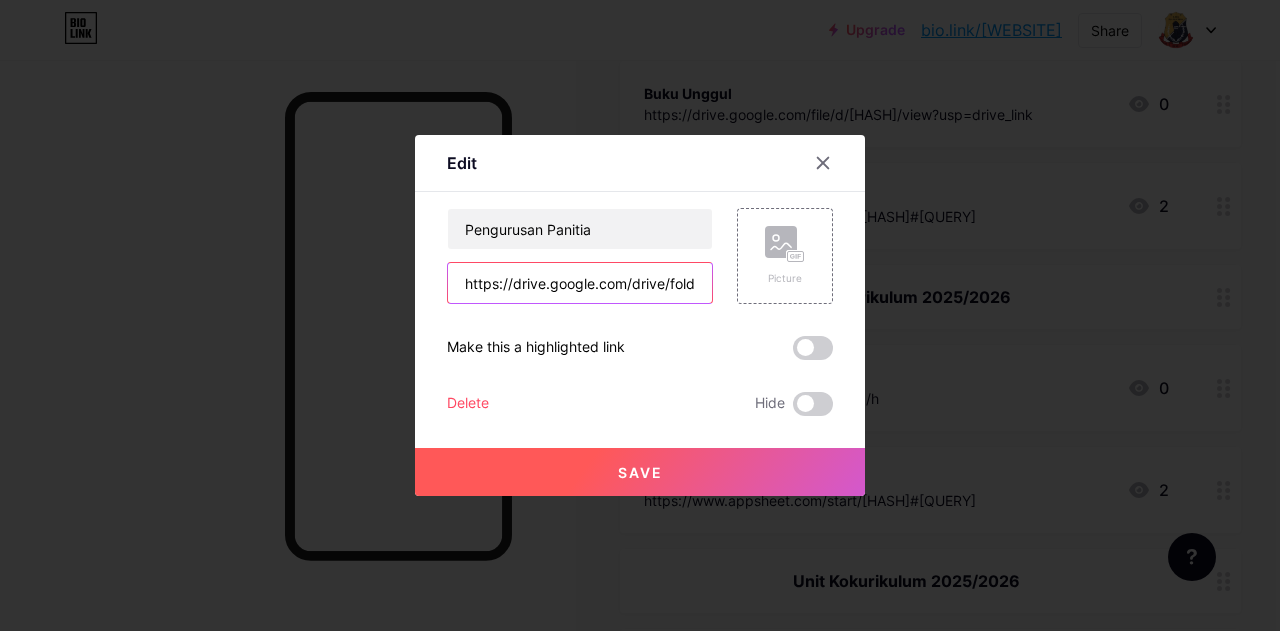 scroll, scrollTop: 0, scrollLeft: 408, axis: horizontal 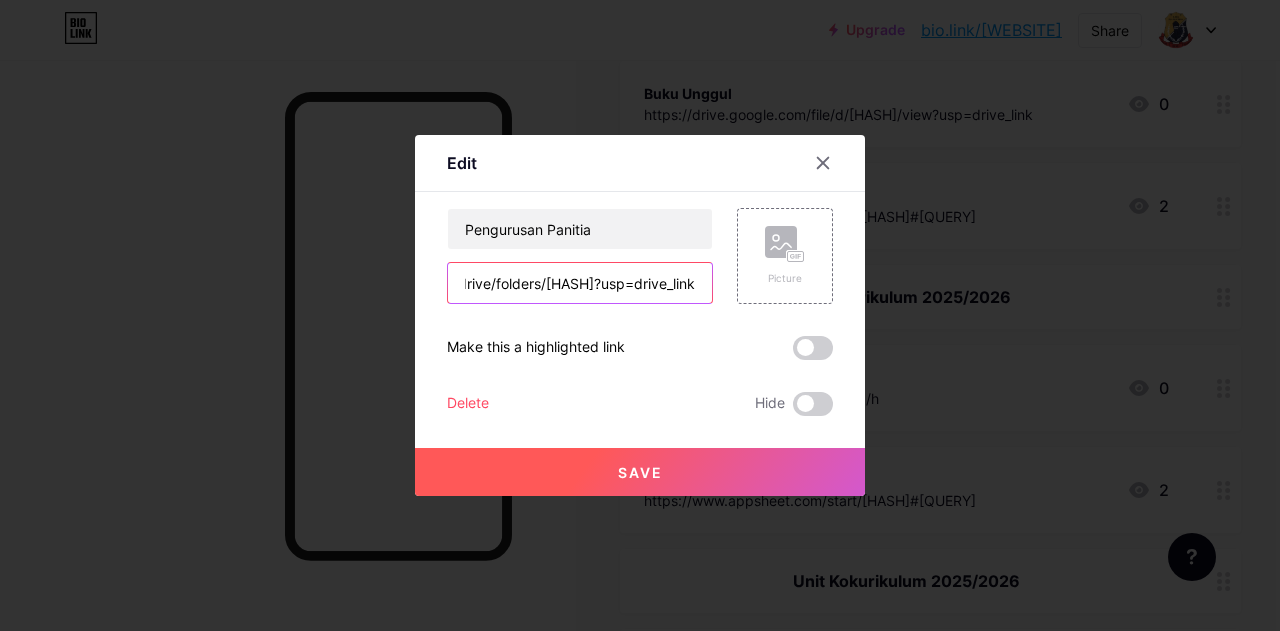 type on "https://drive.google.com/drive/folders/[HASH]?usp=drive_link" 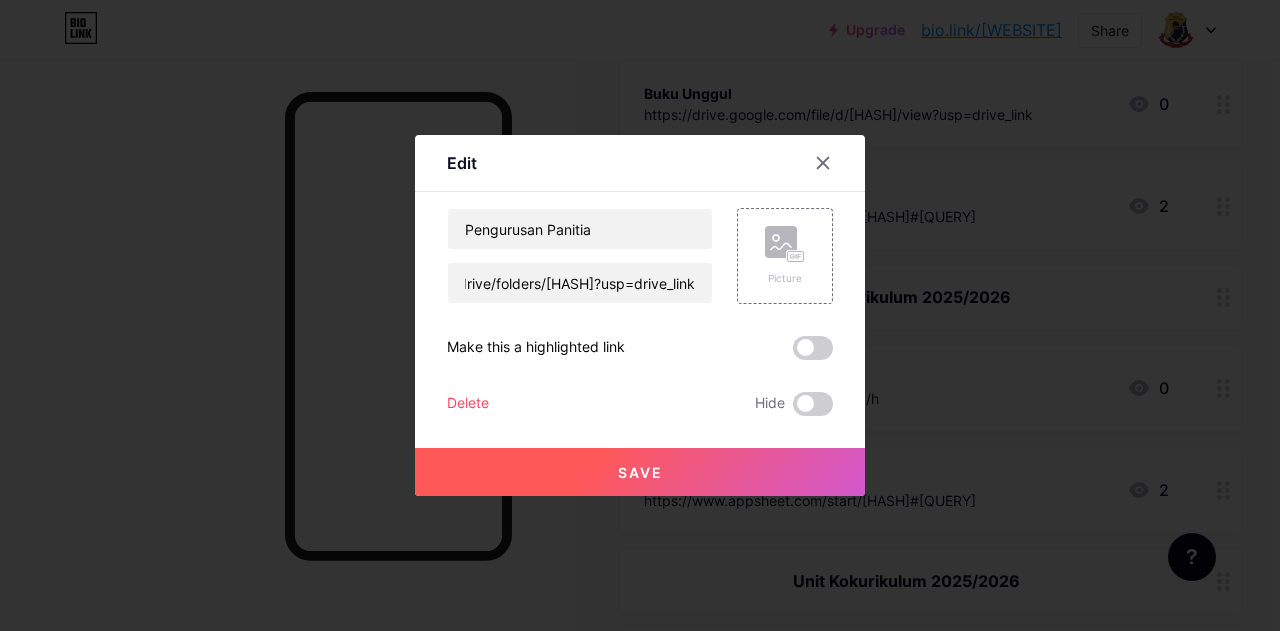 click on "Save" at bounding box center [640, 472] 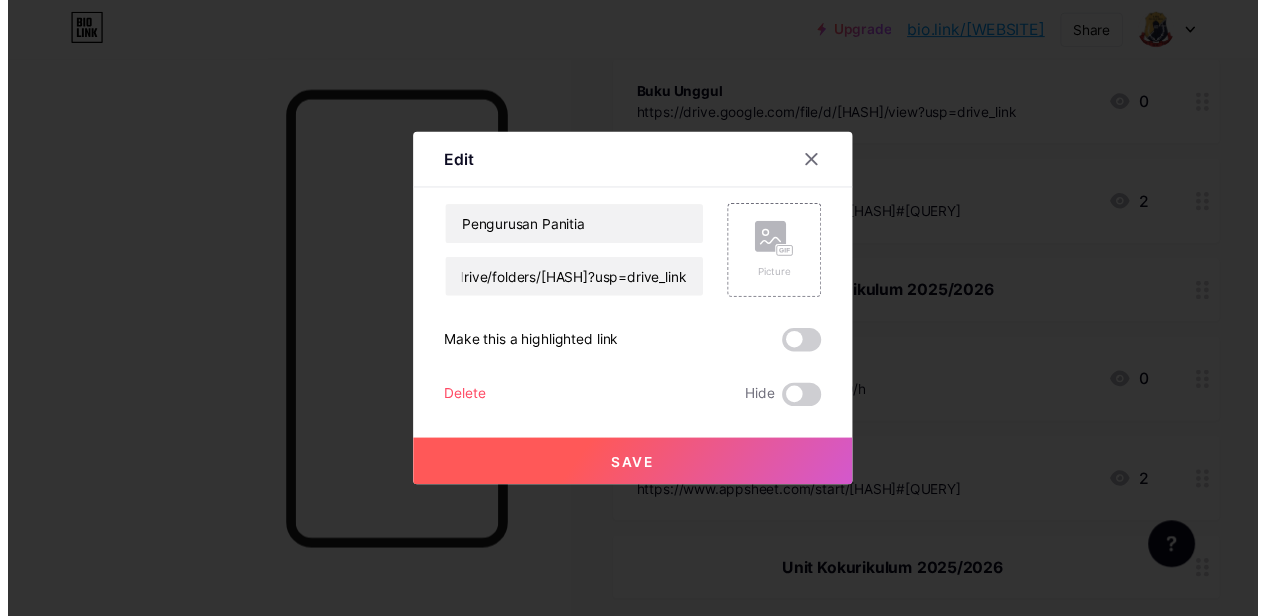 scroll, scrollTop: 0, scrollLeft: 0, axis: both 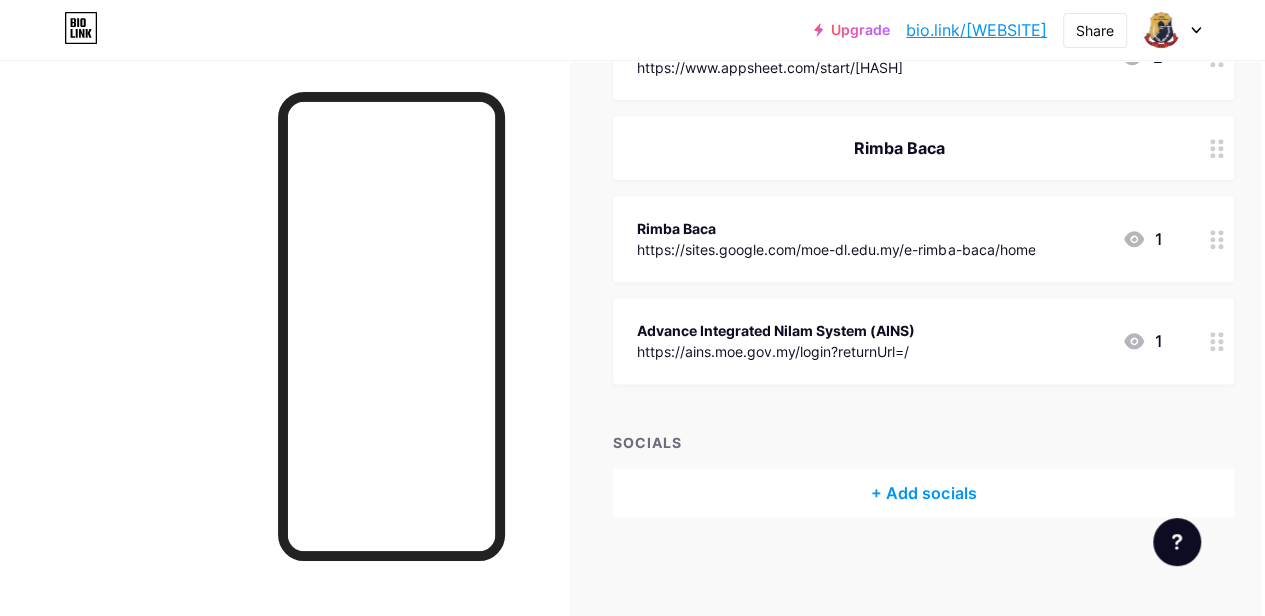 click on "+ ADD LINK     + ADD EMBED
+ Add header
Pengurusan dan Pentadbiran Sekolah
Buku Ketetapan Sekolah
https://drive.google.com/file/d/[HASH]/view?usp=drive_link
0
Buku Unggul
https://drive.google.com/file/d/[HASH]/view?usp=drive_link
0
One Piece Report 2025
https://www.appsheet.com/start/[HASH]#[QUERY]
2
Unit Kurikulum 2025/2026" at bounding box center (923, -174) 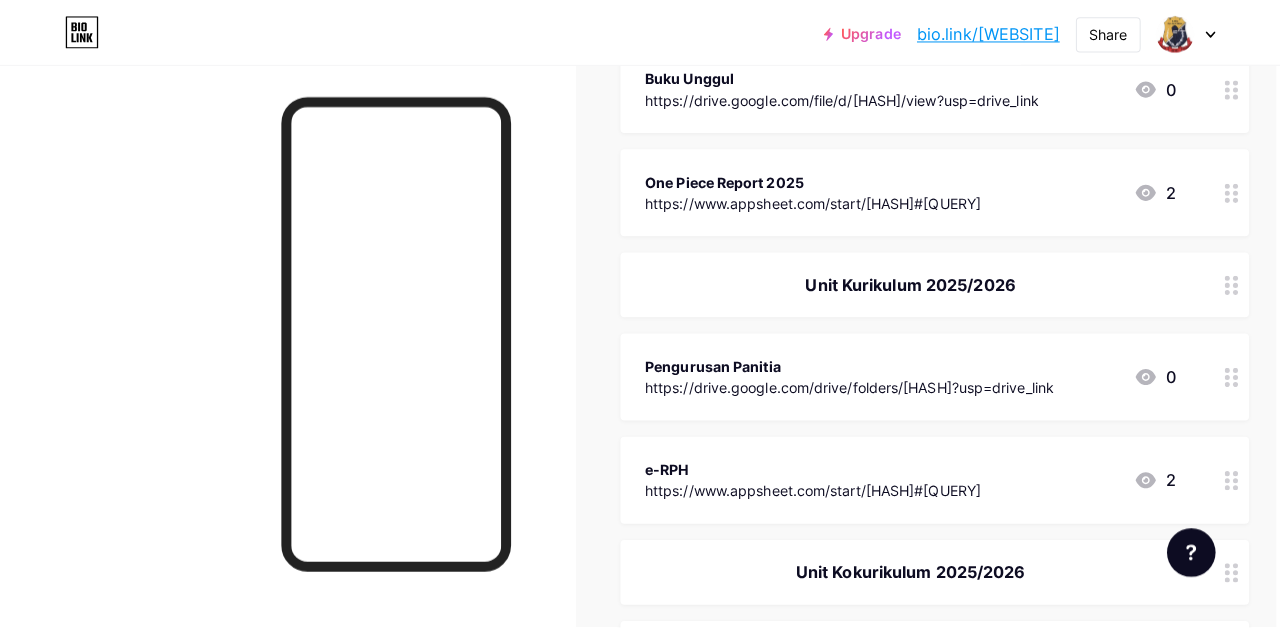 scroll, scrollTop: 0, scrollLeft: 4, axis: horizontal 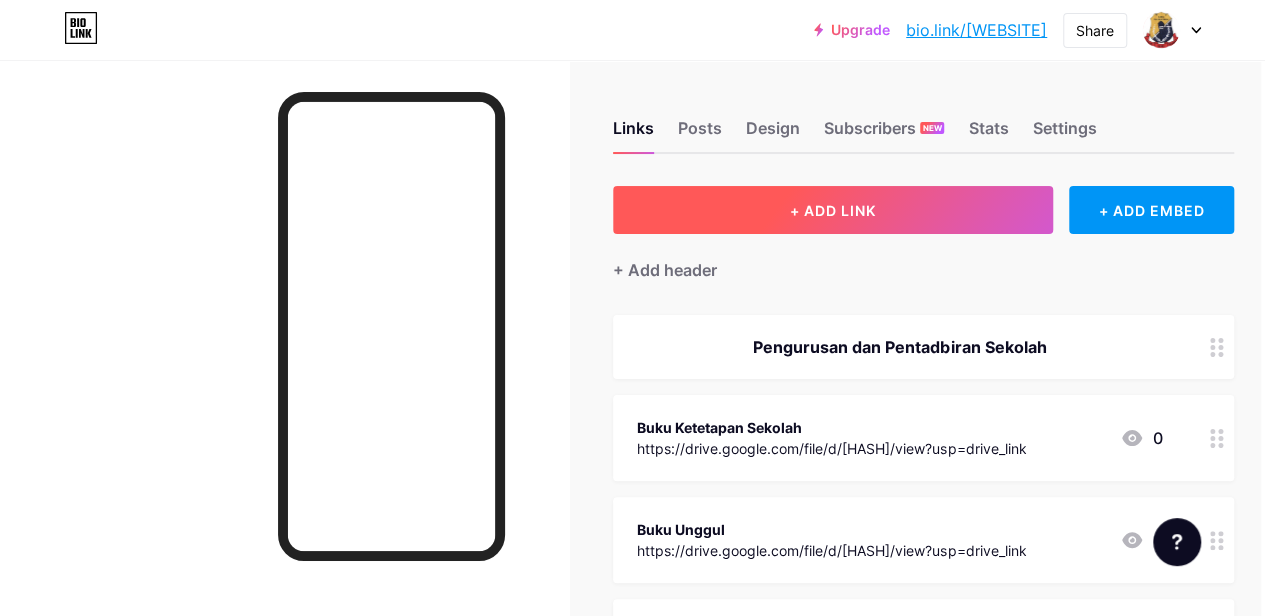 click on "+ ADD LINK" at bounding box center (833, 210) 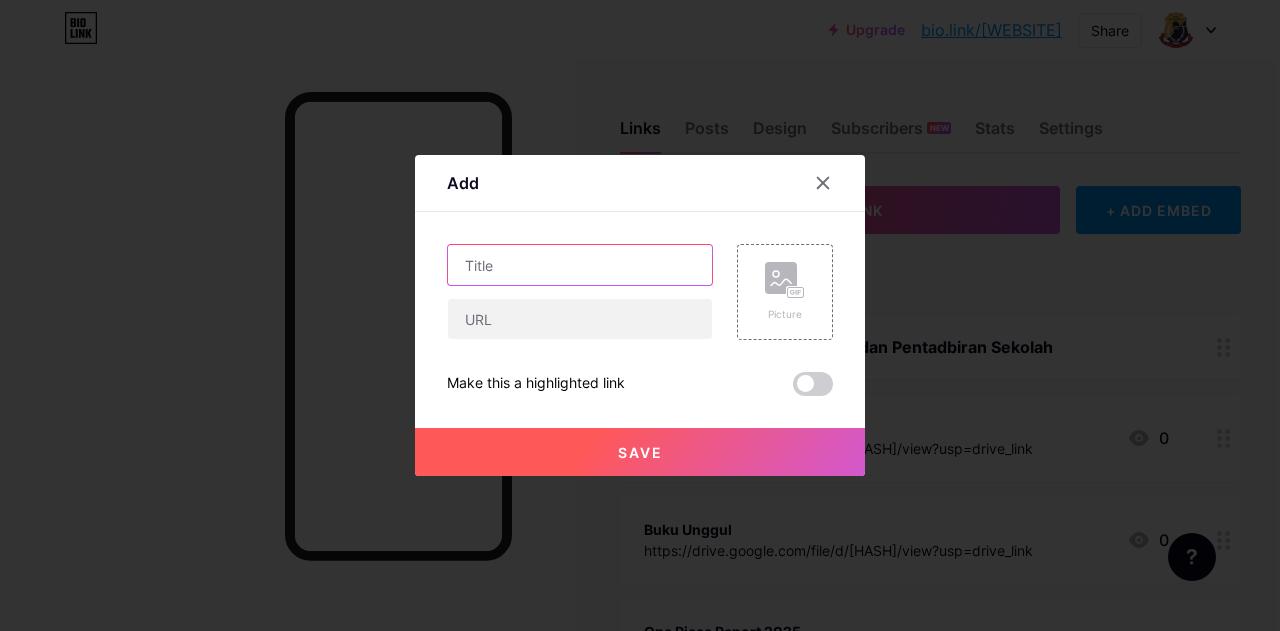 click at bounding box center [580, 265] 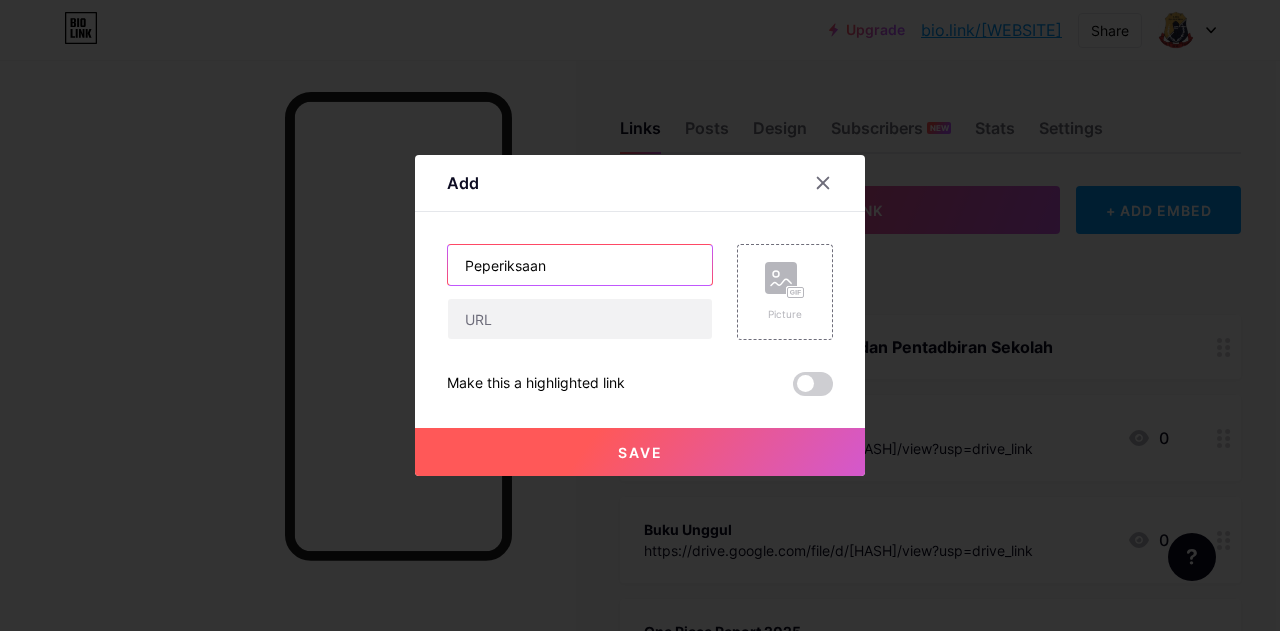 type on "Peperiksaan" 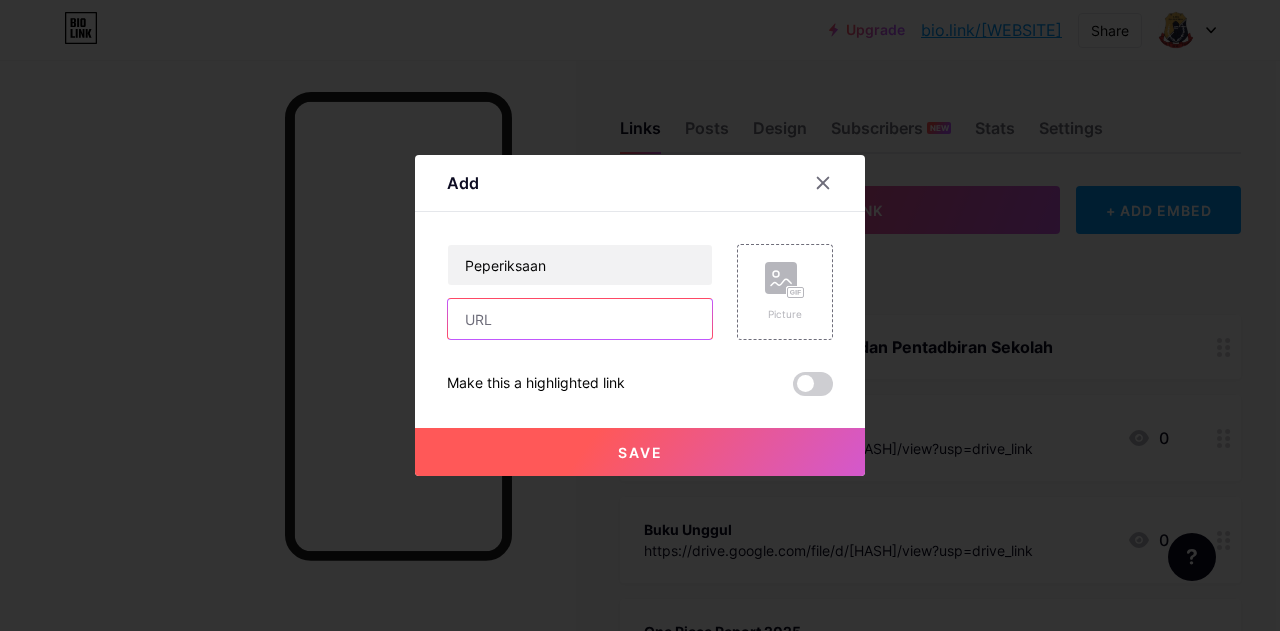 click at bounding box center [580, 319] 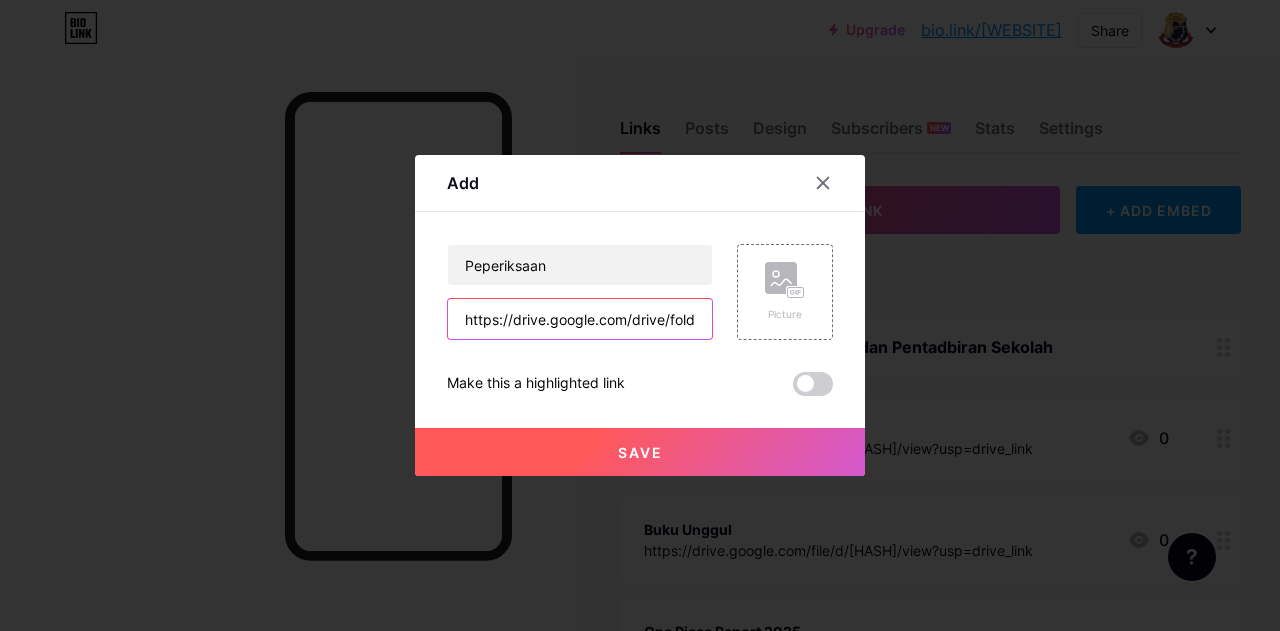 scroll, scrollTop: 0, scrollLeft: 406, axis: horizontal 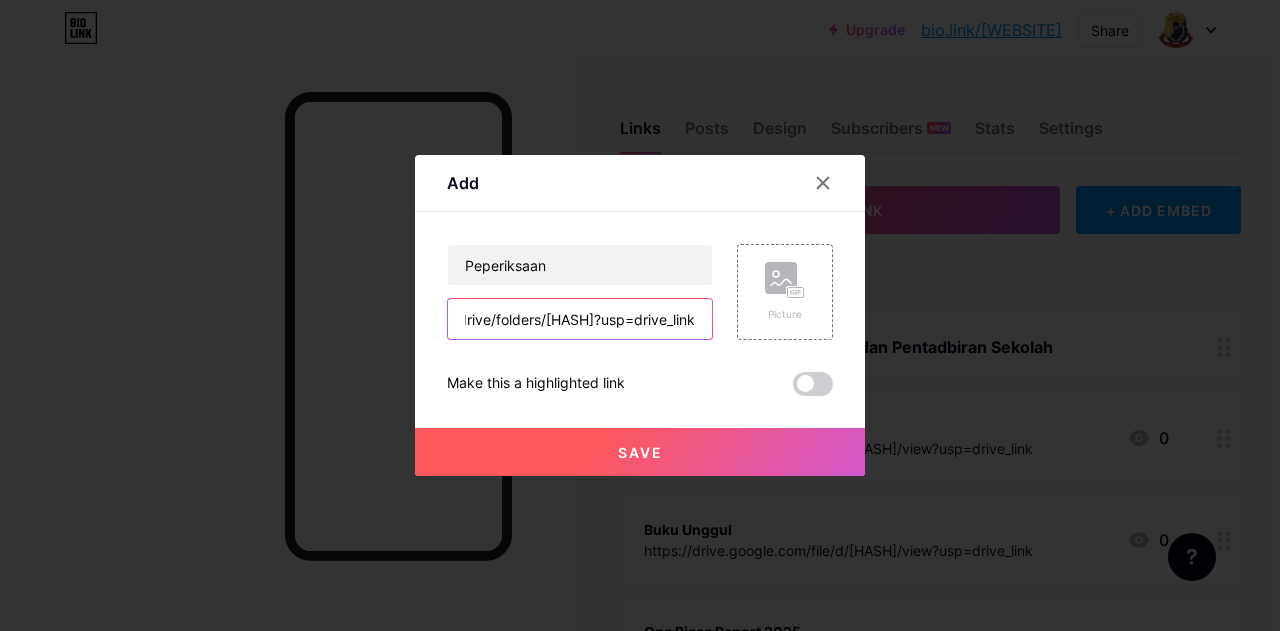 type on "https://drive.google.com/drive/folders/[HASH]?usp=drive_link" 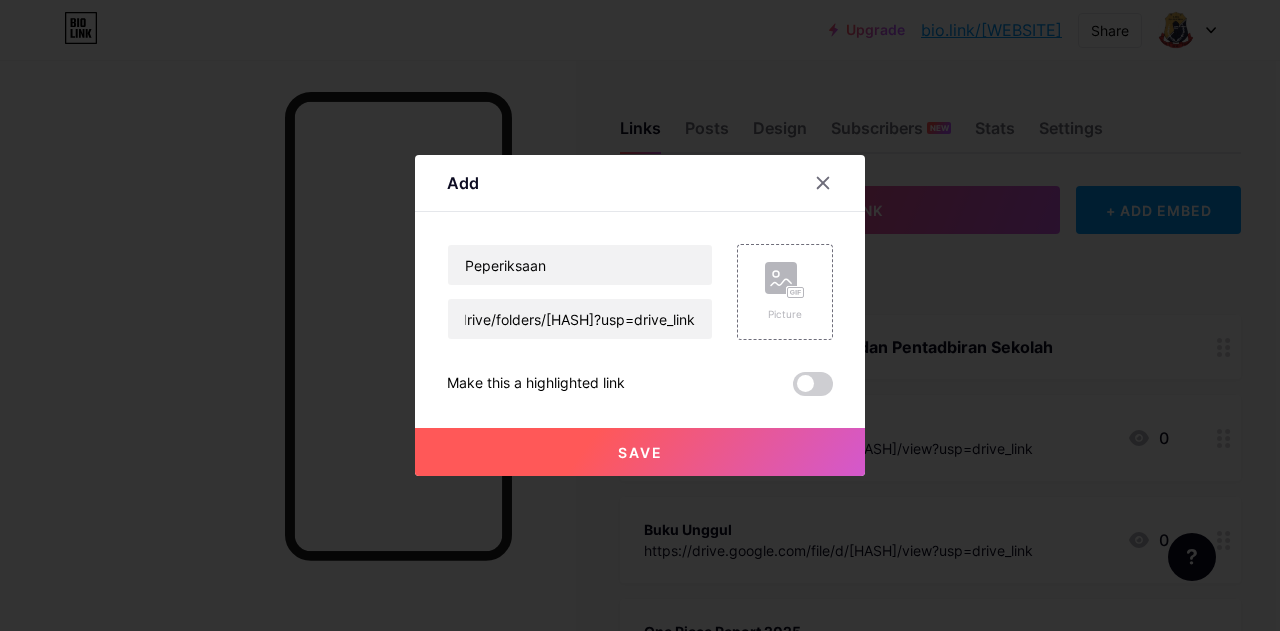 click on "Save" at bounding box center (640, 452) 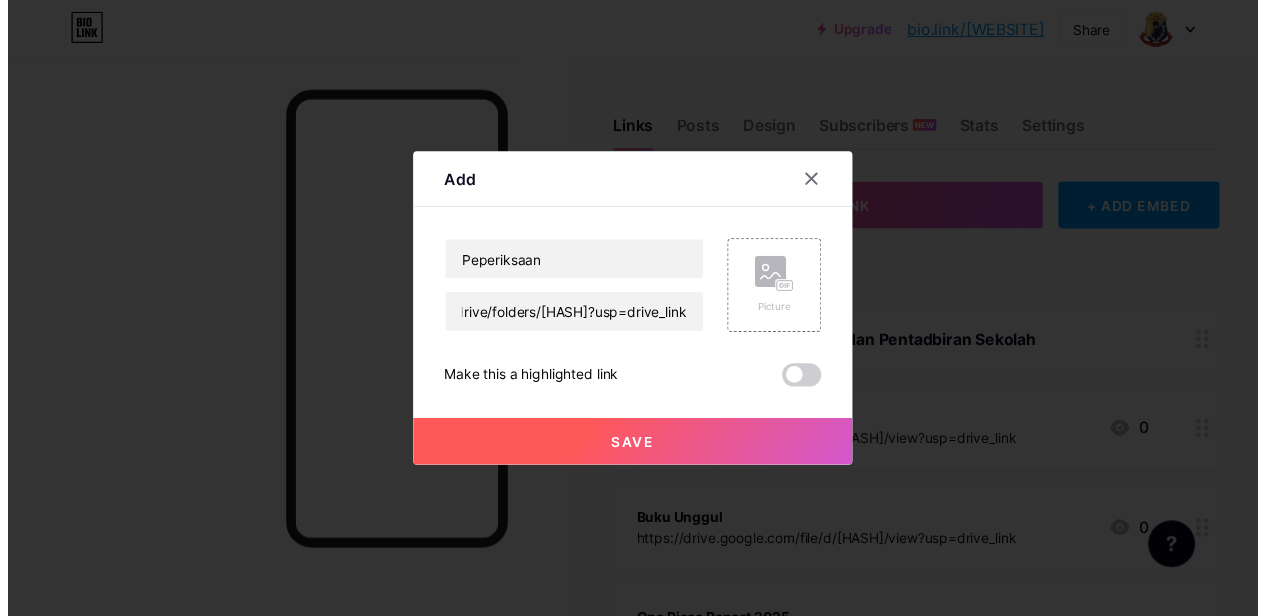 scroll, scrollTop: 0, scrollLeft: 0, axis: both 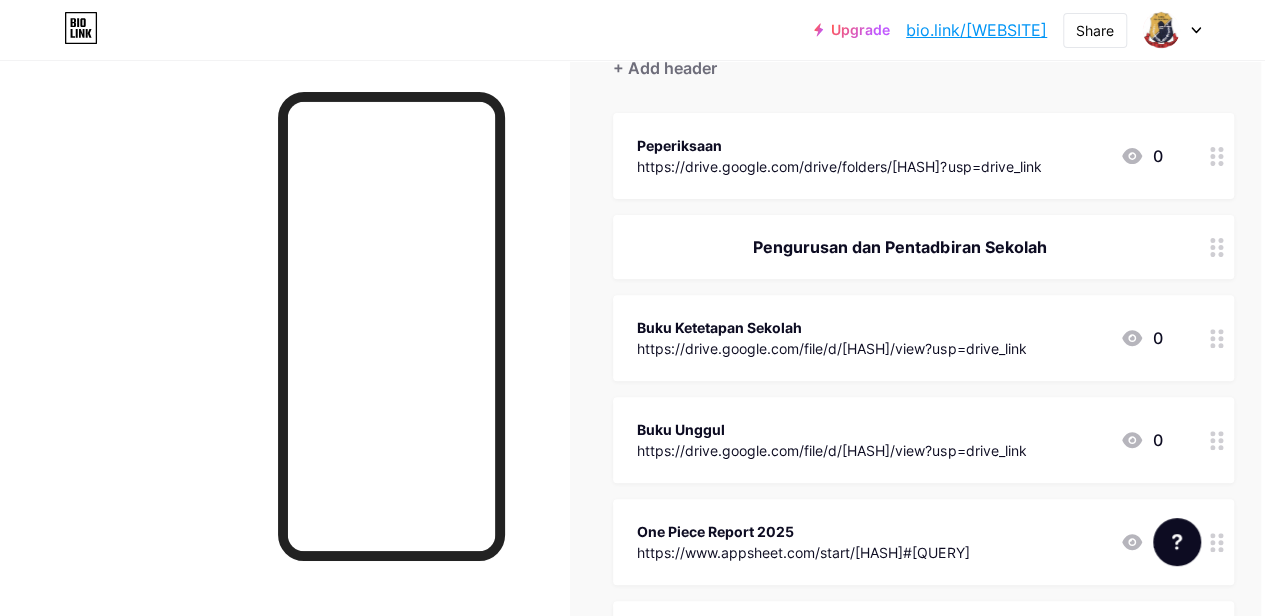 type 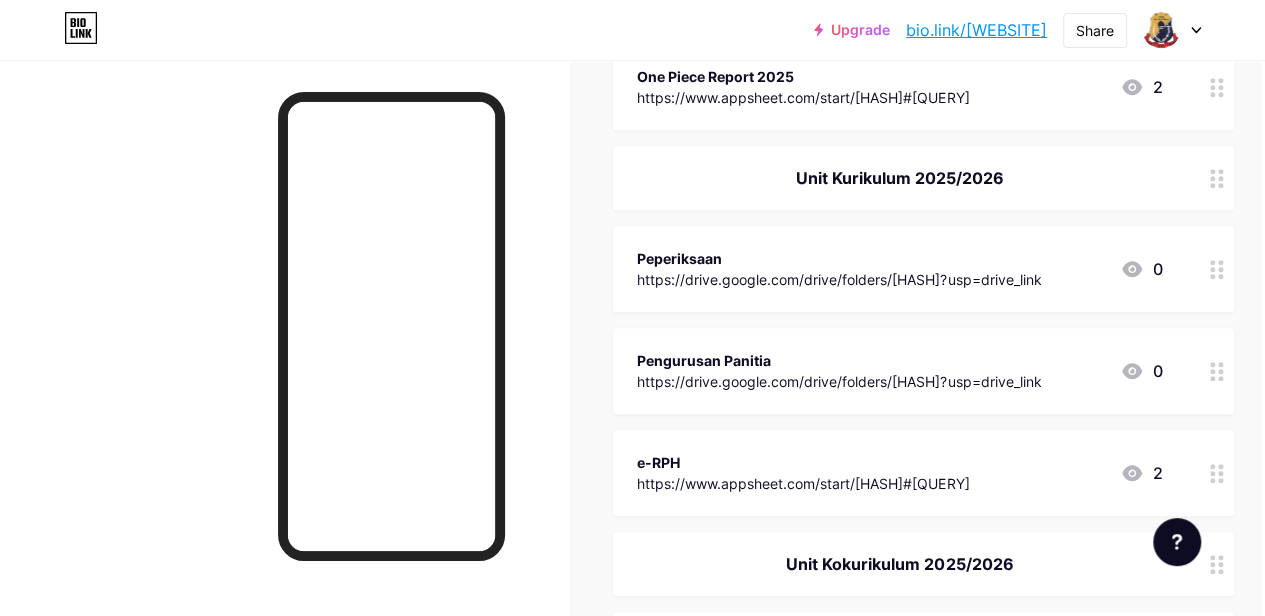 scroll, scrollTop: 616, scrollLeft: 4, axis: both 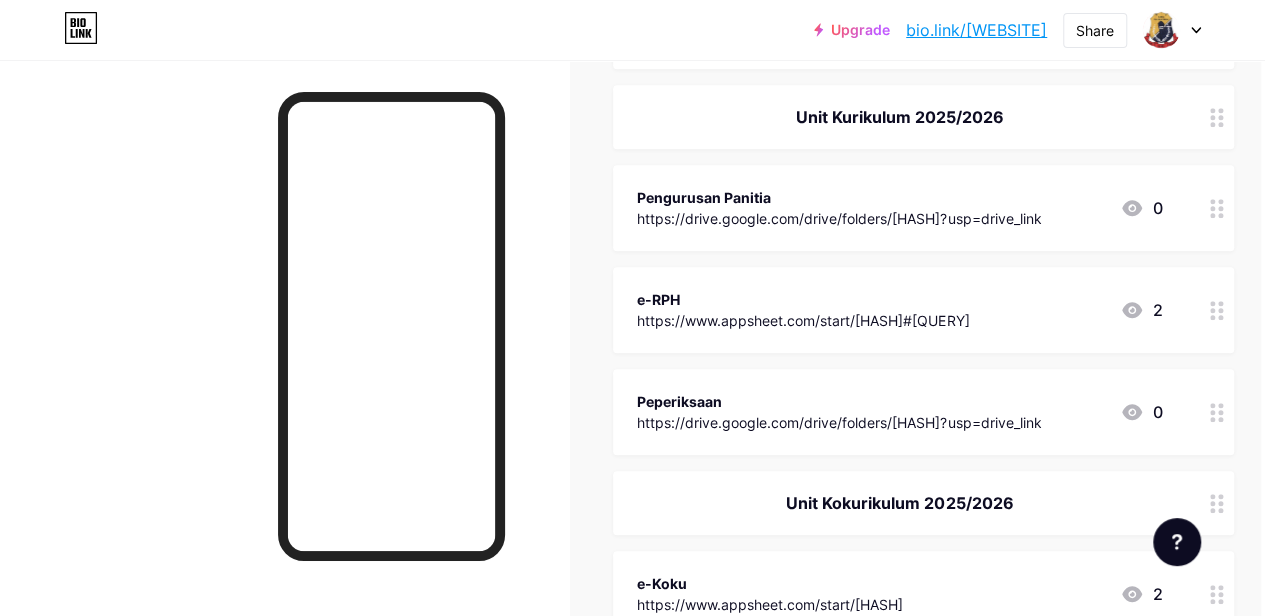 click at bounding box center (284, 368) 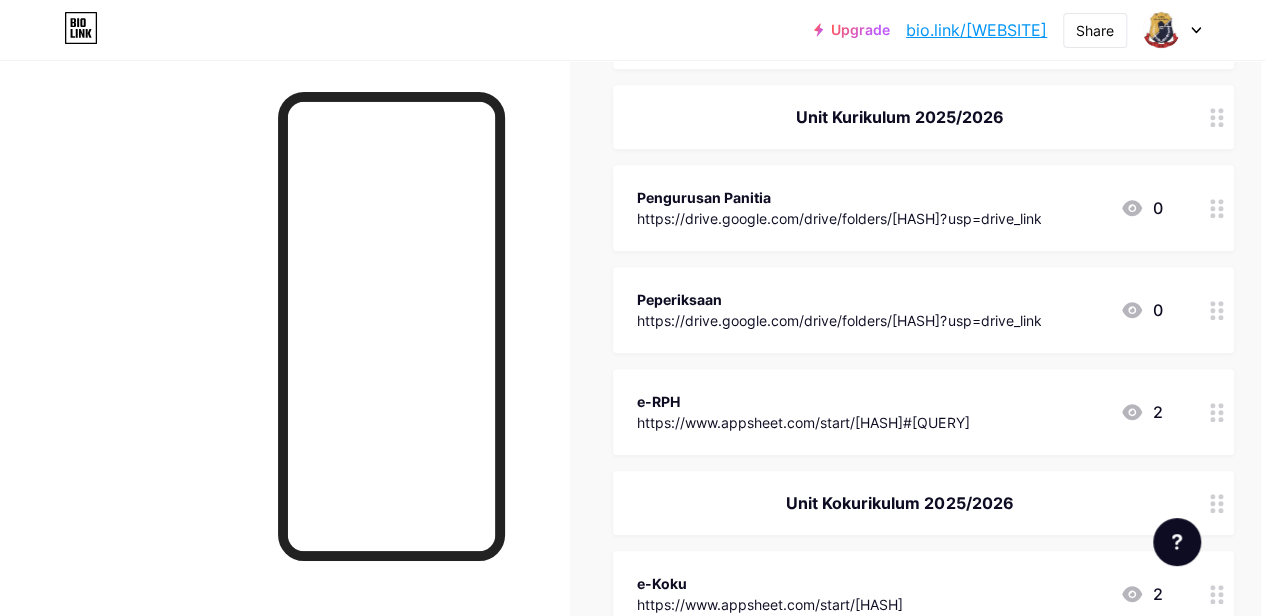 click at bounding box center [284, 368] 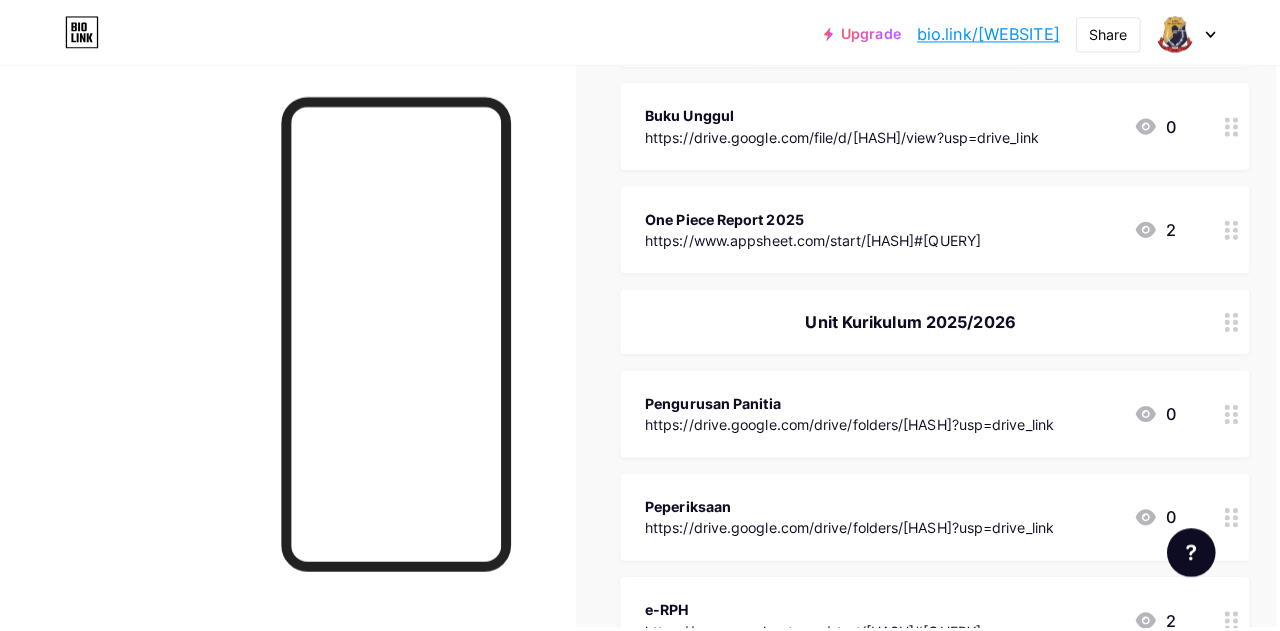 scroll, scrollTop: 0, scrollLeft: 4, axis: horizontal 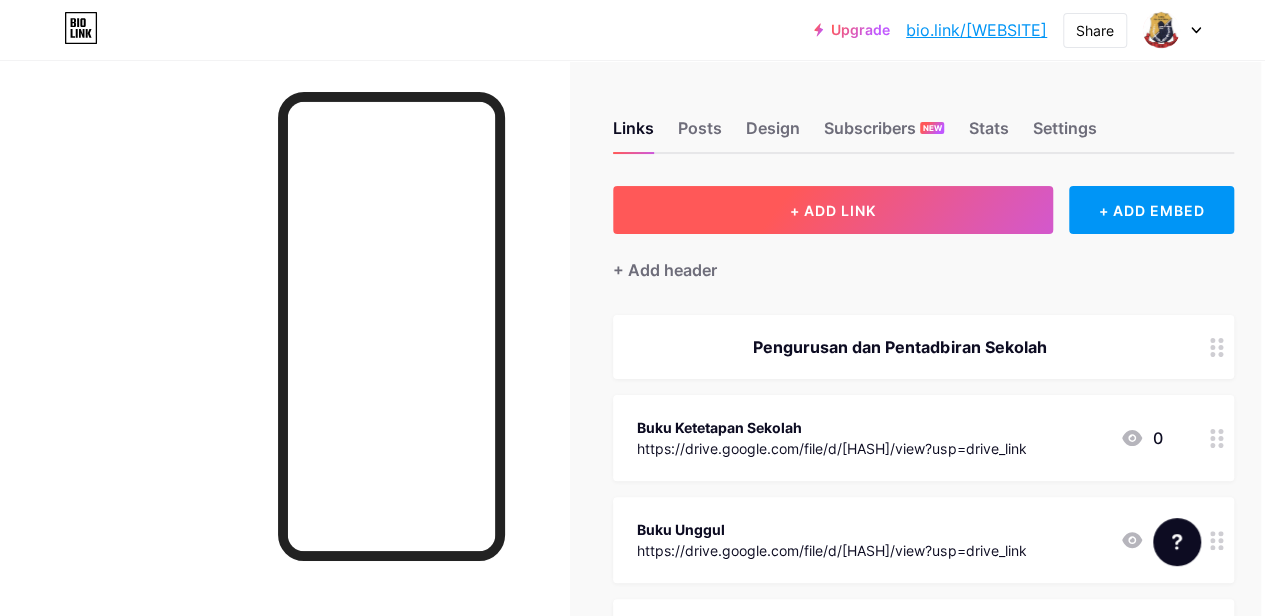 click on "+ ADD LINK" at bounding box center [833, 210] 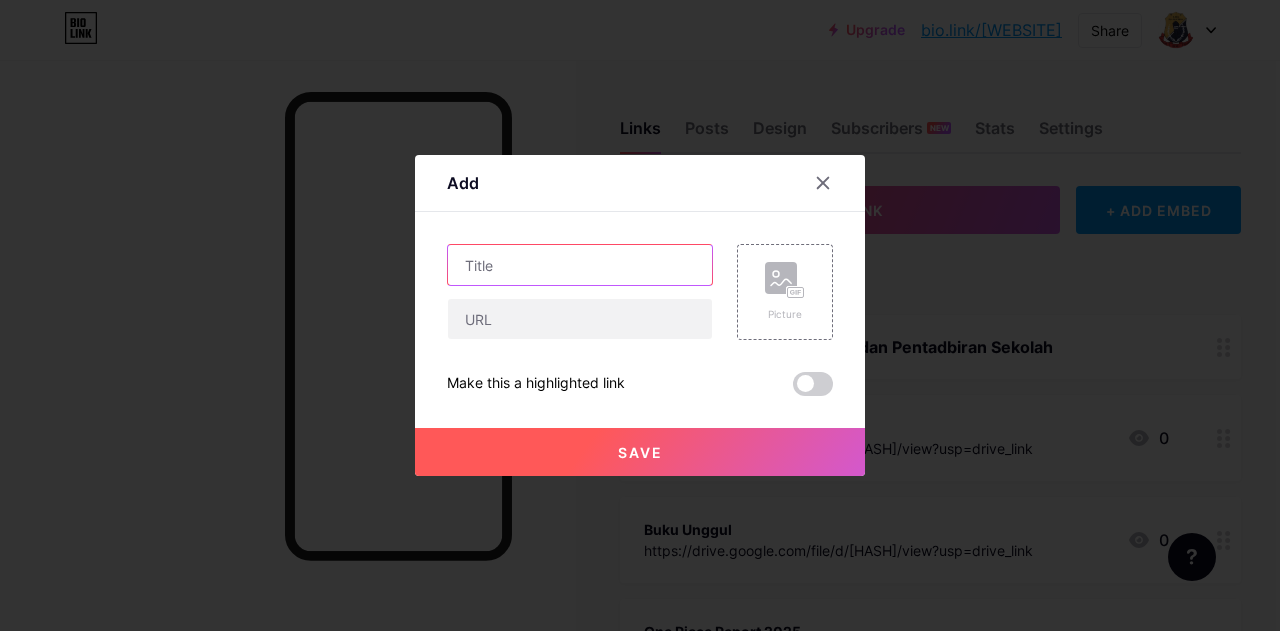 click at bounding box center (580, 265) 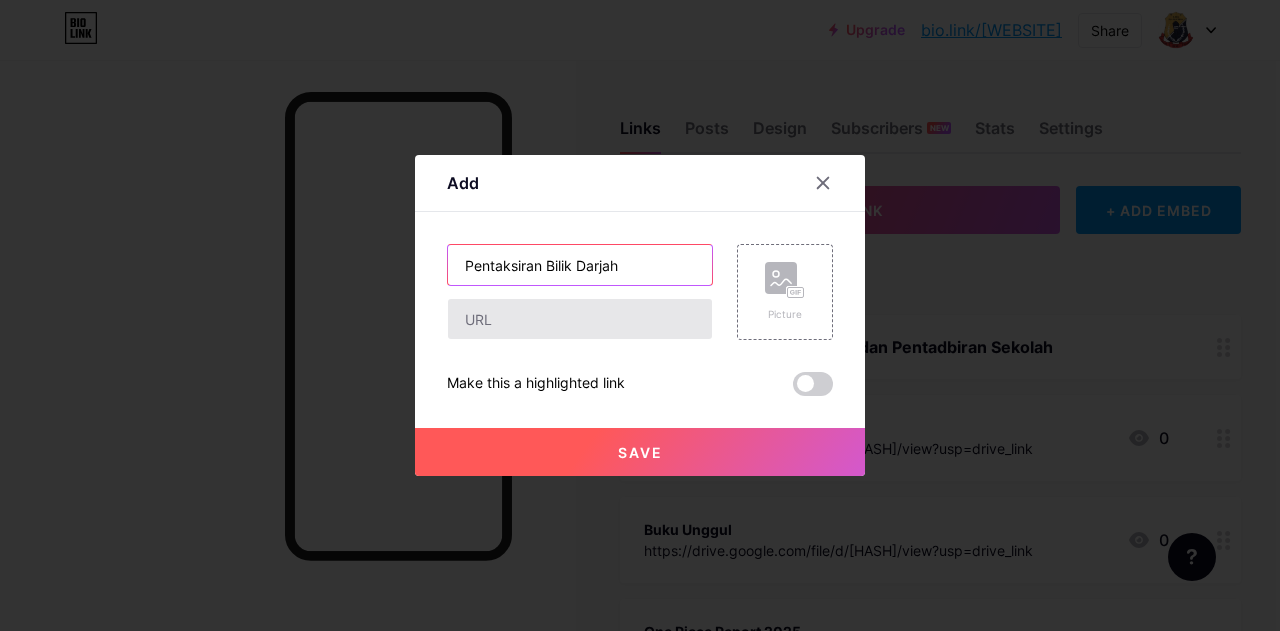 type on "Pentaksiran Bilik Darjah" 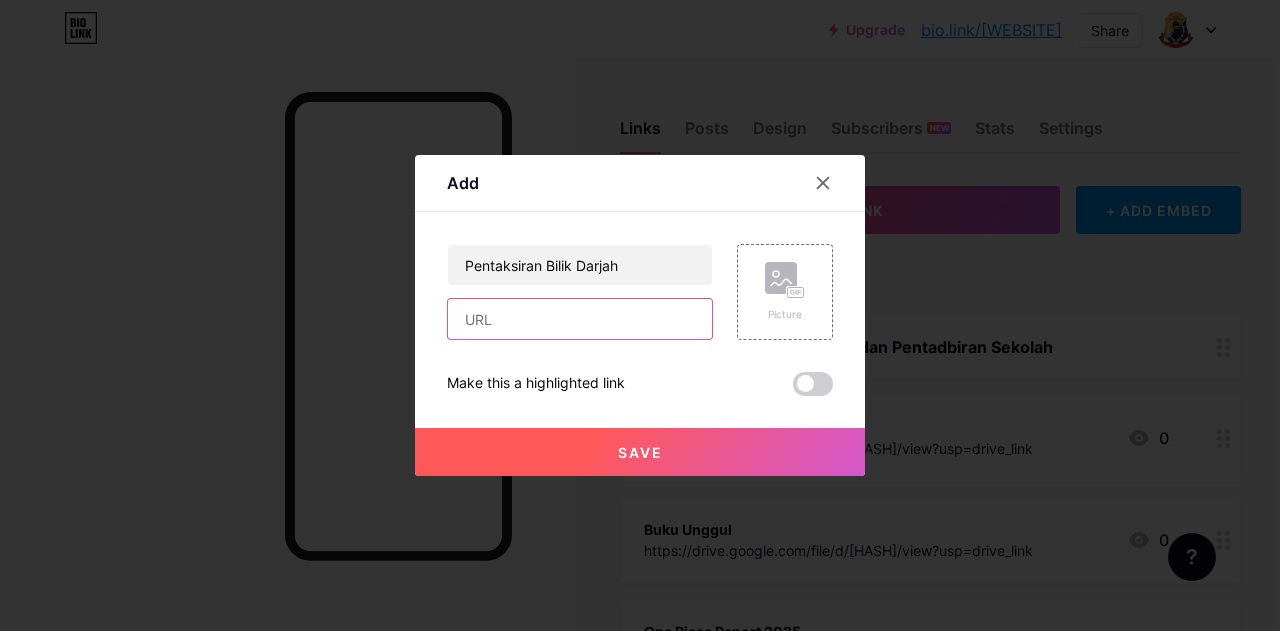 click at bounding box center (580, 319) 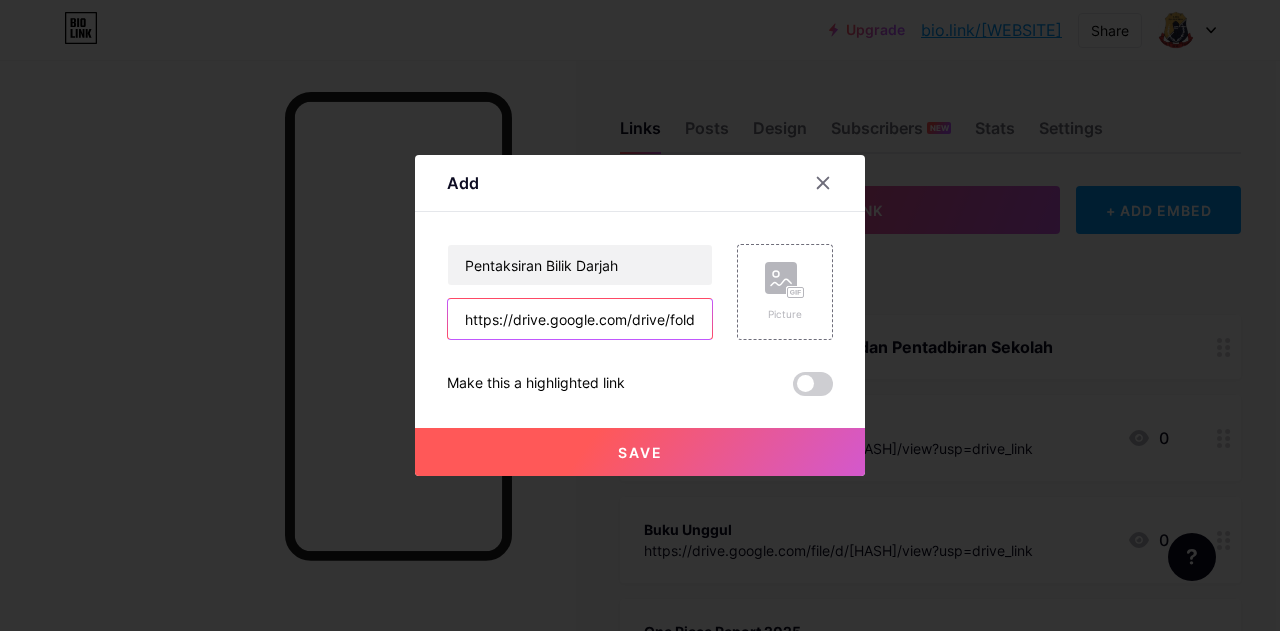 scroll, scrollTop: 0, scrollLeft: 397, axis: horizontal 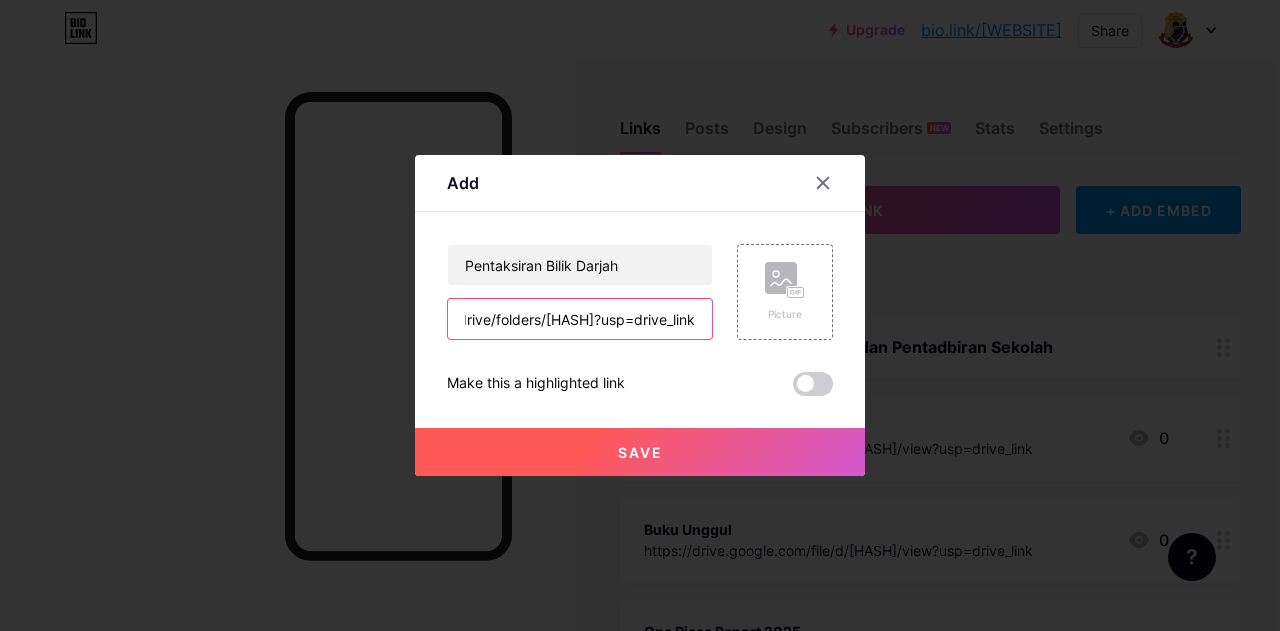 type on "https://drive.google.com/drive/folders/[HASH]?usp=drive_link" 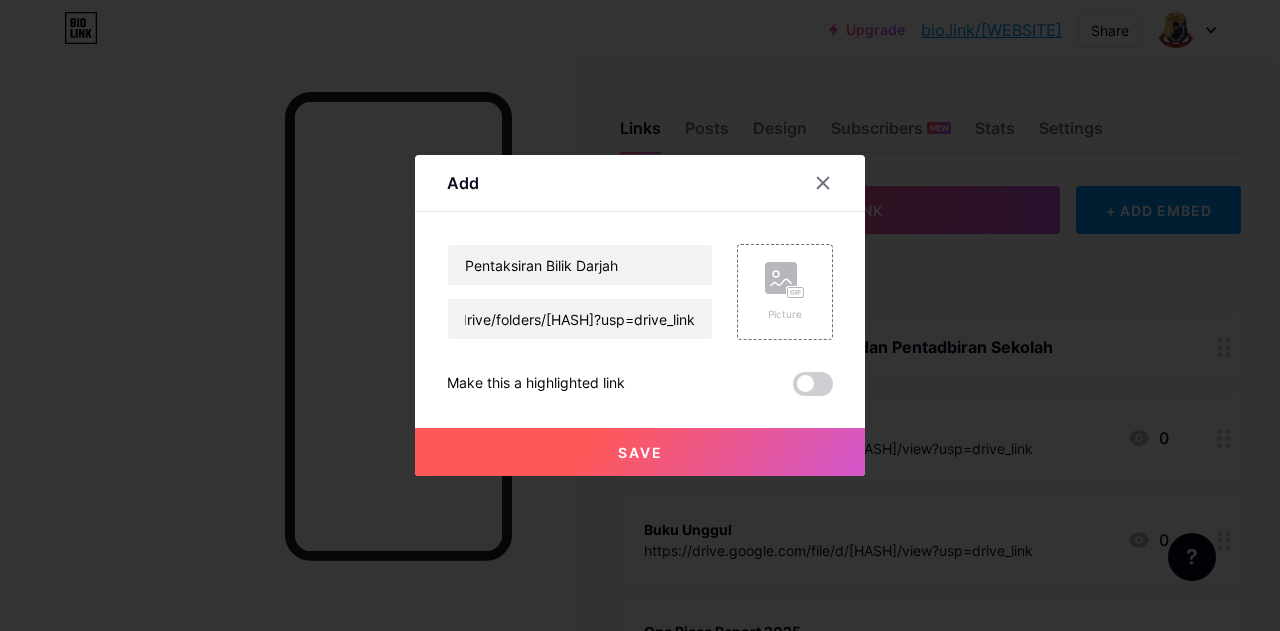 click on "Save" at bounding box center (640, 452) 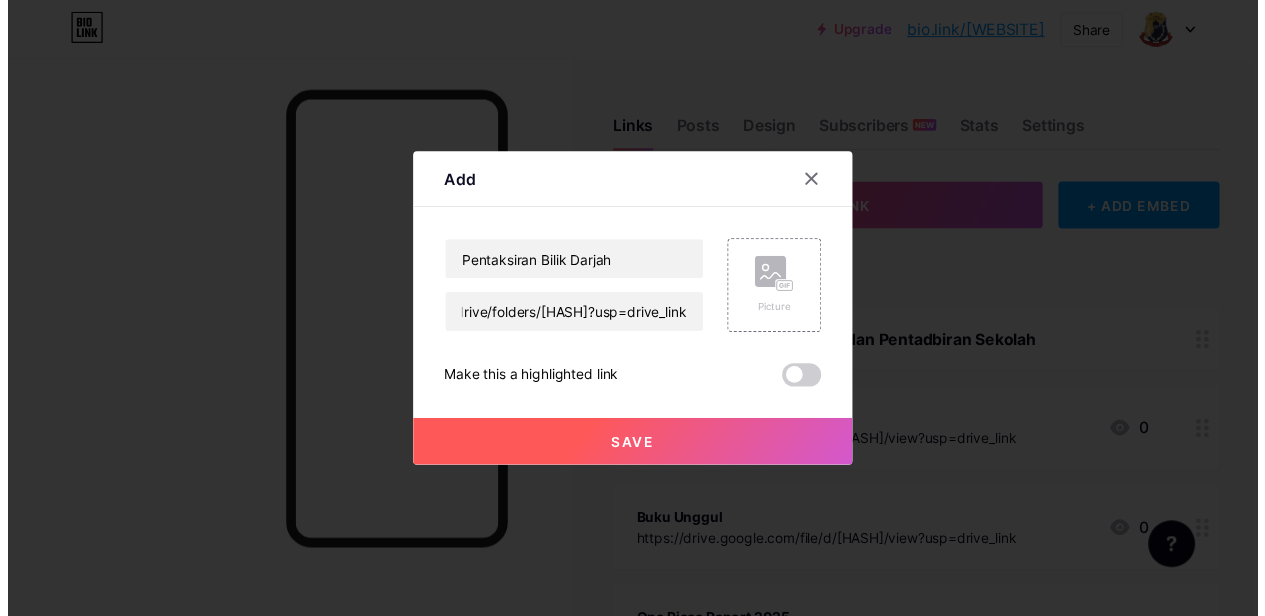 scroll, scrollTop: 0, scrollLeft: 0, axis: both 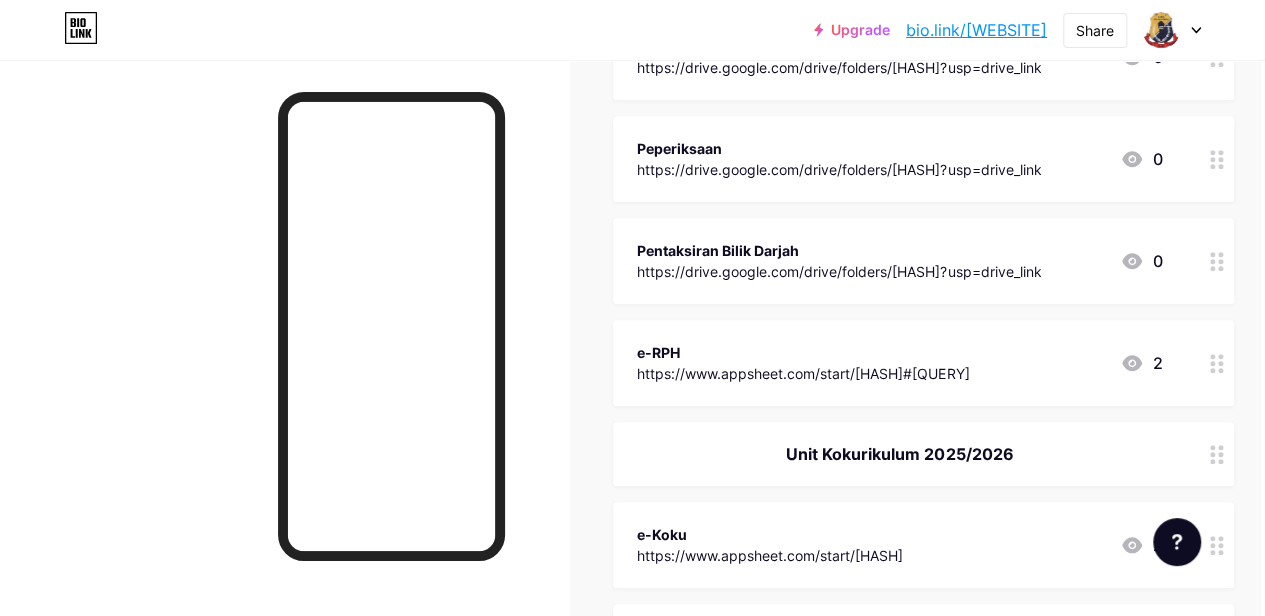 click on "Links
Posts
Design
Subscribers
NEW
Stats
Settings       + ADD LINK     + ADD EMBED
+ Add header
Pengurusan dan Pentadbiran Sekolah
Buku Ketetapan Sekolah
https://drive.google.com/file/d/[HASH]/view?usp=drive_link
0
Buku Unggul
https://drive.google.com/file/d/[HASH]/view?usp=drive_link
0
One Piece Report 2025
2
Unit Kurikulum 2025/2026
Pengurusan Panitia
https://drive.google.com/drive/folders/[HASH]?usp=drive_link
0
Peperiksaan
0" at bounding box center [657, 199] 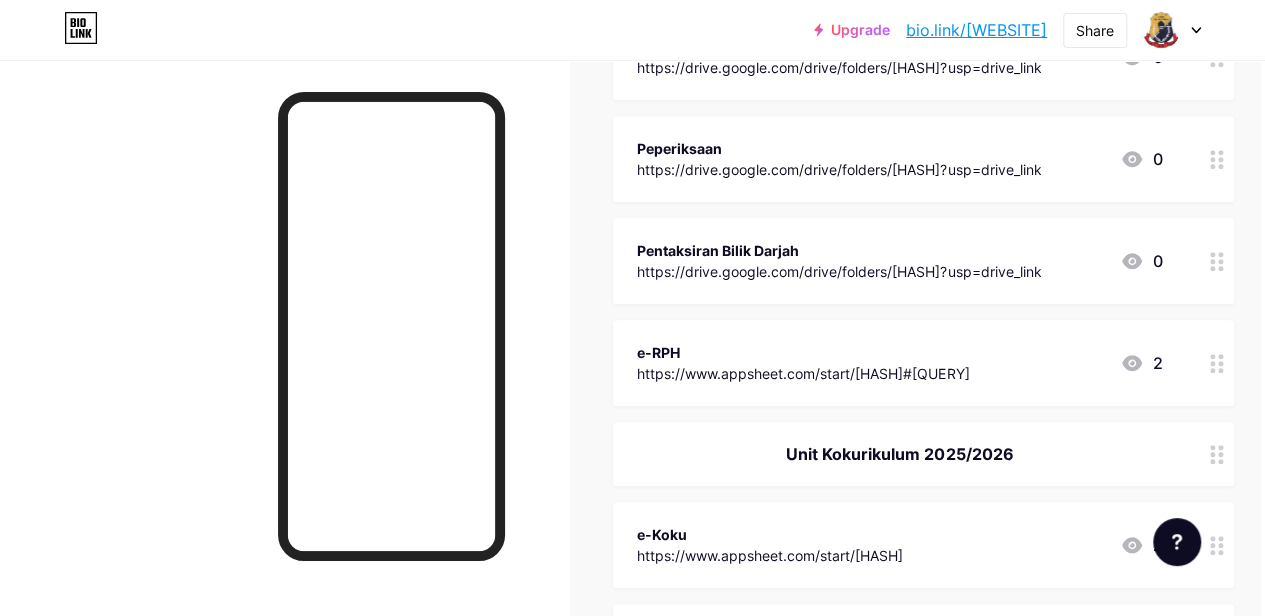 click on "Links
Posts
Design
Subscribers
NEW
Stats
Settings       + ADD LINK     + ADD EMBED
+ Add header
Pengurusan dan Pentadbiran Sekolah
Buku Ketetapan Sekolah
https://drive.google.com/file/d/[HASH]/view?usp=drive_link
0
Buku Unggul
https://drive.google.com/file/d/[HASH]/view?usp=drive_link
0
One Piece Report 2025
2
Unit Kurikulum 2025/2026
Pengurusan Panitia
https://drive.google.com/drive/folders/[HASH]?usp=drive_link
0
Peperiksaan
0" at bounding box center (657, 199) 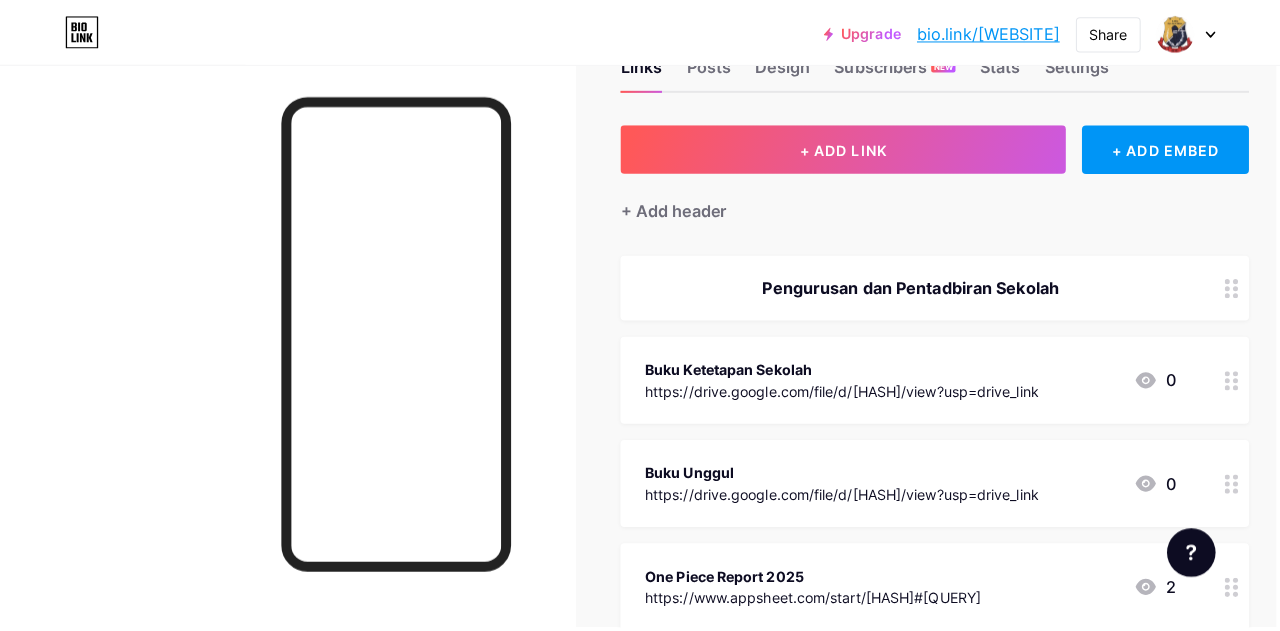 scroll, scrollTop: 0, scrollLeft: 4, axis: horizontal 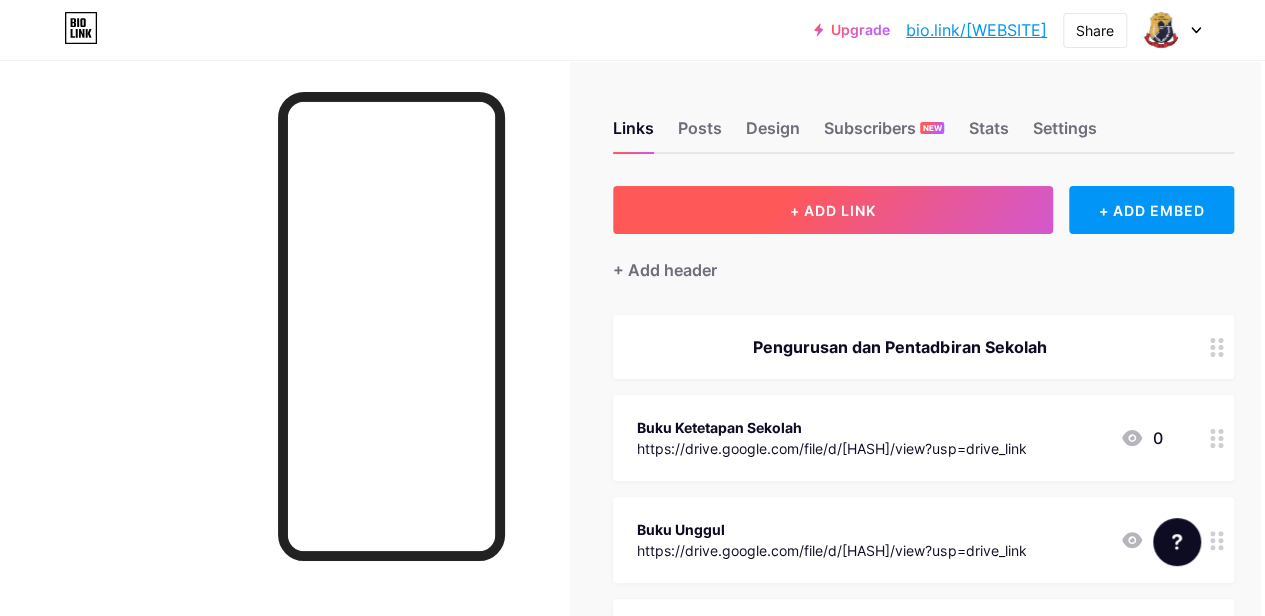 click on "+ ADD LINK" at bounding box center [833, 210] 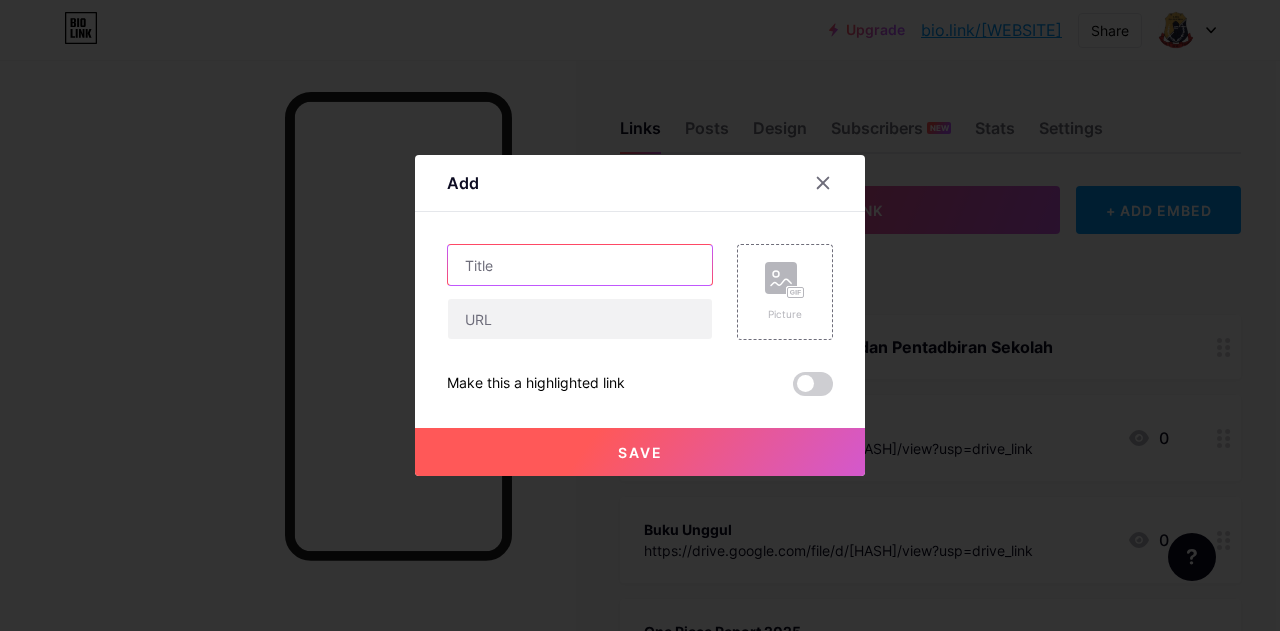click at bounding box center (580, 265) 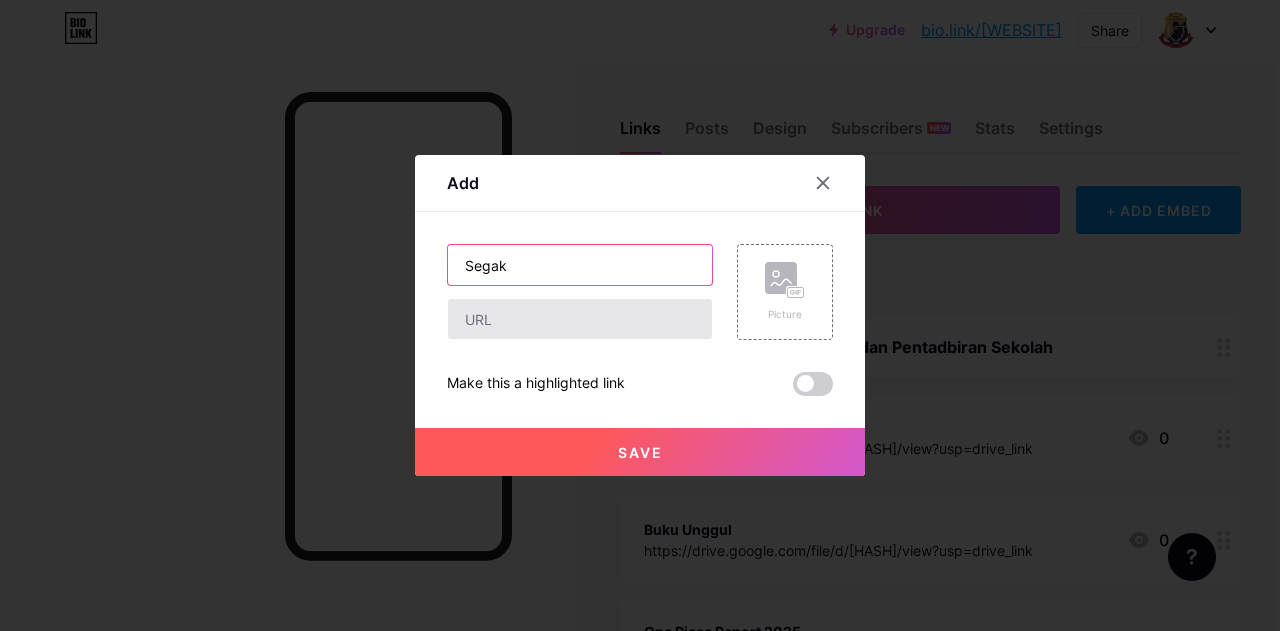type on "Segak" 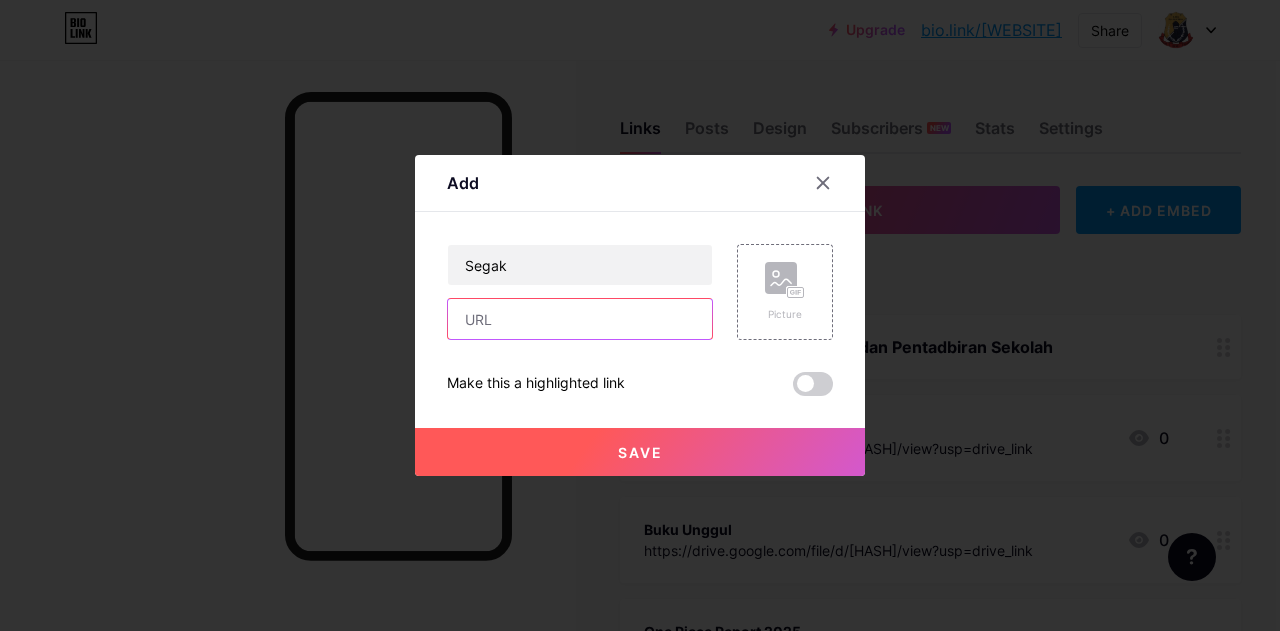 click at bounding box center [580, 319] 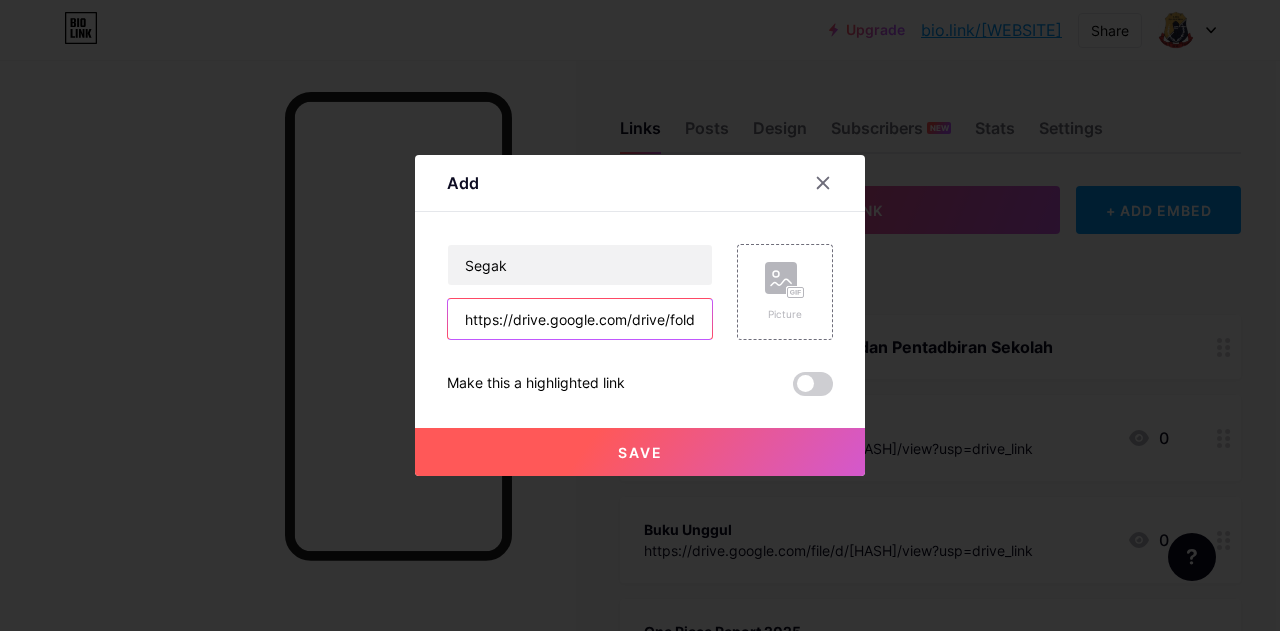 scroll, scrollTop: 0, scrollLeft: 394, axis: horizontal 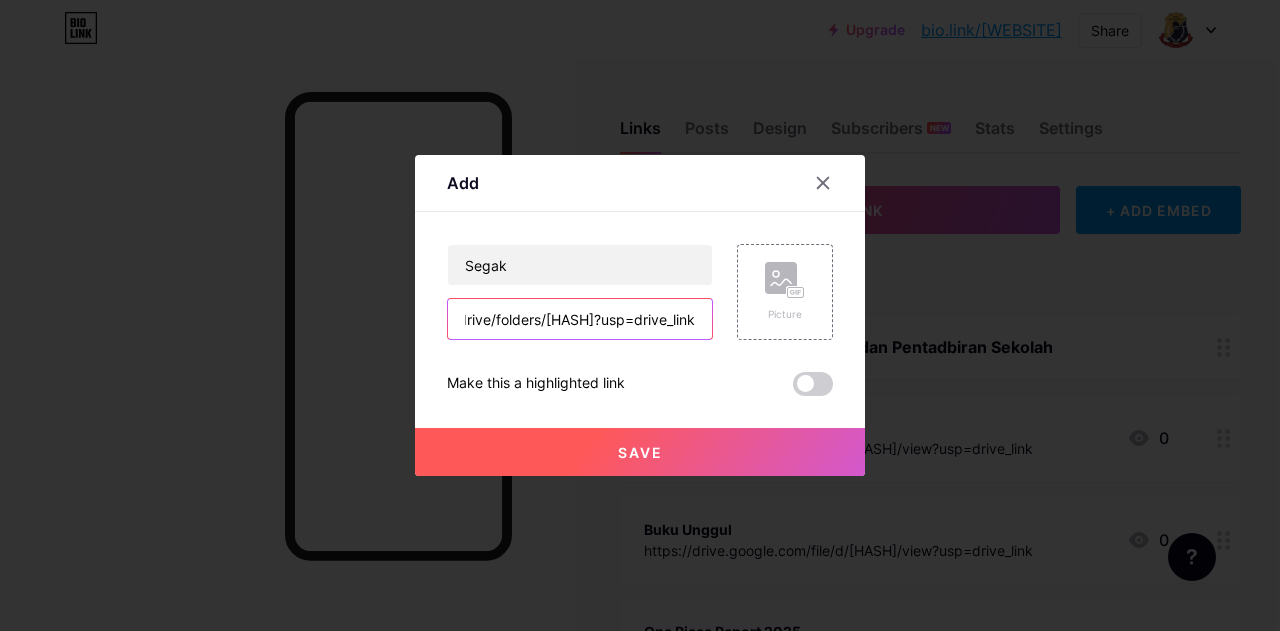 type on "https://drive.google.com/drive/folders/[HASH]?usp=drive_link" 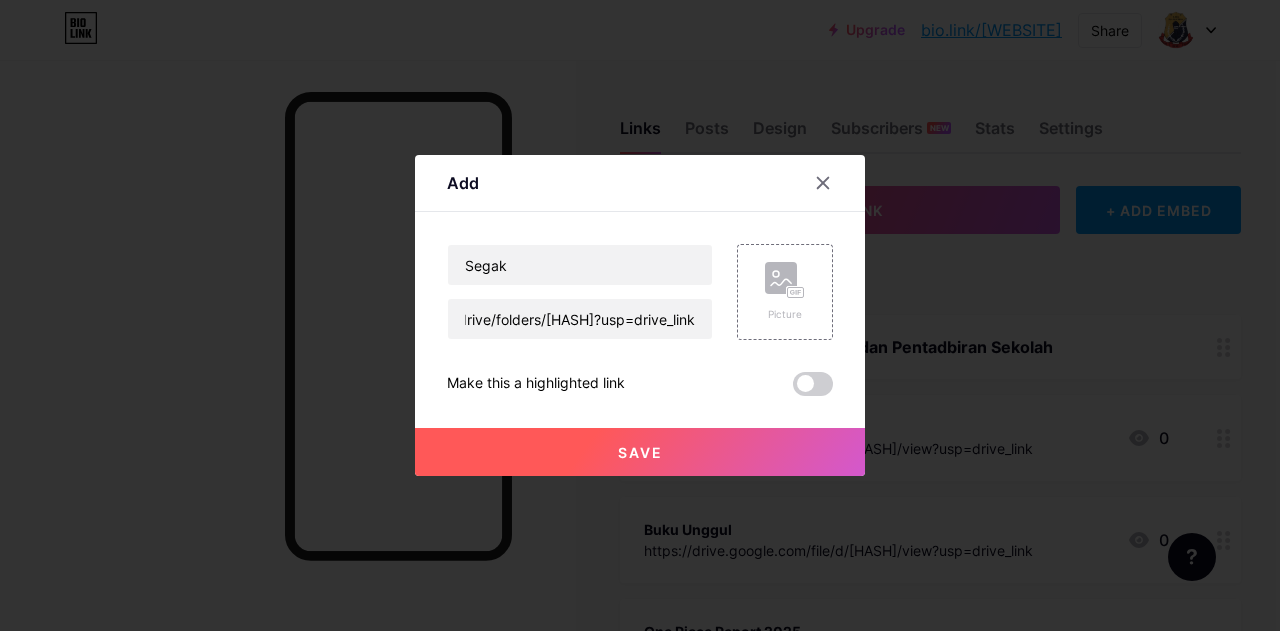 click on "Make this a highlighted link" at bounding box center [640, 384] 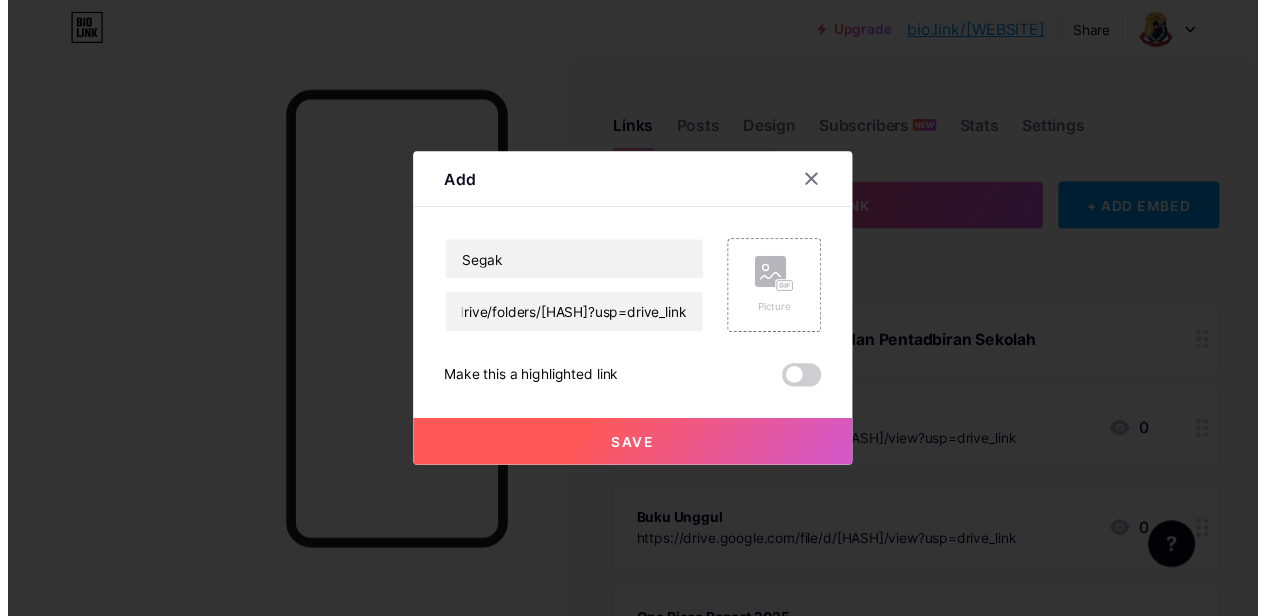 scroll, scrollTop: 0, scrollLeft: 0, axis: both 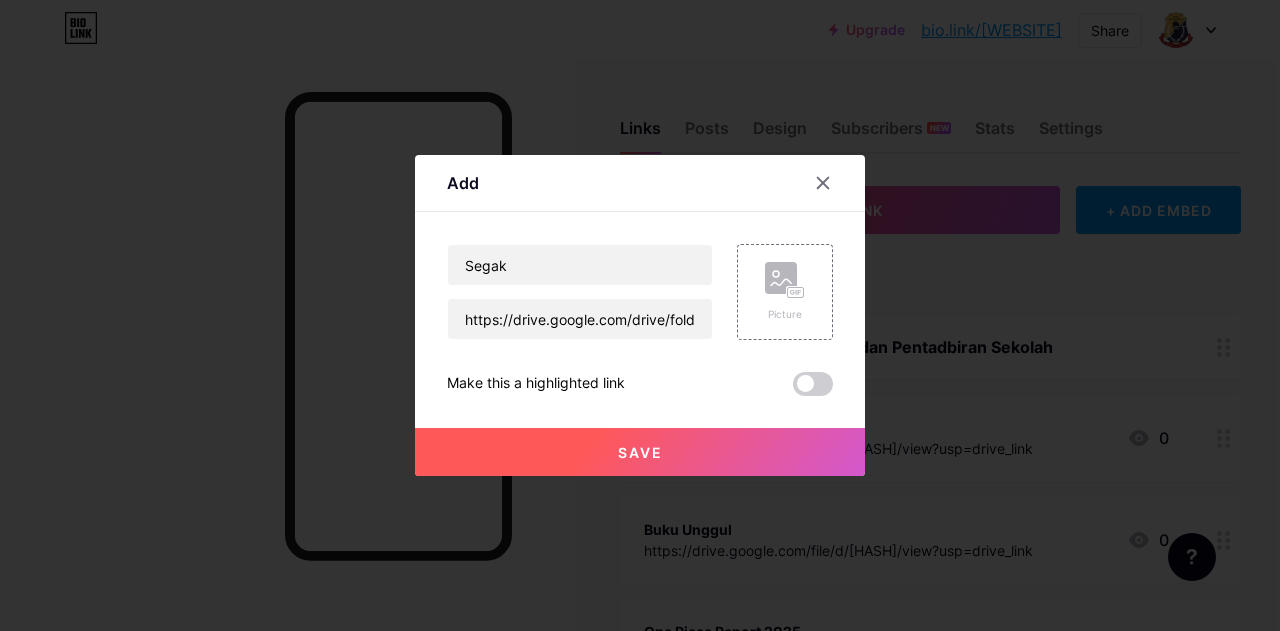 click on "Save" at bounding box center (640, 452) 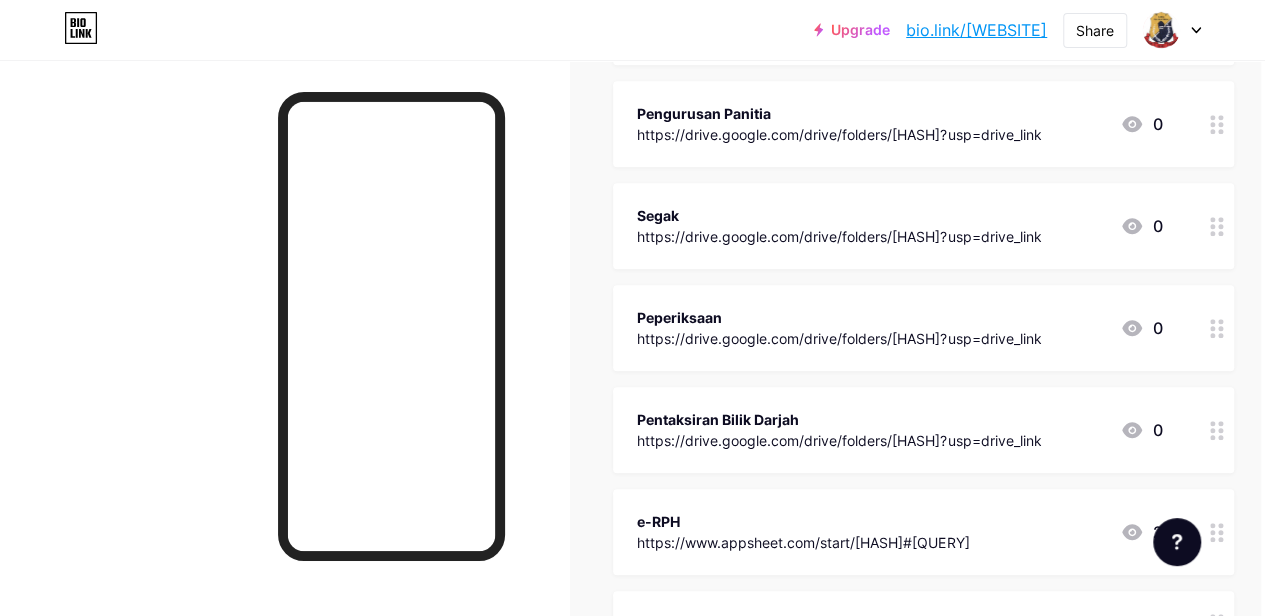 scroll, scrollTop: 701, scrollLeft: 4, axis: both 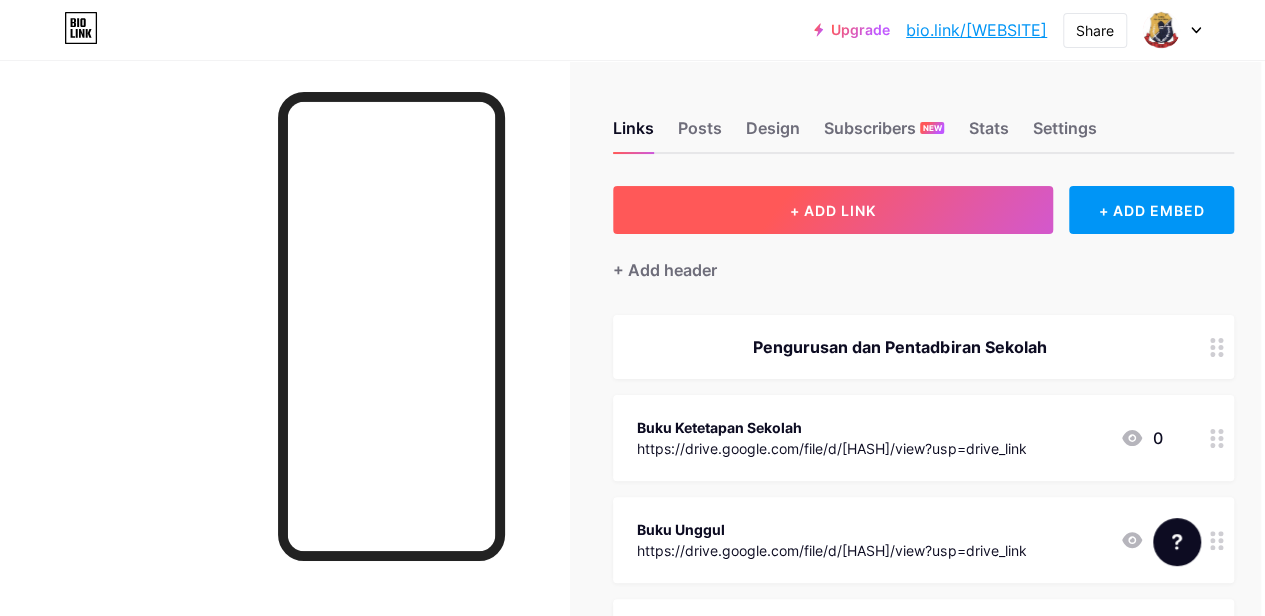 click on "+ ADD LINK" at bounding box center (833, 210) 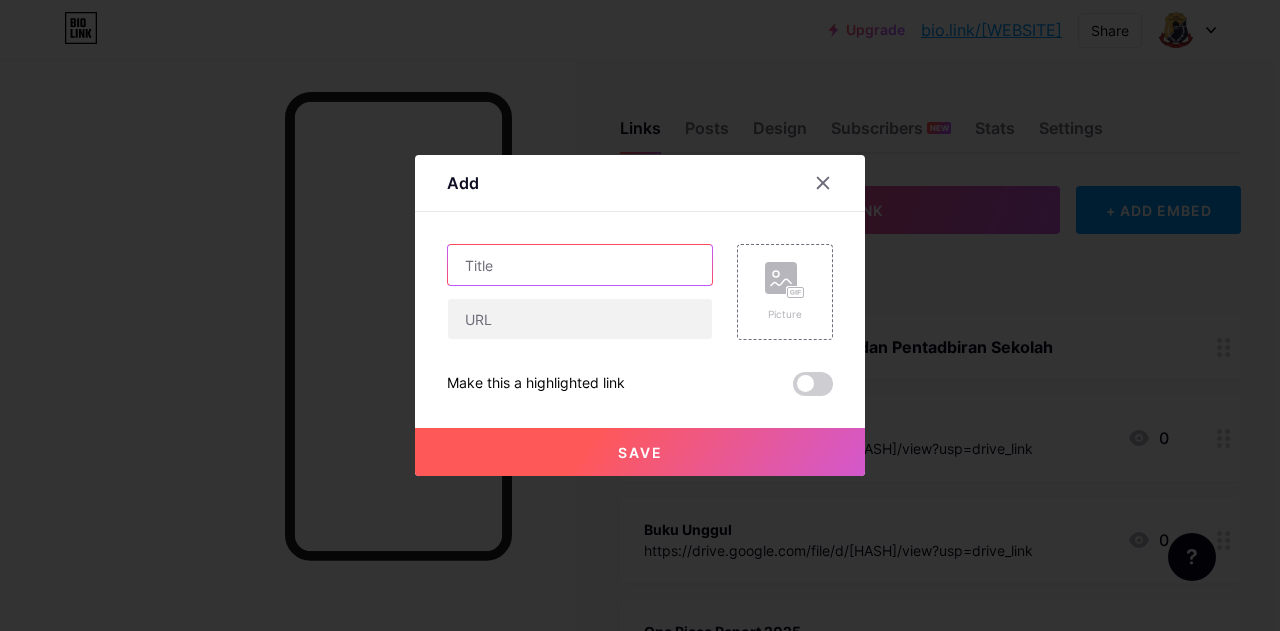 click at bounding box center [580, 265] 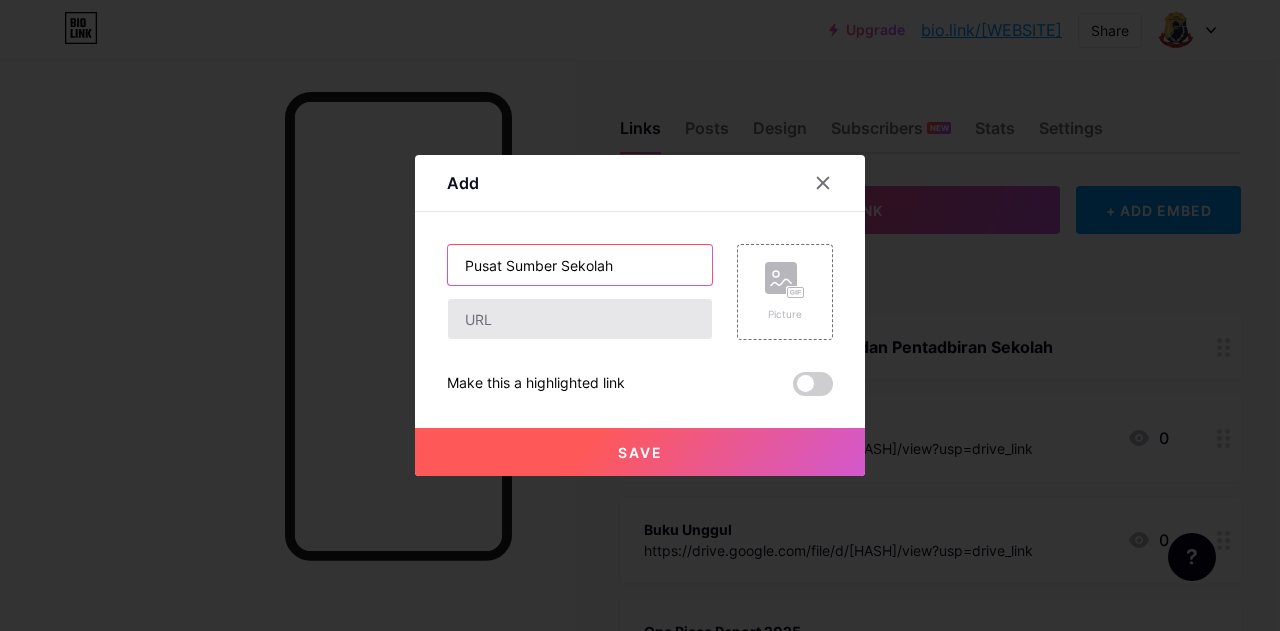 type on "Pusat Sumber Sekolah" 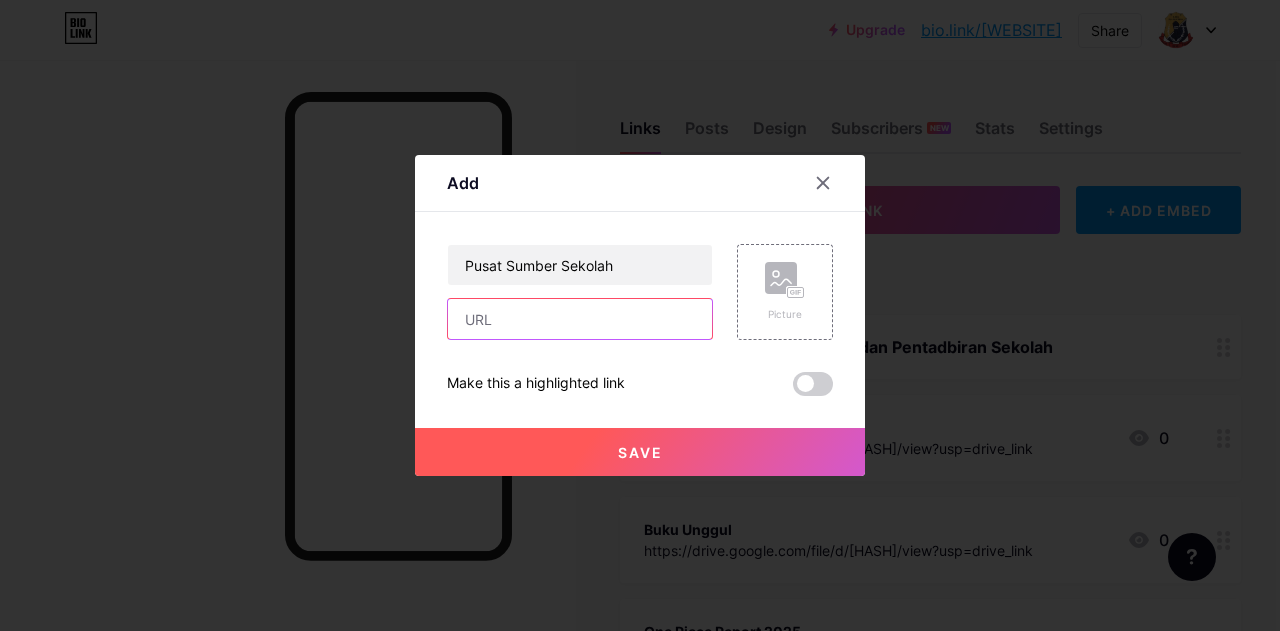 click at bounding box center [580, 319] 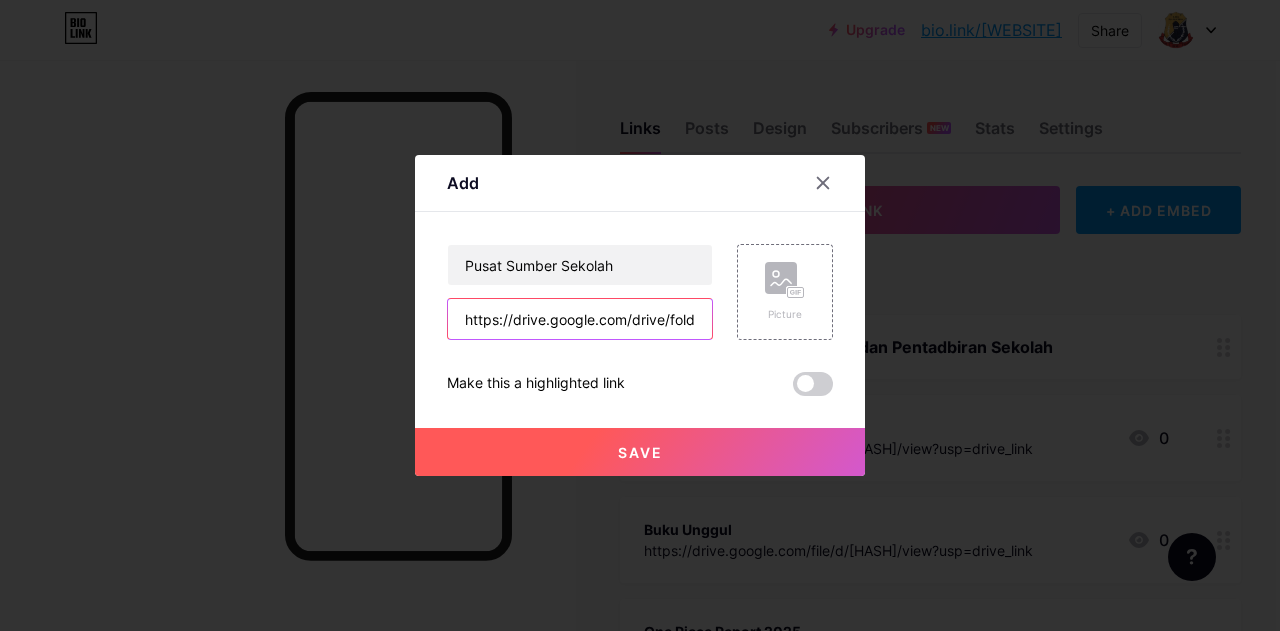 scroll, scrollTop: 0, scrollLeft: 406, axis: horizontal 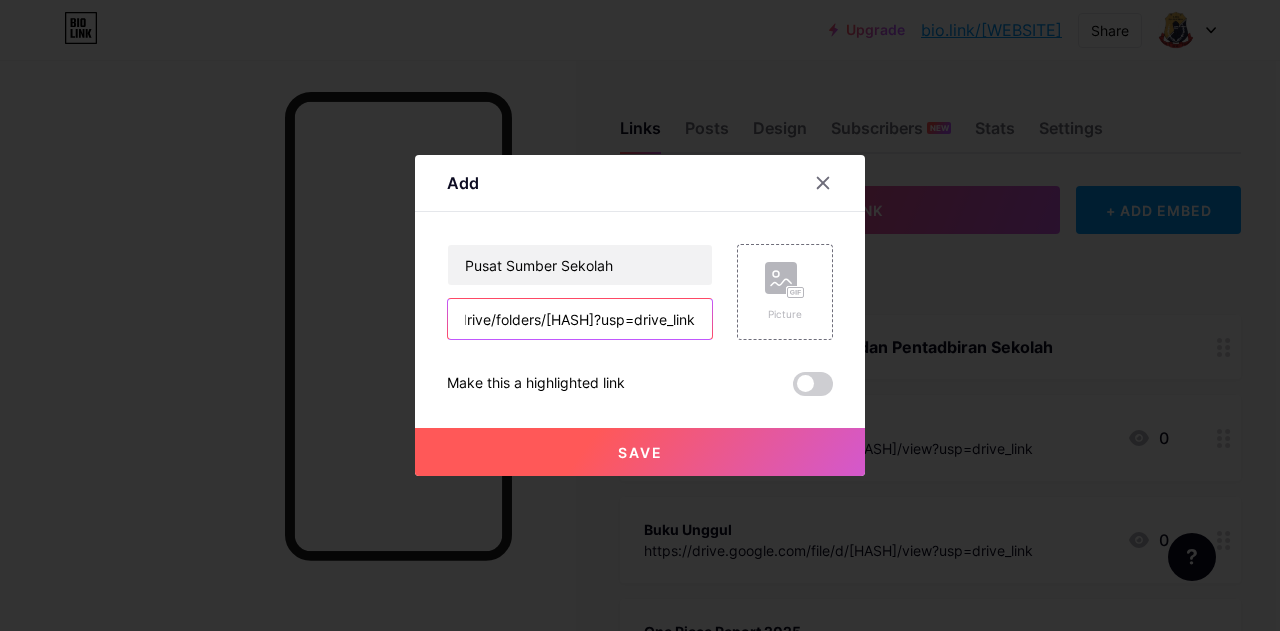 type on "https://drive.google.com/drive/folders/[HASH]?usp=drive_link" 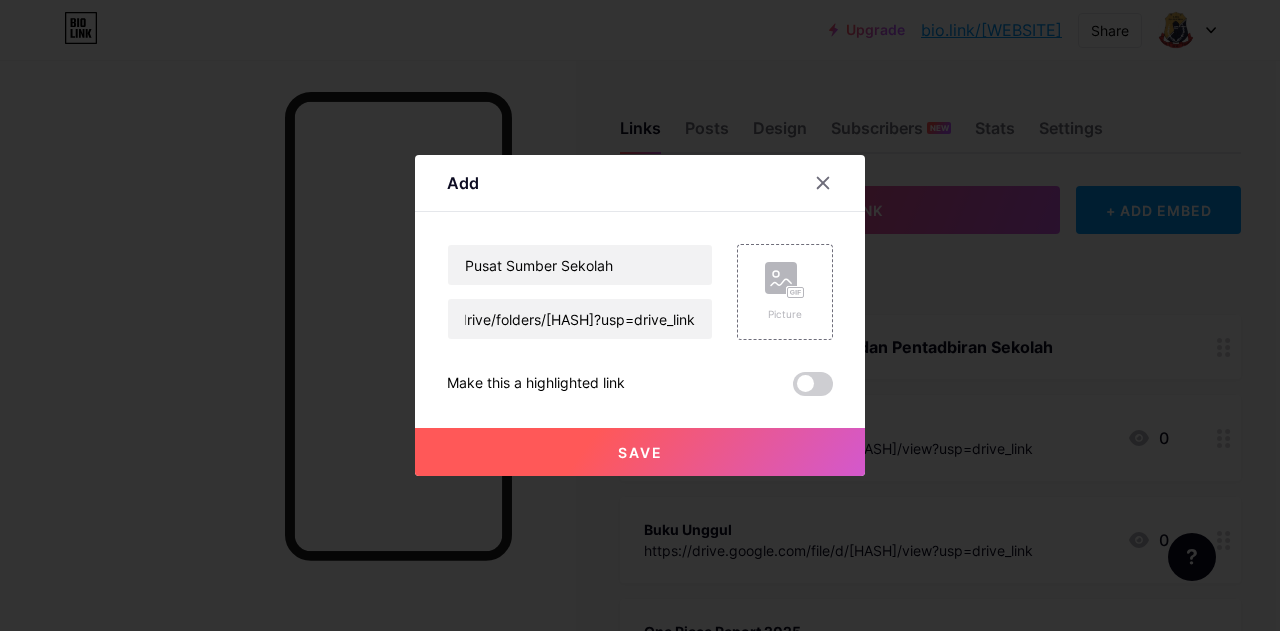 click on "Save" at bounding box center (640, 452) 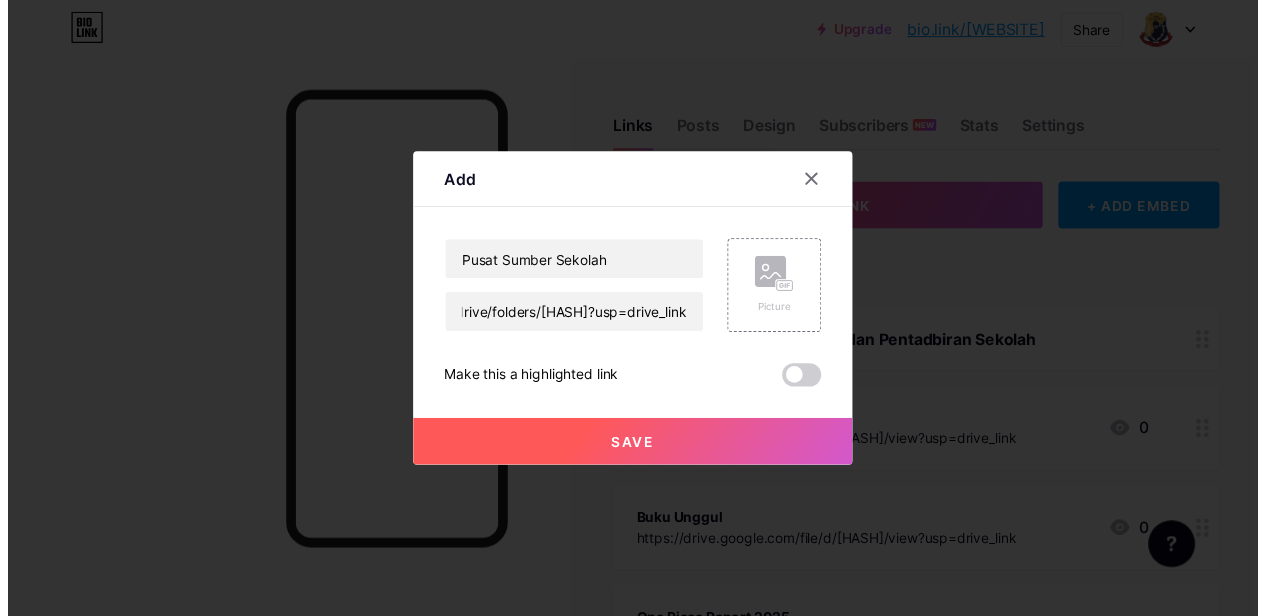 scroll, scrollTop: 0, scrollLeft: 0, axis: both 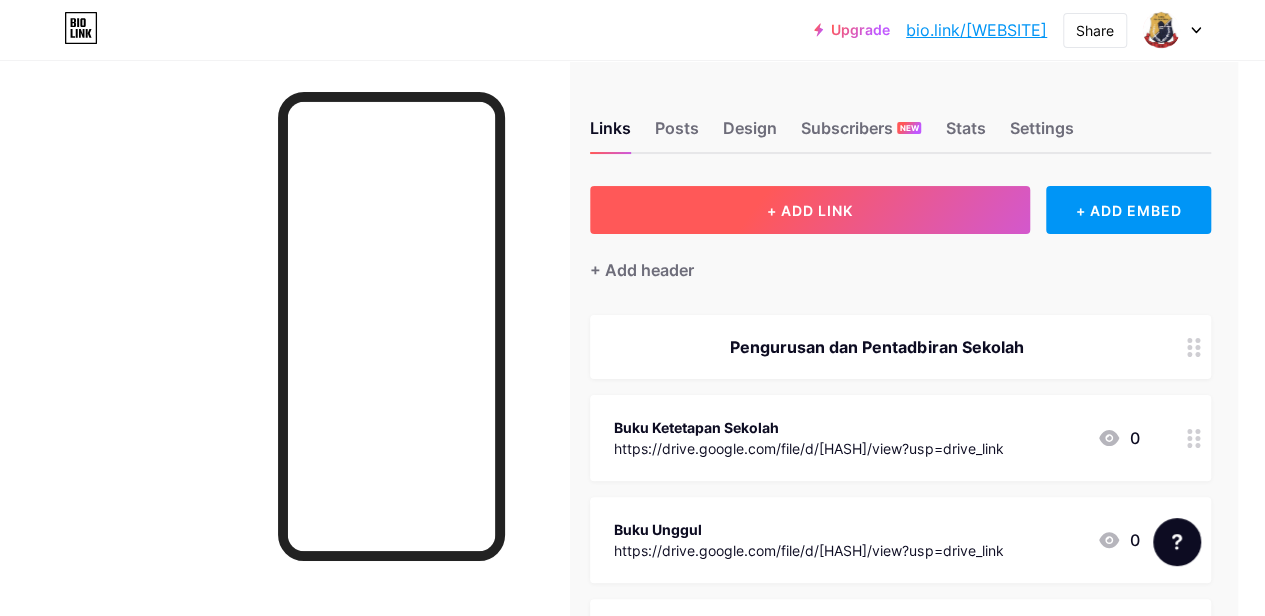 click on "+ ADD LINK" at bounding box center [810, 210] 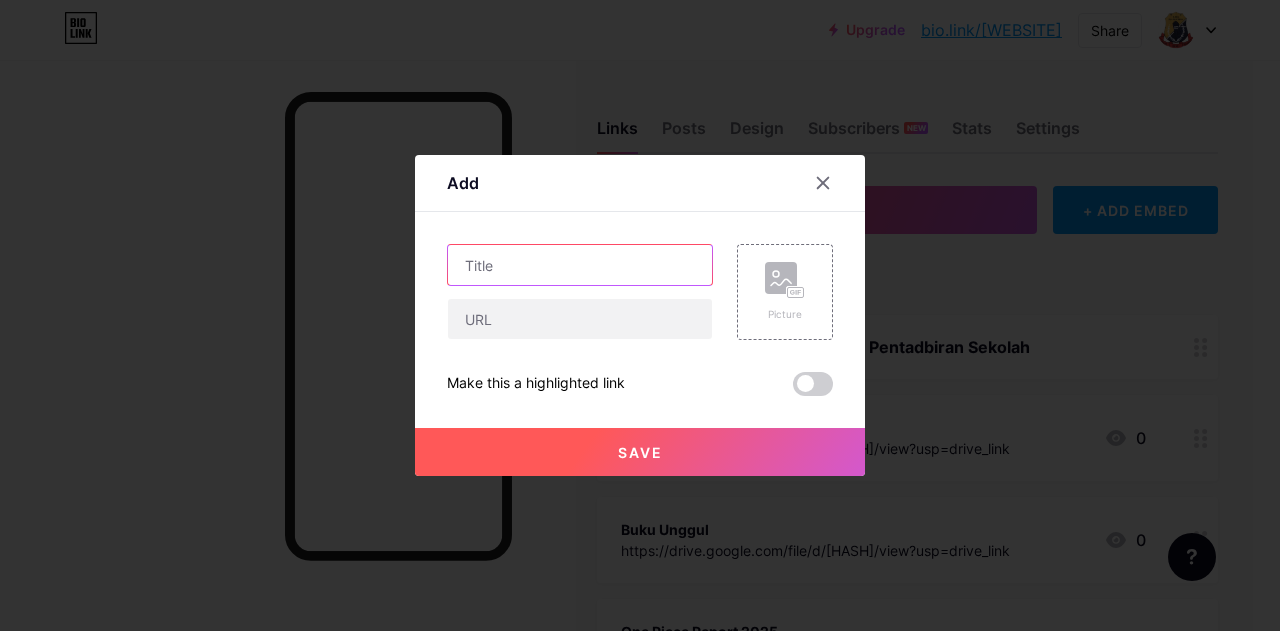 click at bounding box center [580, 265] 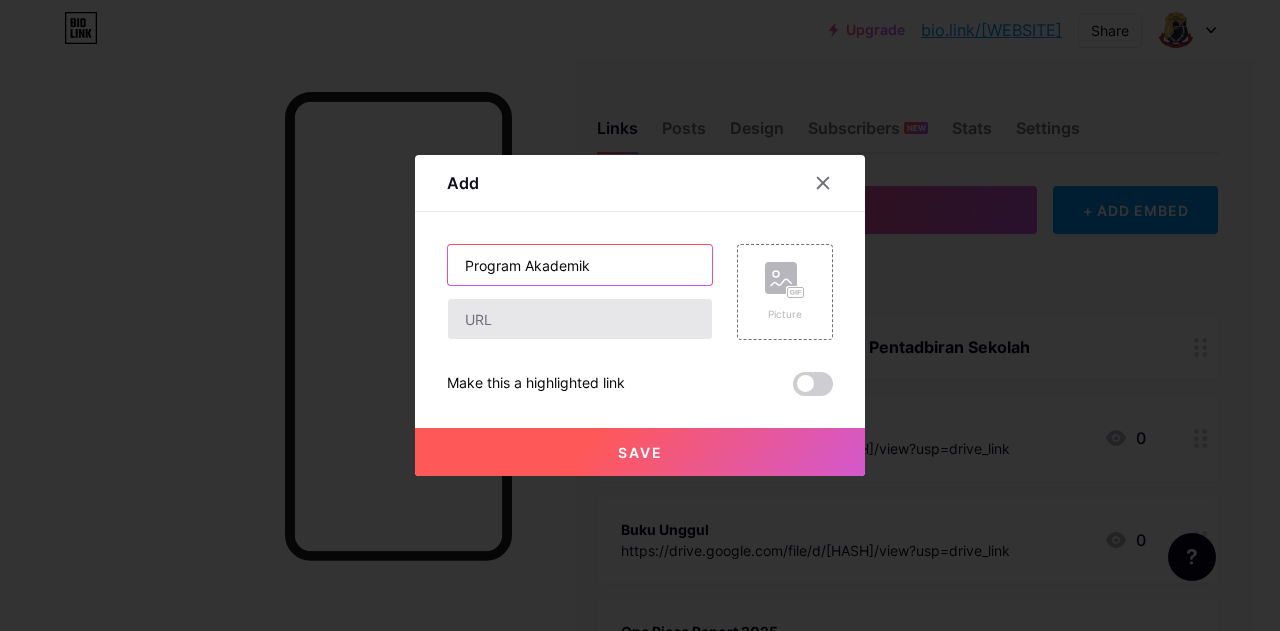 type on "Program Akademik" 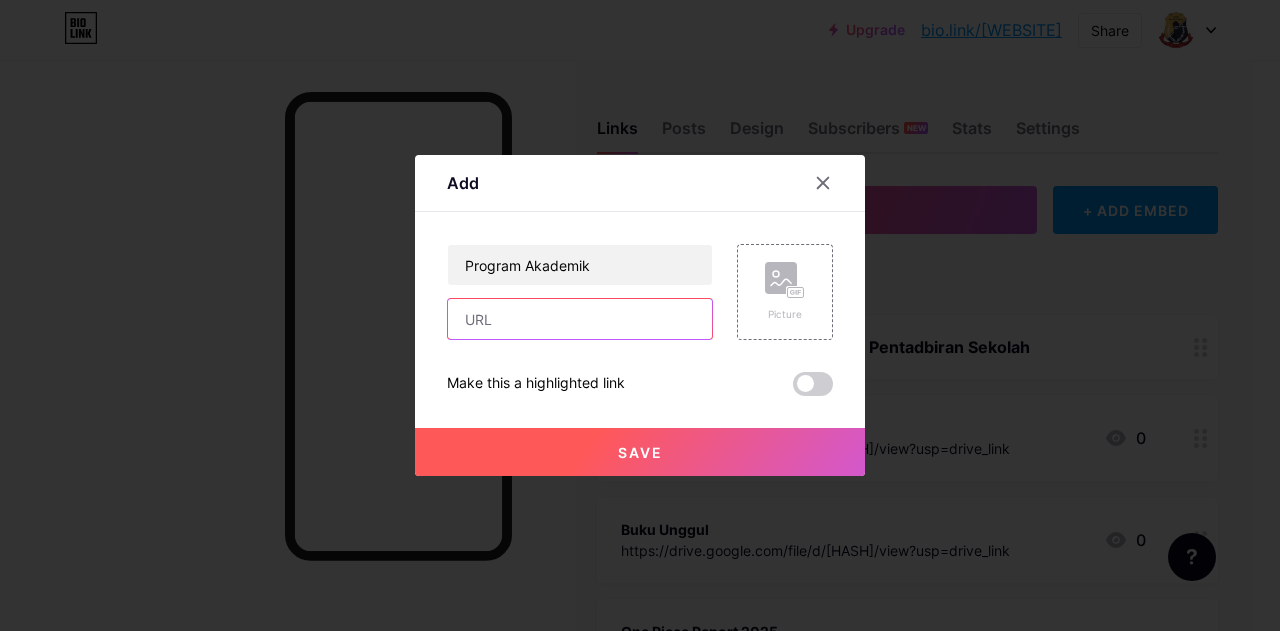 click at bounding box center [580, 319] 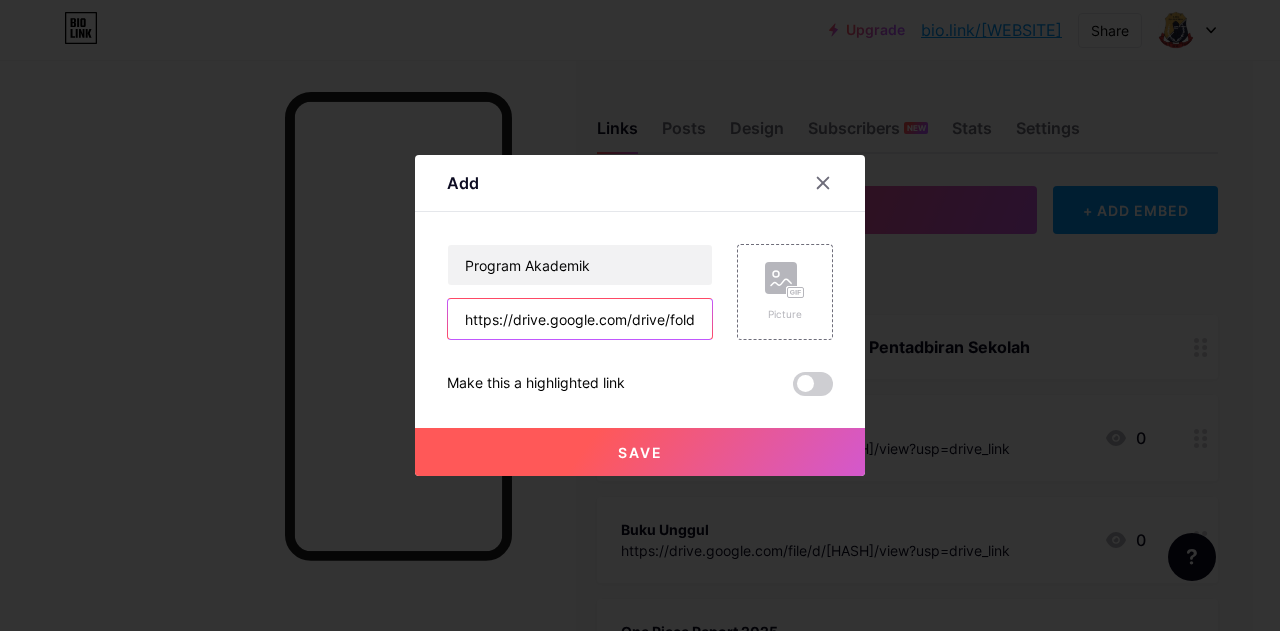 scroll, scrollTop: 0, scrollLeft: 406, axis: horizontal 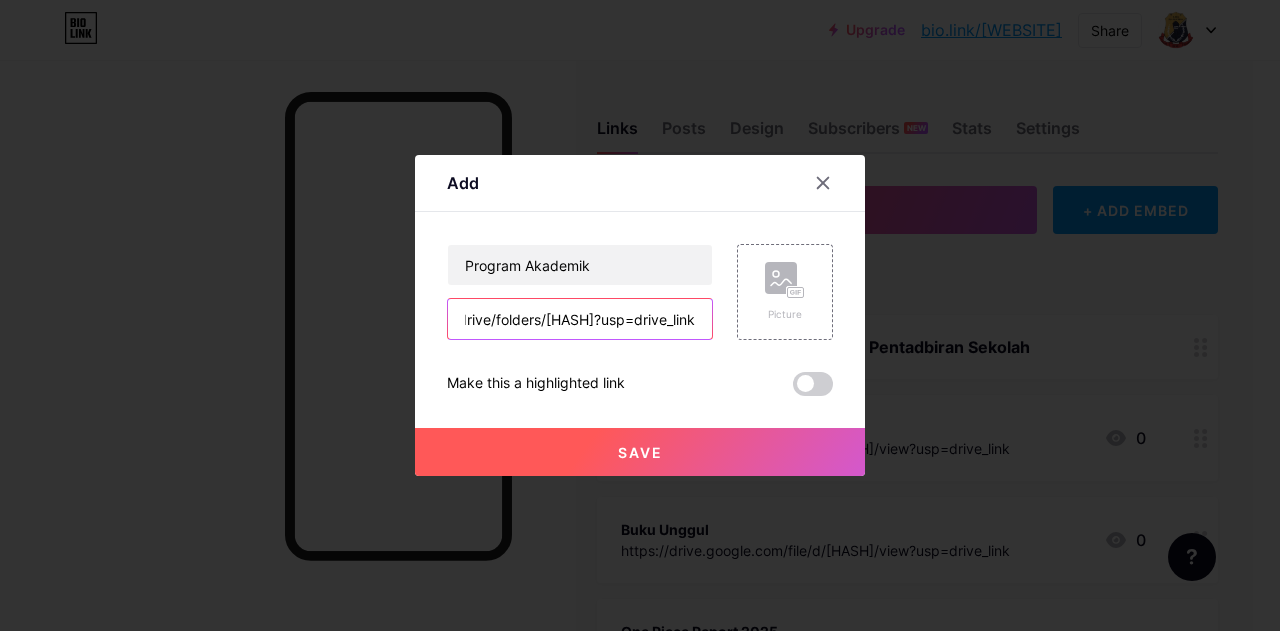 type on "https://drive.google.com/drive/folders/[HASH]?usp=drive_link" 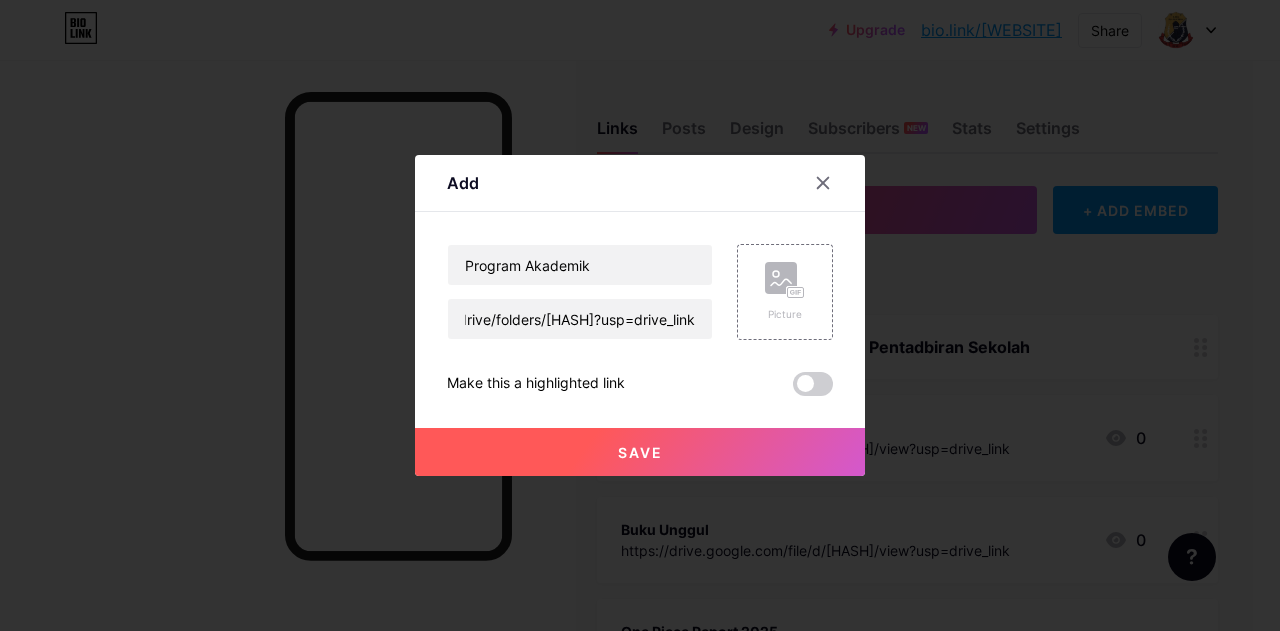click on "Save" at bounding box center [640, 452] 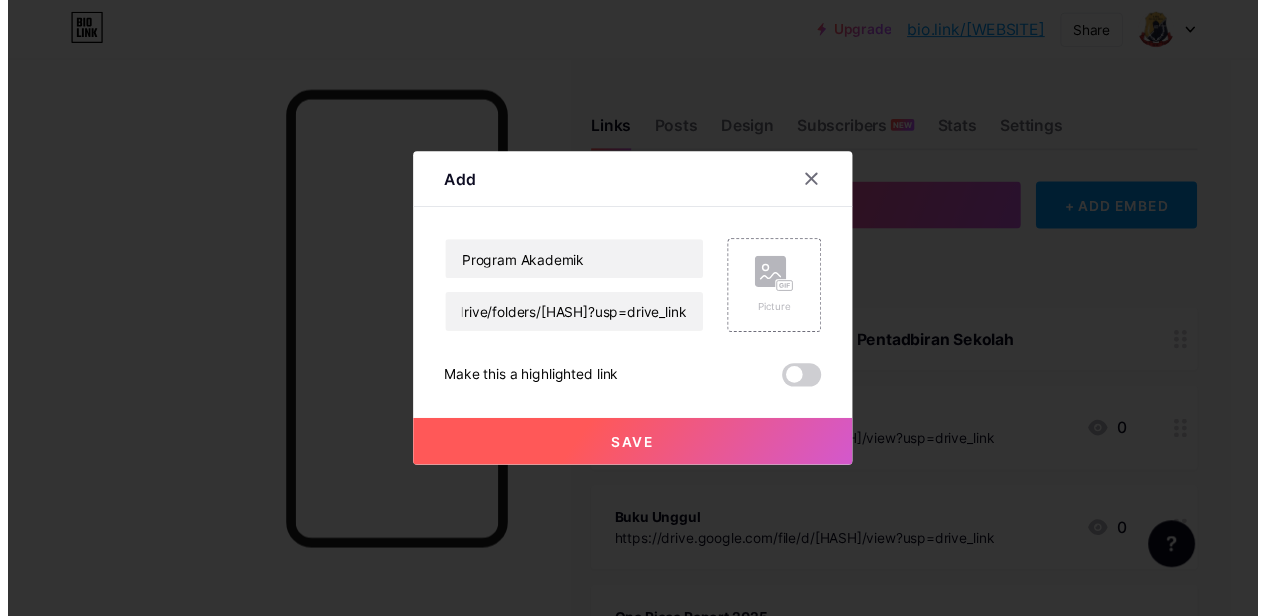 scroll, scrollTop: 0, scrollLeft: 0, axis: both 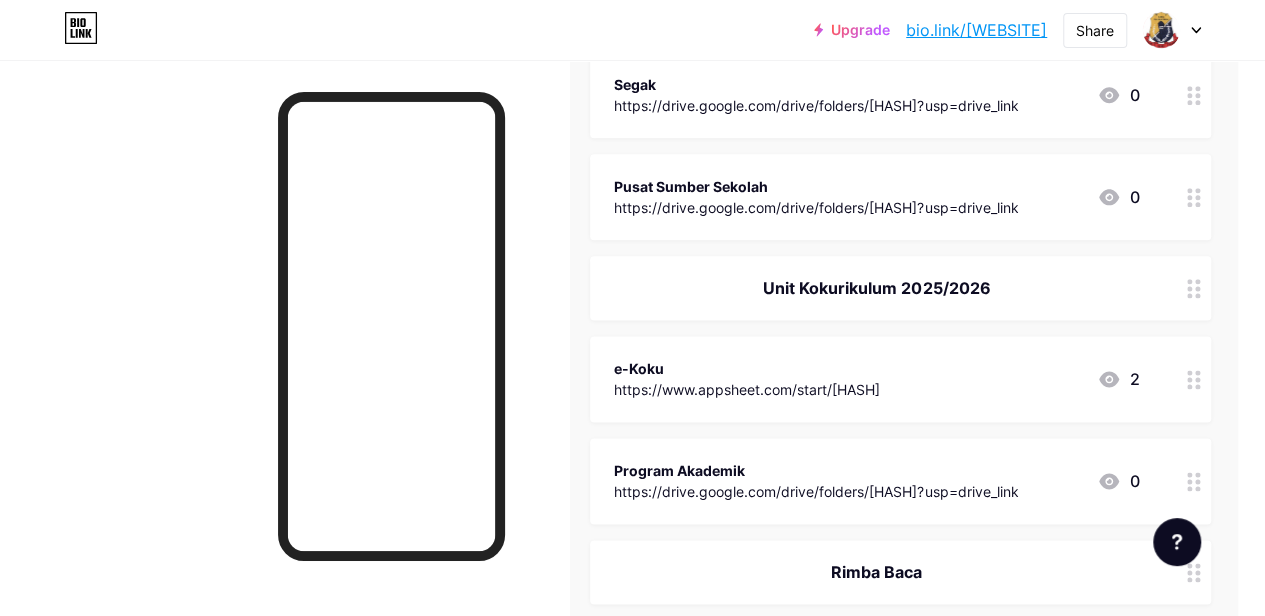 click at bounding box center (284, 368) 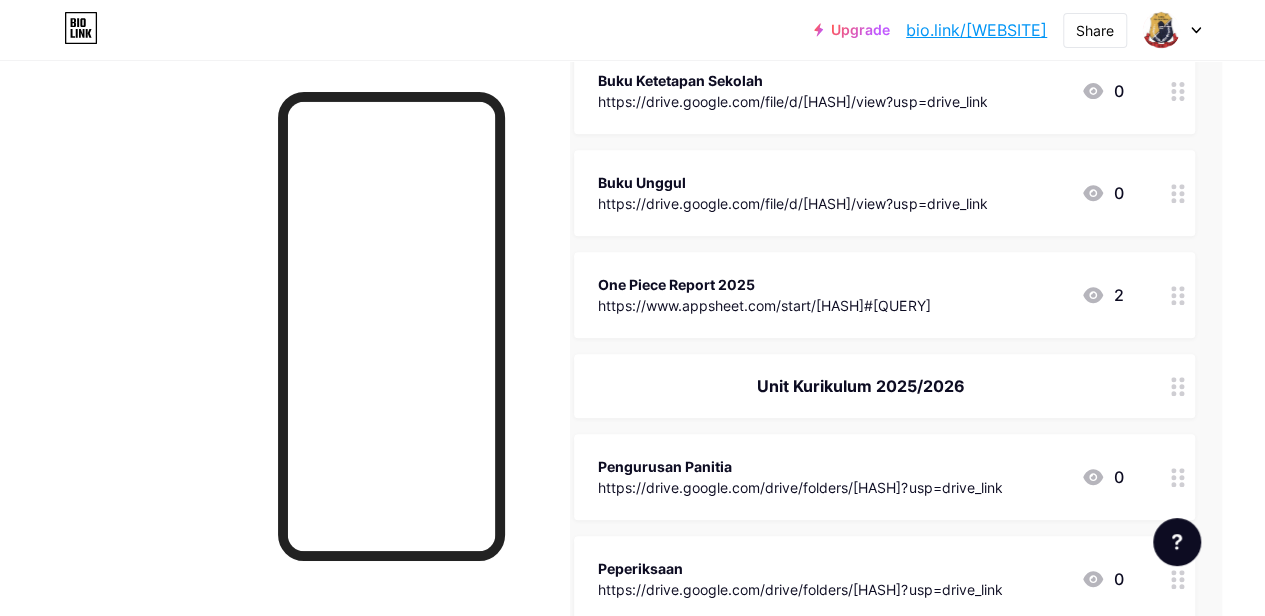 scroll, scrollTop: 328, scrollLeft: 43, axis: both 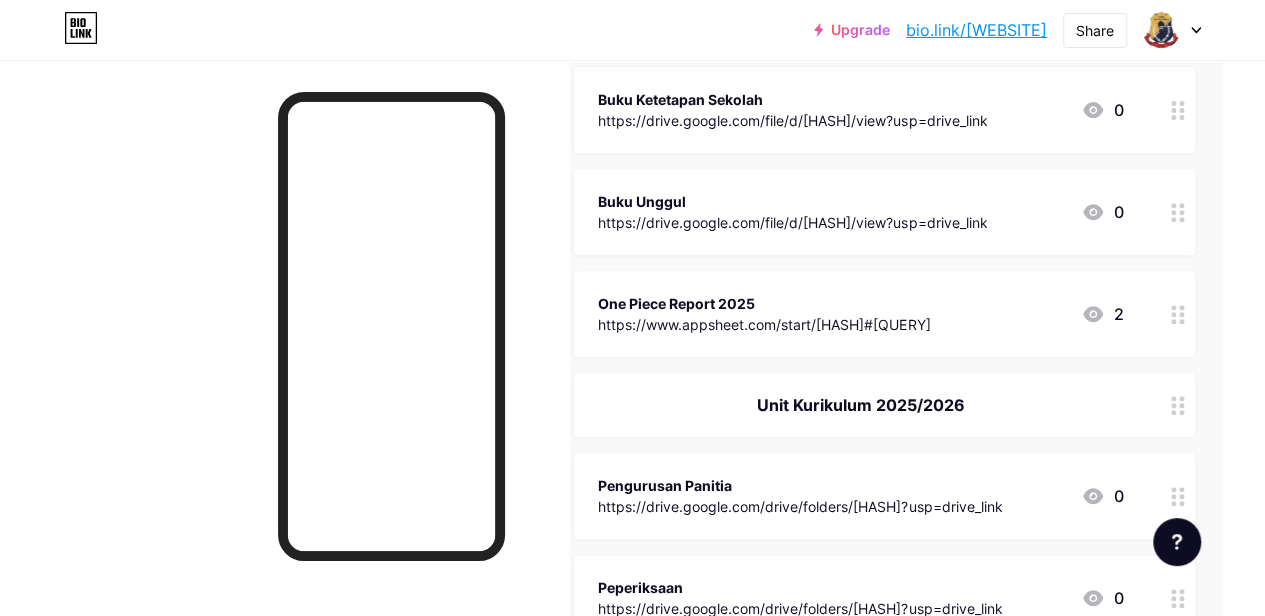 click on "Buku Unggul" at bounding box center (792, 201) 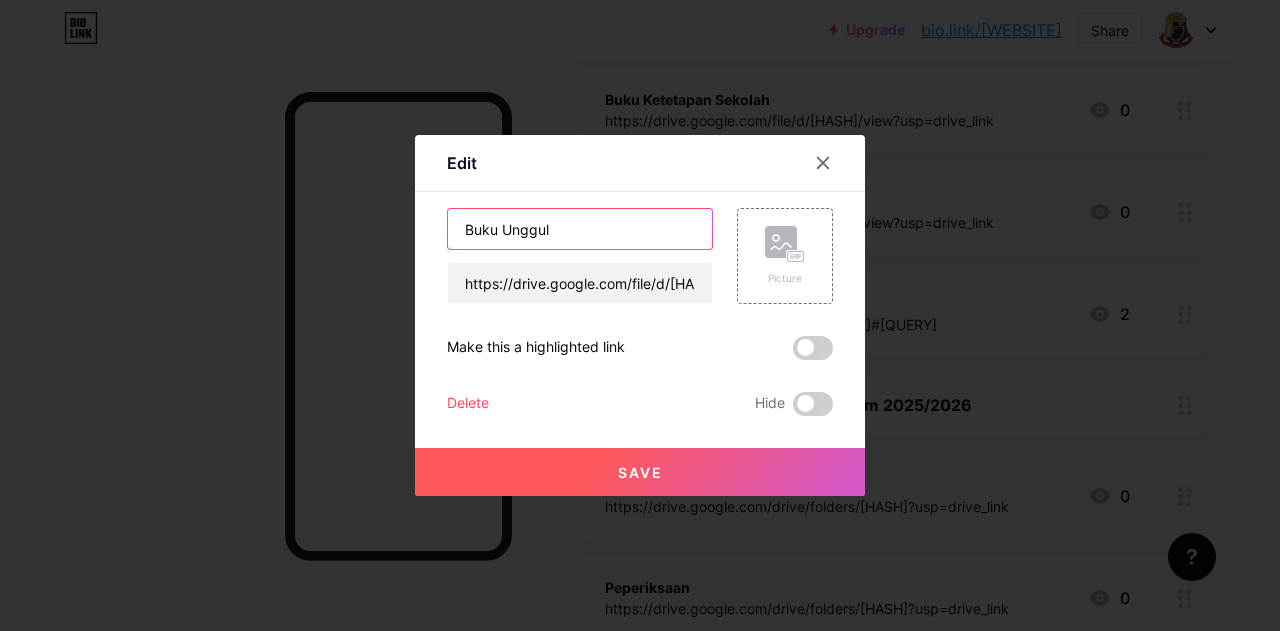 click on "Buku Unggul" at bounding box center [580, 229] 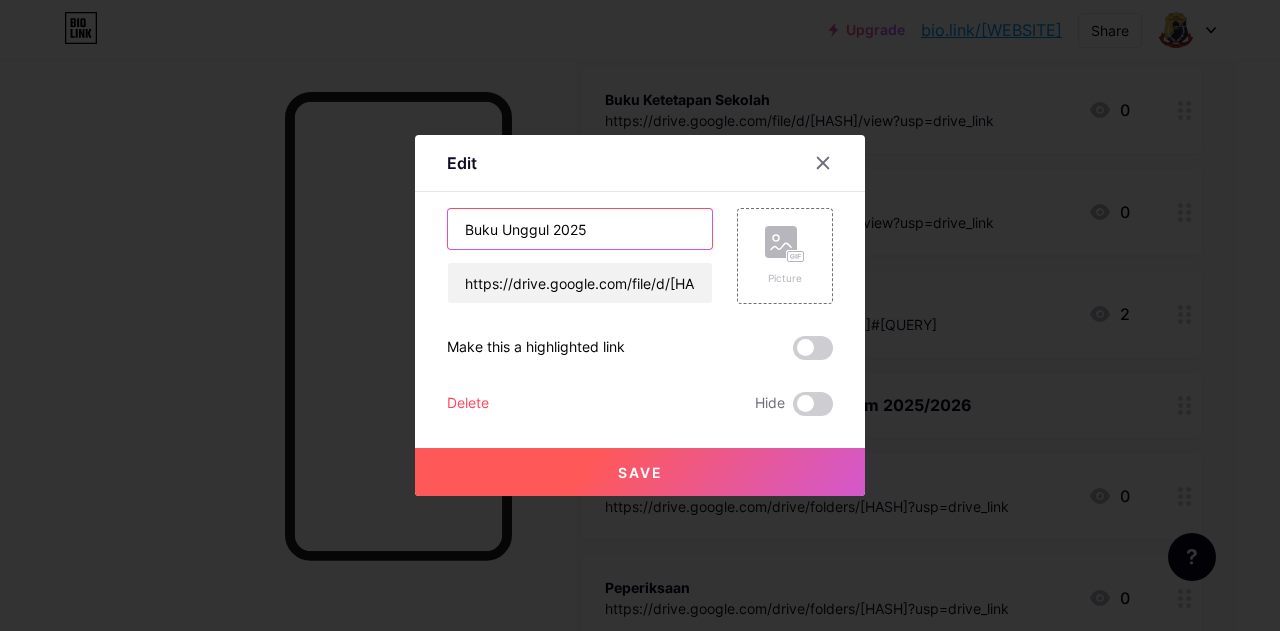 type on "Buku Unggul 2025" 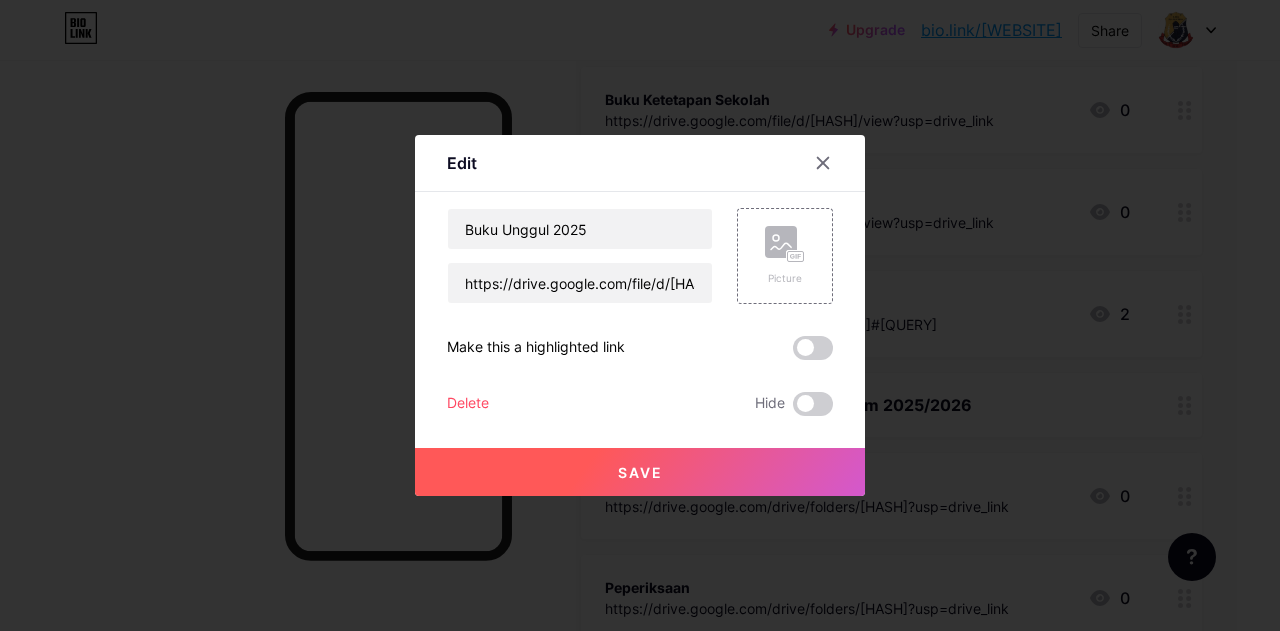 click on "Save" at bounding box center [640, 472] 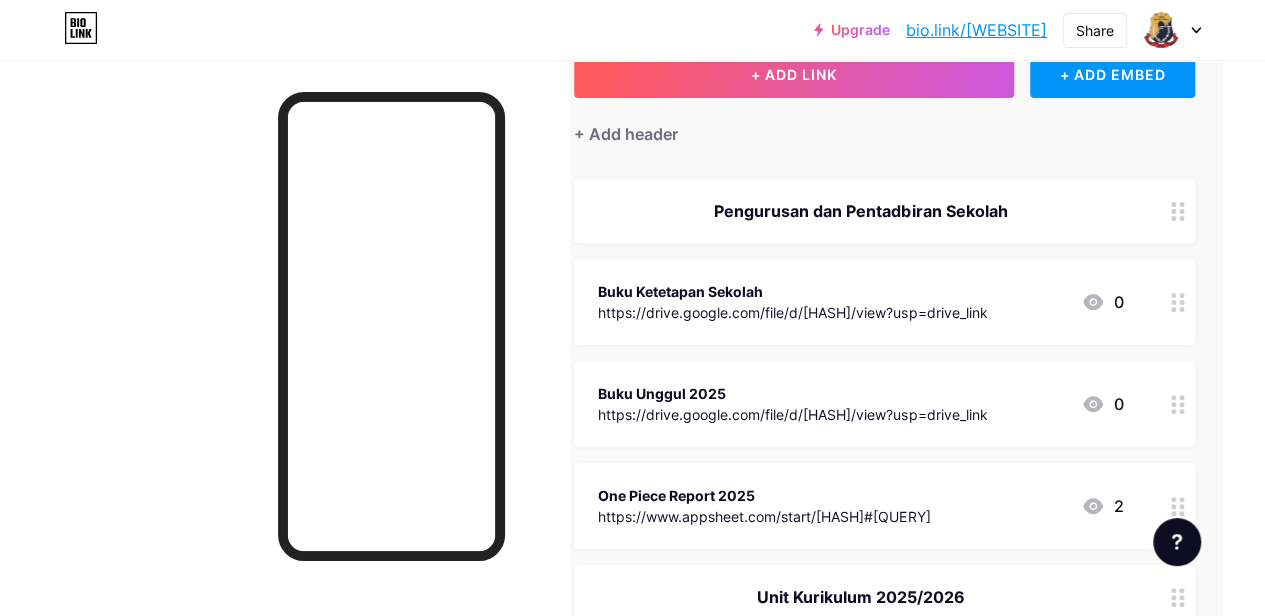 scroll, scrollTop: 0, scrollLeft: 43, axis: horizontal 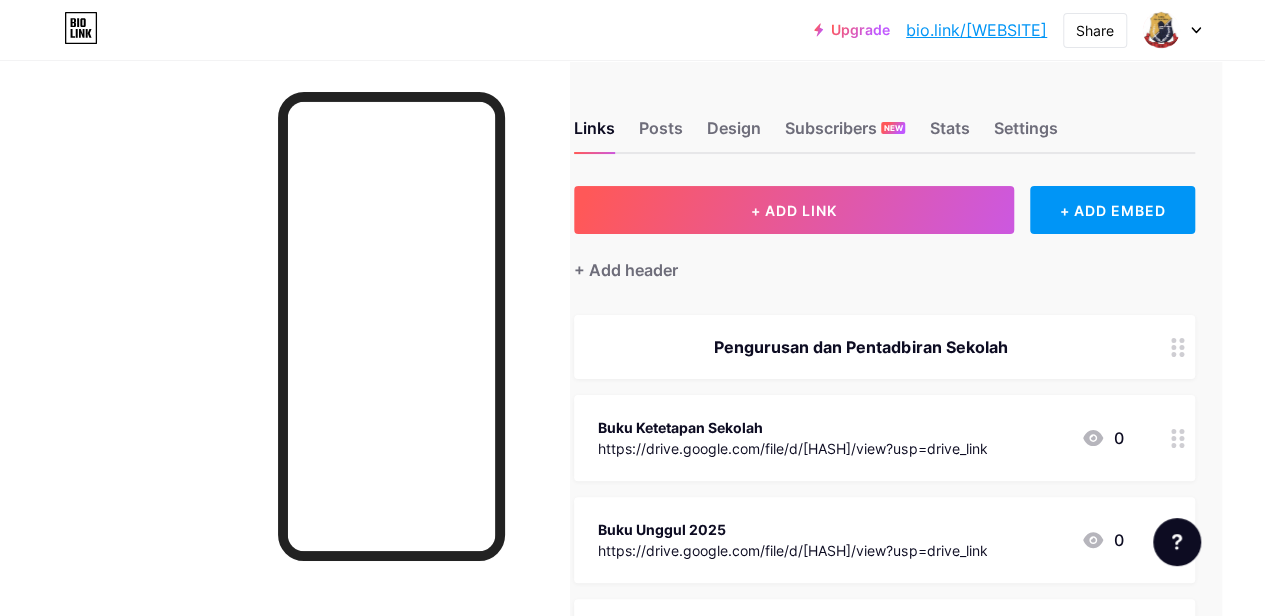 click on "Links
Posts
Design
Subscribers
NEW
Stats
Settings       + ADD LINK     + ADD EMBED
+ Add header
Pengurusan dan Pentadbiran Sekolah
Buku Ketetapan Sekolah
https://drive.google.com/file/d/[HASH]/view?usp=drive_link
0
Buku Unggul 2025
https://drive.google.com/file/d/[HASH]/view?usp=drive_link
0
One Piece Report 2025
2
Unit Kurikulum 2025/2026
Pengurusan Panitia
https://drive.google.com/drive/folders/[HASH]?usp=drive_link
0
Peperiksaan
0" at bounding box center (618, 1119) 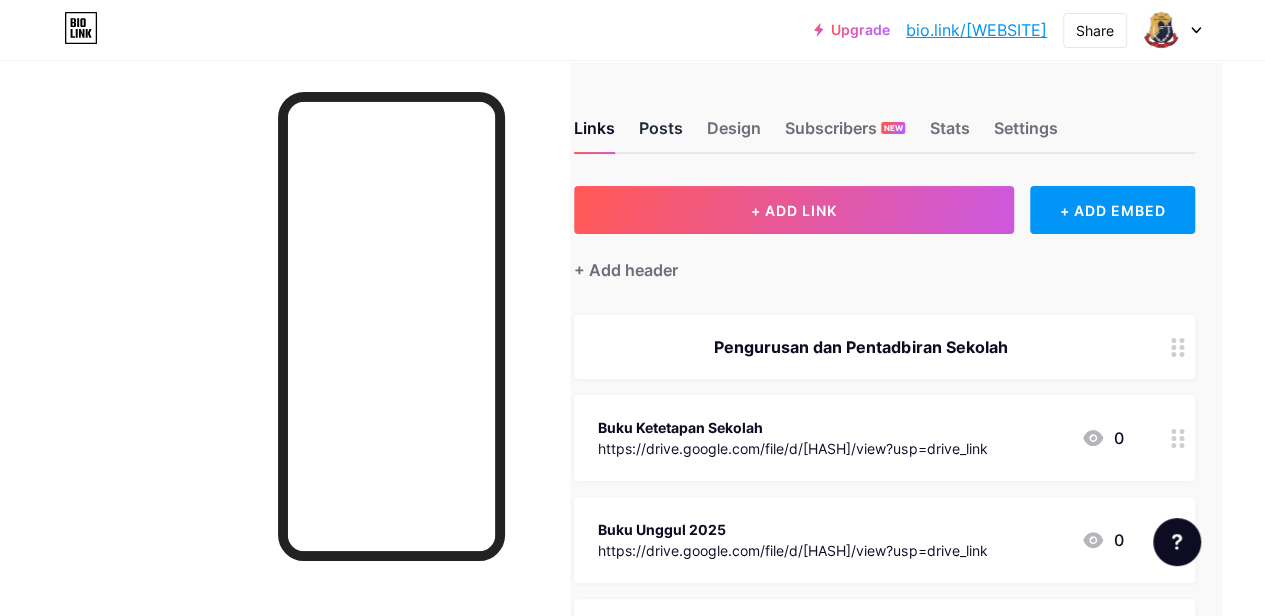 click on "Posts" at bounding box center (661, 134) 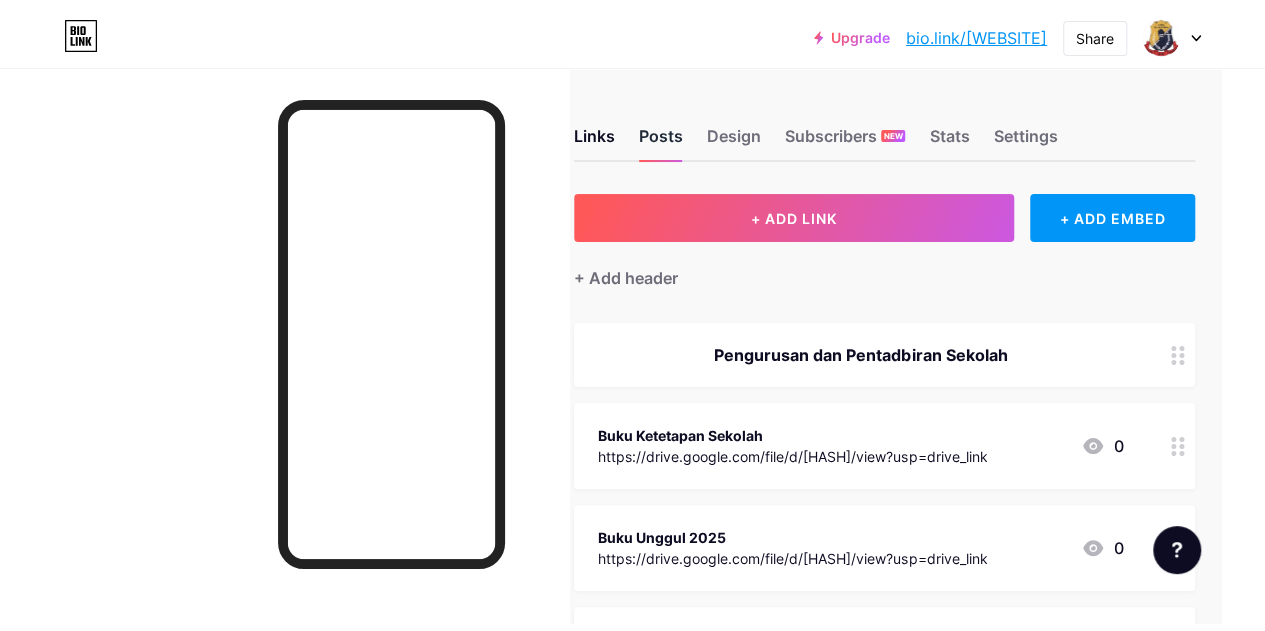 scroll, scrollTop: 0, scrollLeft: 0, axis: both 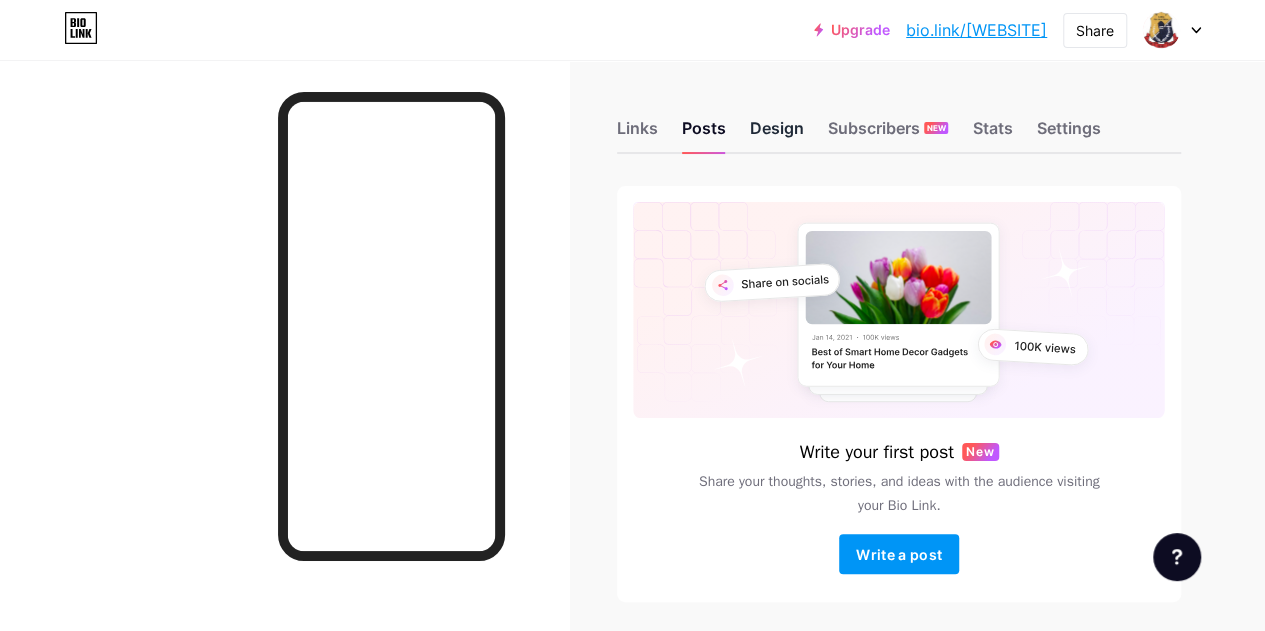 click on "Design" at bounding box center (777, 134) 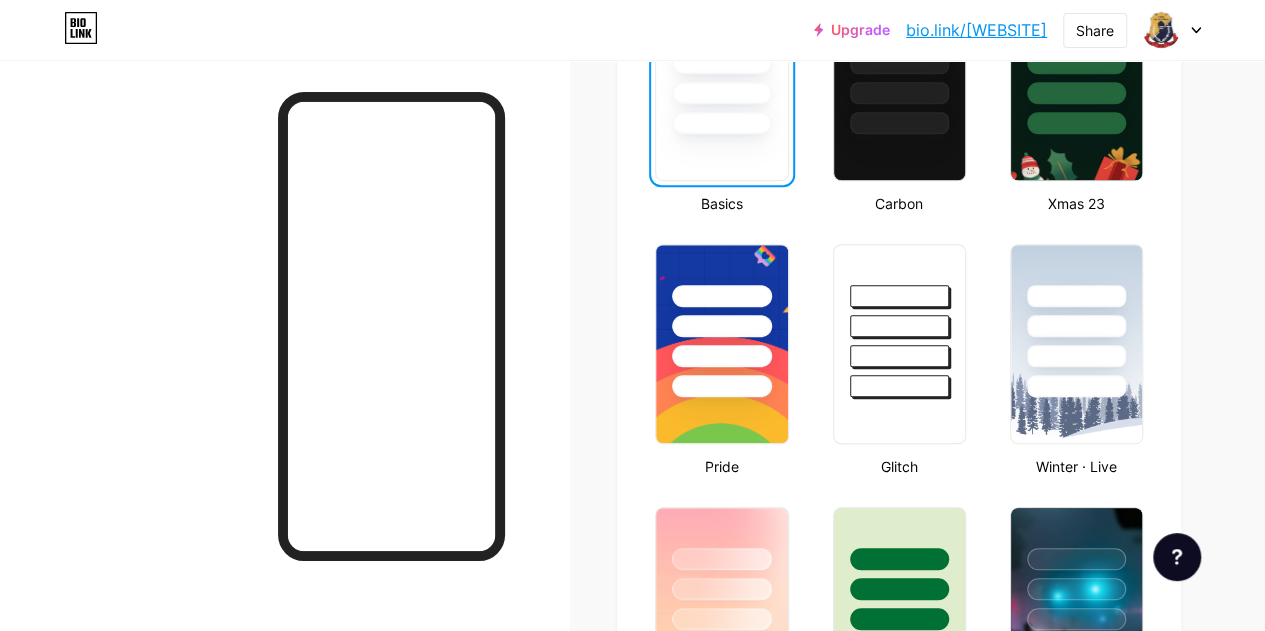 scroll, scrollTop: 424, scrollLeft: 0, axis: vertical 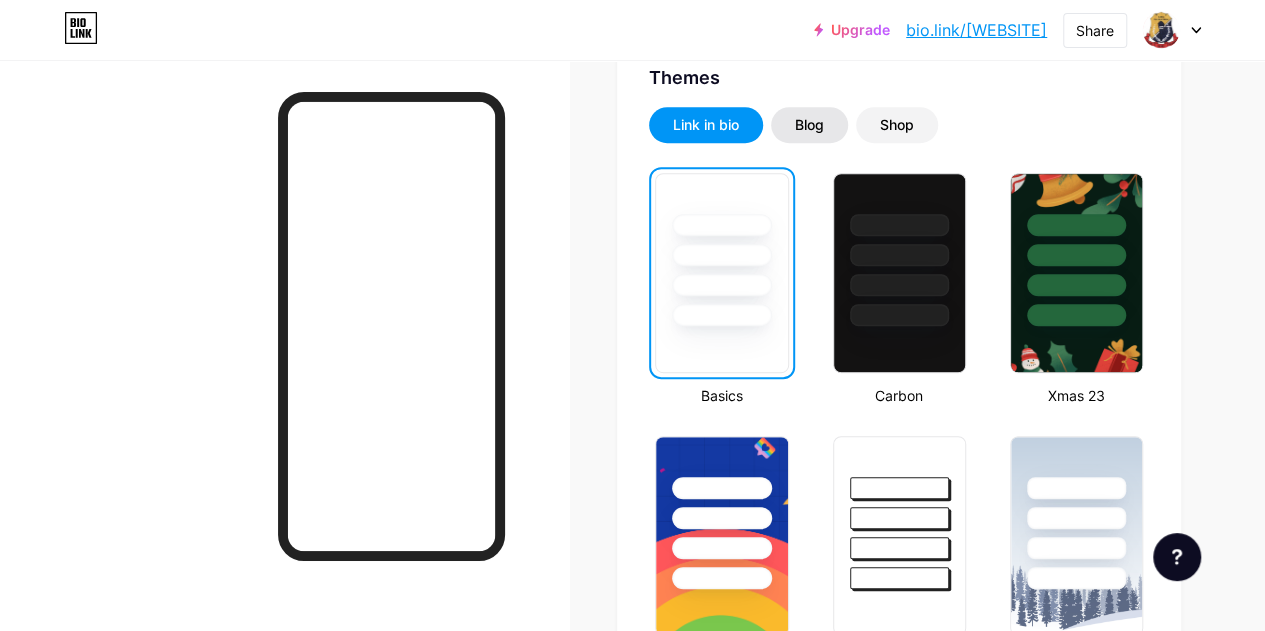 click on "Blog" at bounding box center [809, 125] 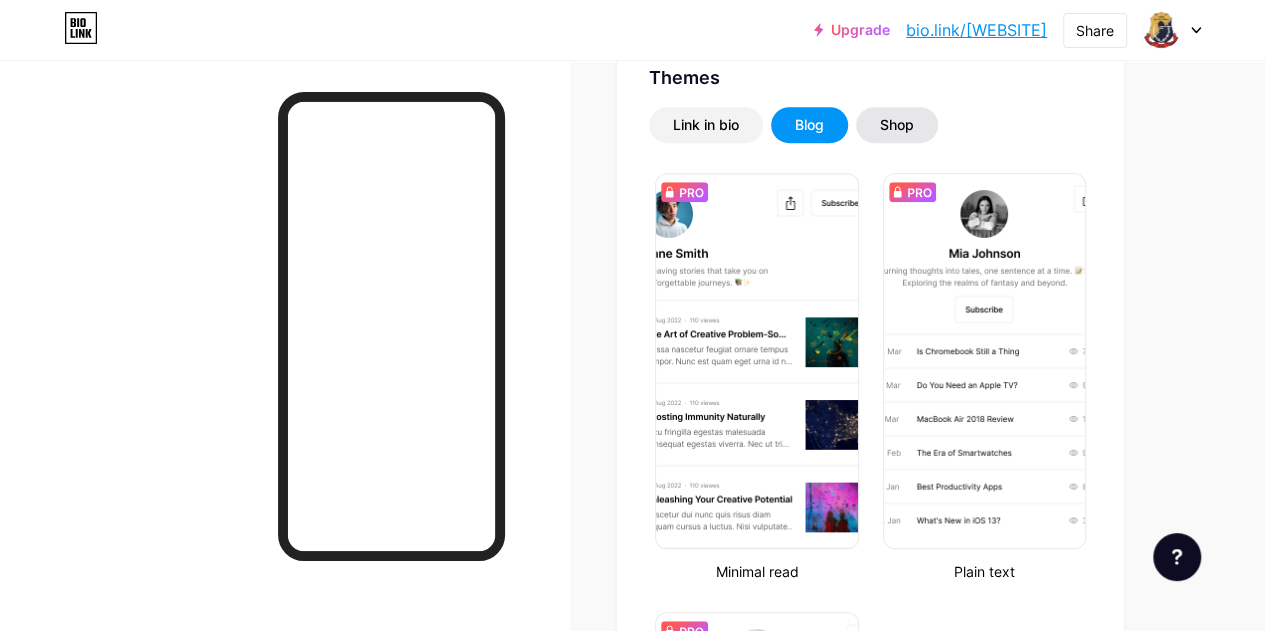 click on "Shop" at bounding box center (897, 125) 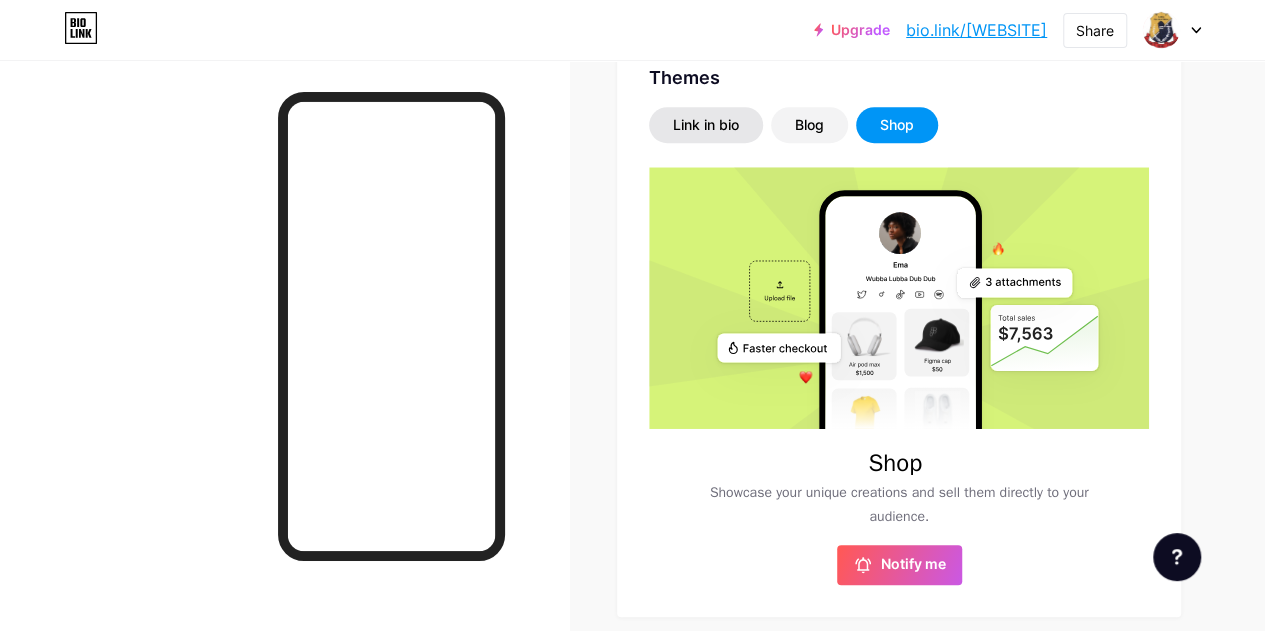 click on "Link in bio" at bounding box center (706, 125) 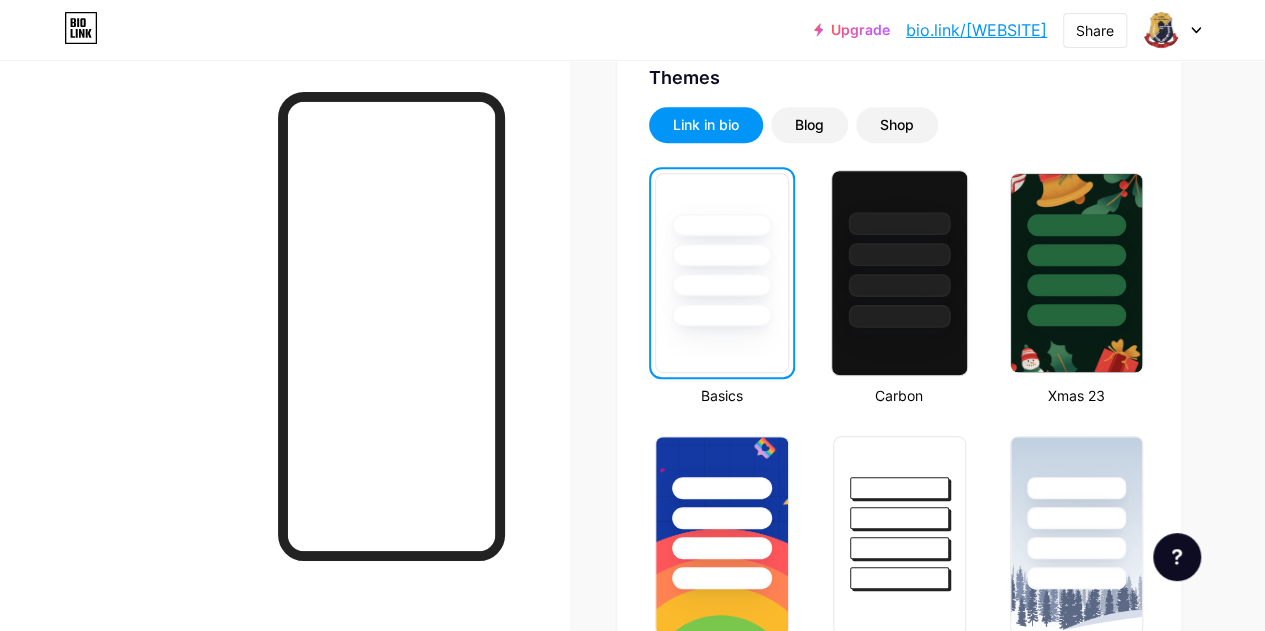 click at bounding box center (899, 316) 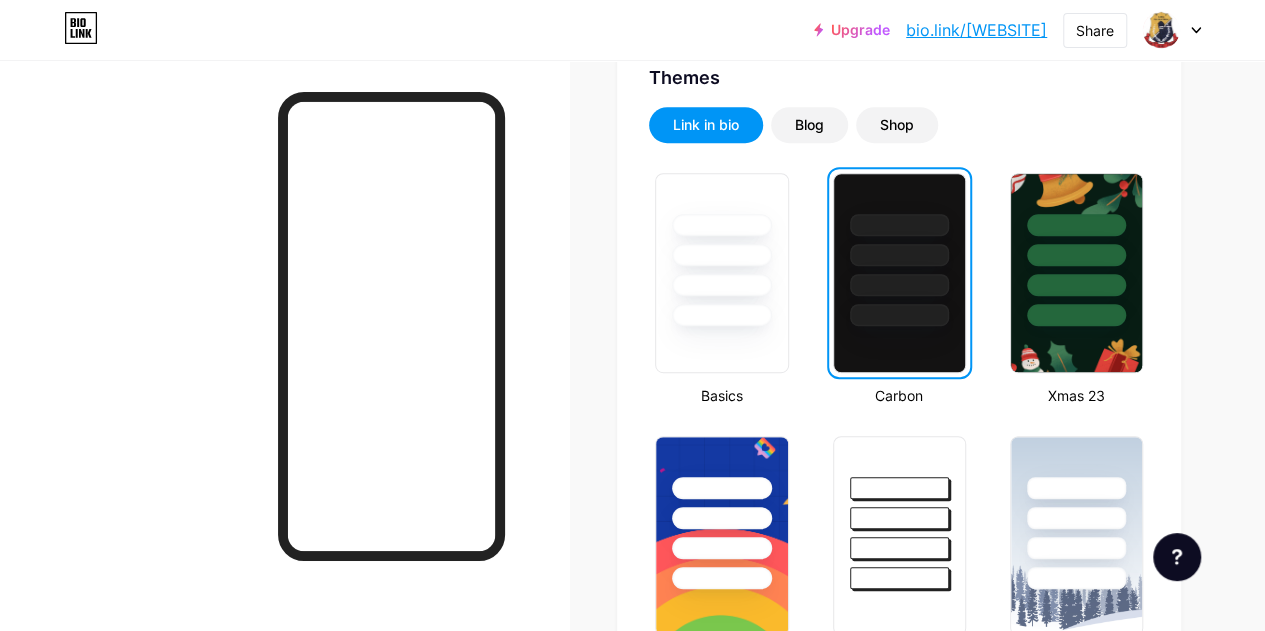 click on "Links
Posts
Design
Subscribers
NEW
Stats
Settings     Profile   SMK PULAU CAREY                       Themes   Link in bio   Blog   Shop       Basics       Carbon       Xmas 23       Pride       Glitch       Winter · Live       Glassy · Live       Chameleon · Live       Rainy Night · Live       Neon · Live       Summer       Retro       Strawberry · Live       Desert       Sunny       Autumn       Leaf       Clear Sky       Blush       Unicorn       Minimal       Cloudy       Shadow     Create your own           Changes saved       Position to display socials                 Top                     Bottom
Disable Bio Link branding
Will hide the Bio Link branding from homepage     Display Share button
Enables social sharing options on your page including a QR code.   Changes saved           Feature requests             Help center         Contact support" at bounding box center [632, 1304] 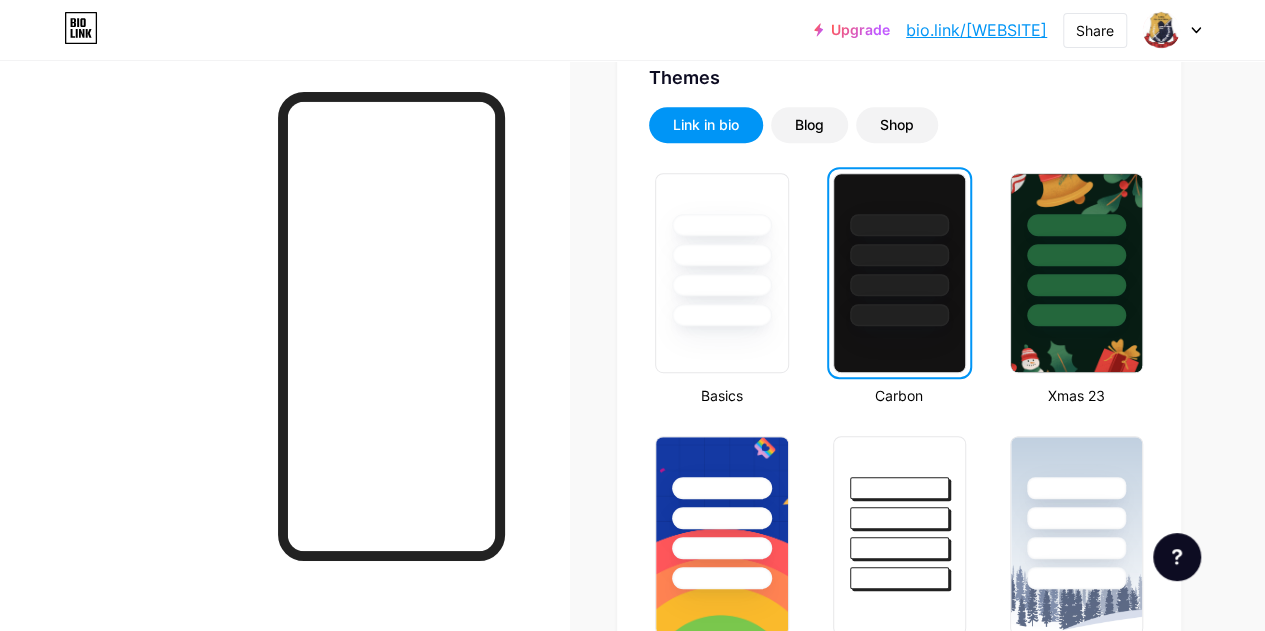 scroll, scrollTop: 566, scrollLeft: 0, axis: vertical 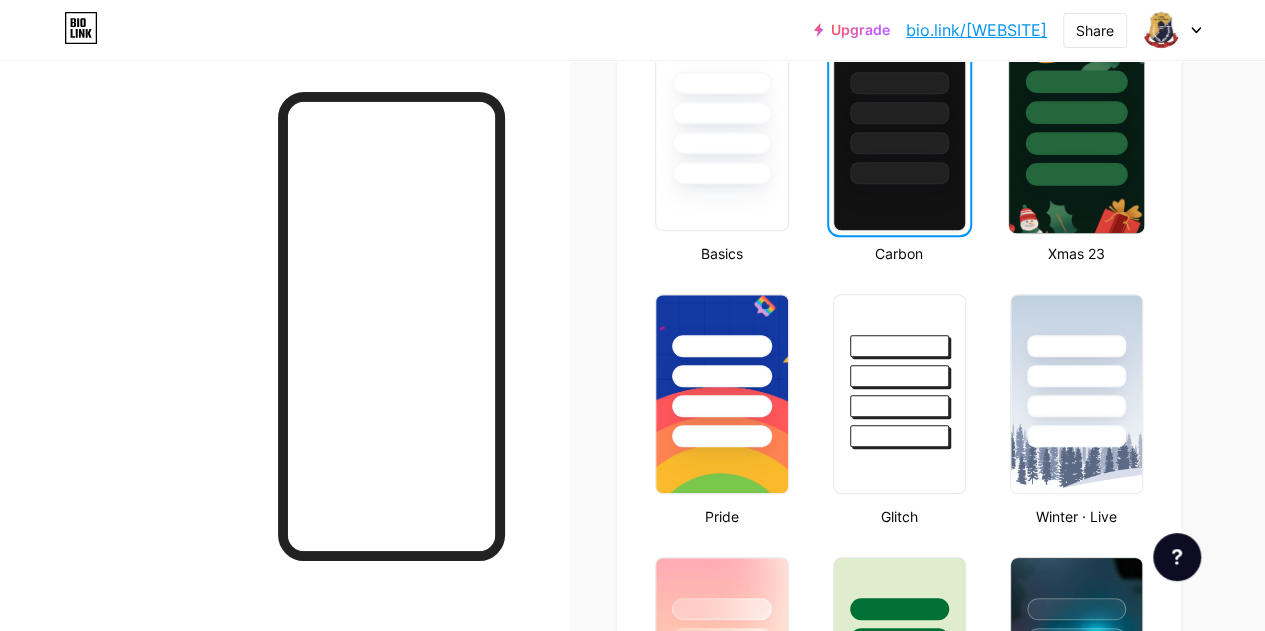 click at bounding box center [1076, 131] 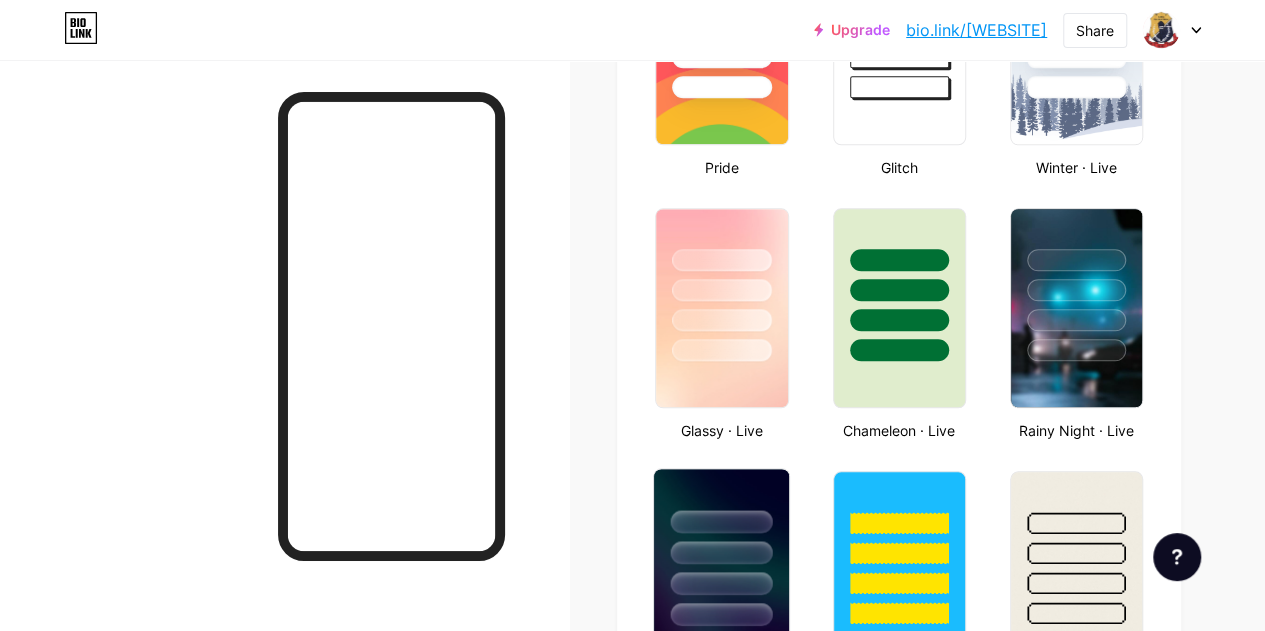 scroll, scrollTop: 914, scrollLeft: 0, axis: vertical 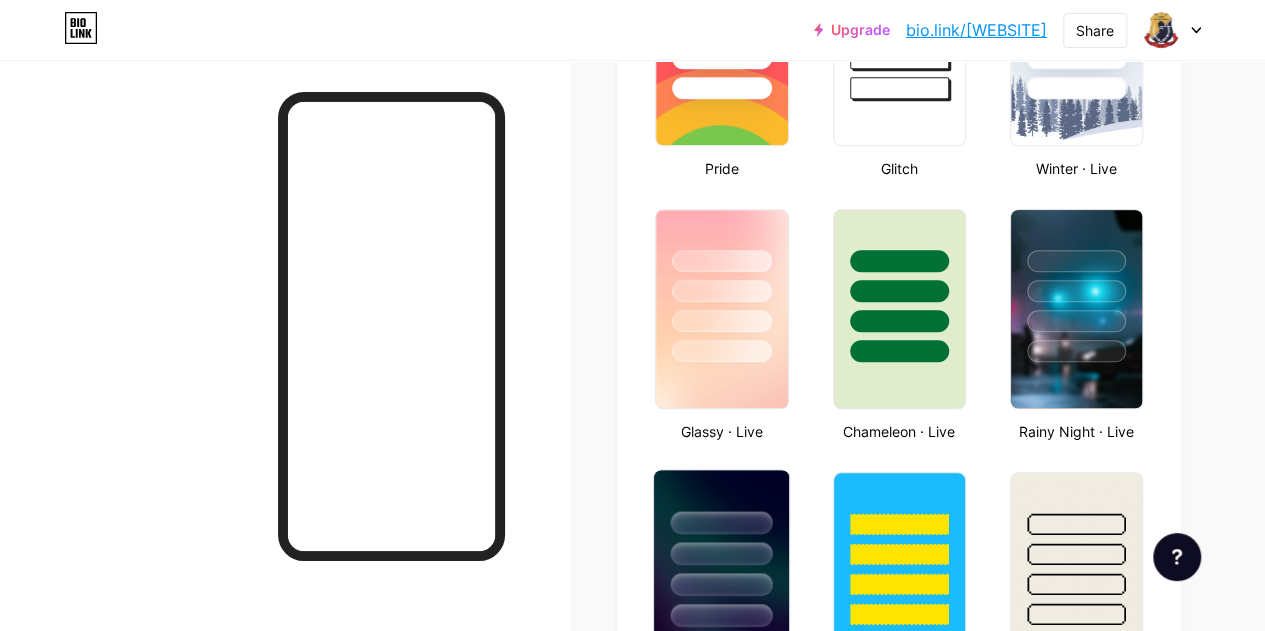 click at bounding box center [722, 522] 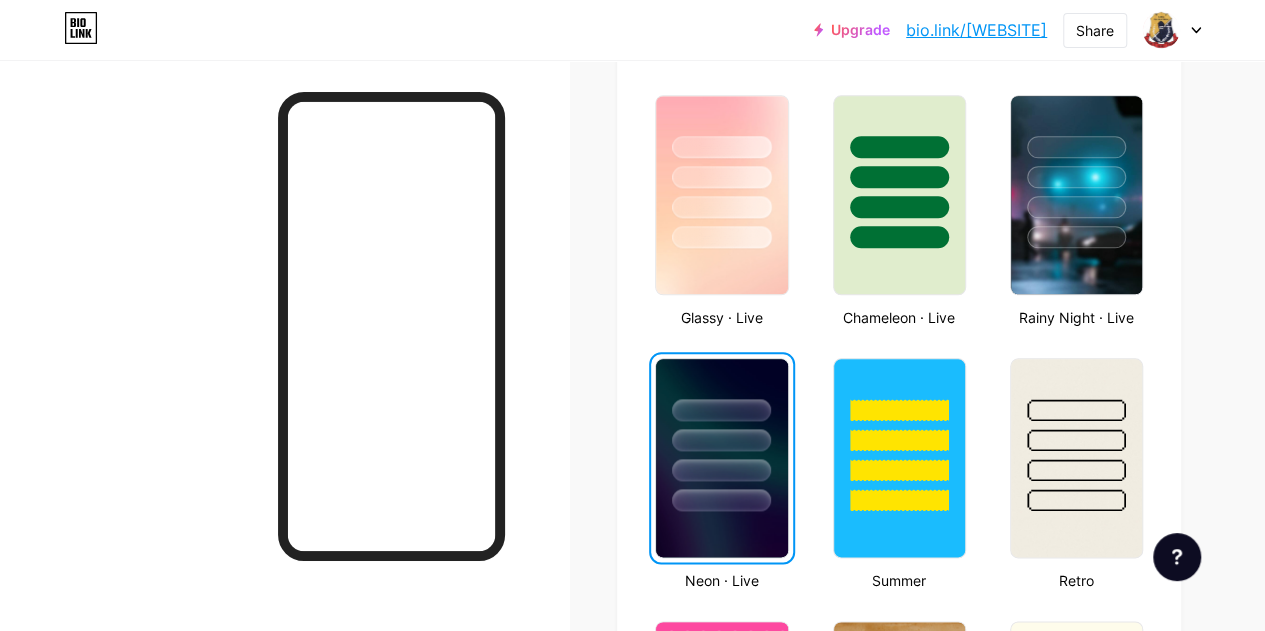 scroll, scrollTop: 1031, scrollLeft: 0, axis: vertical 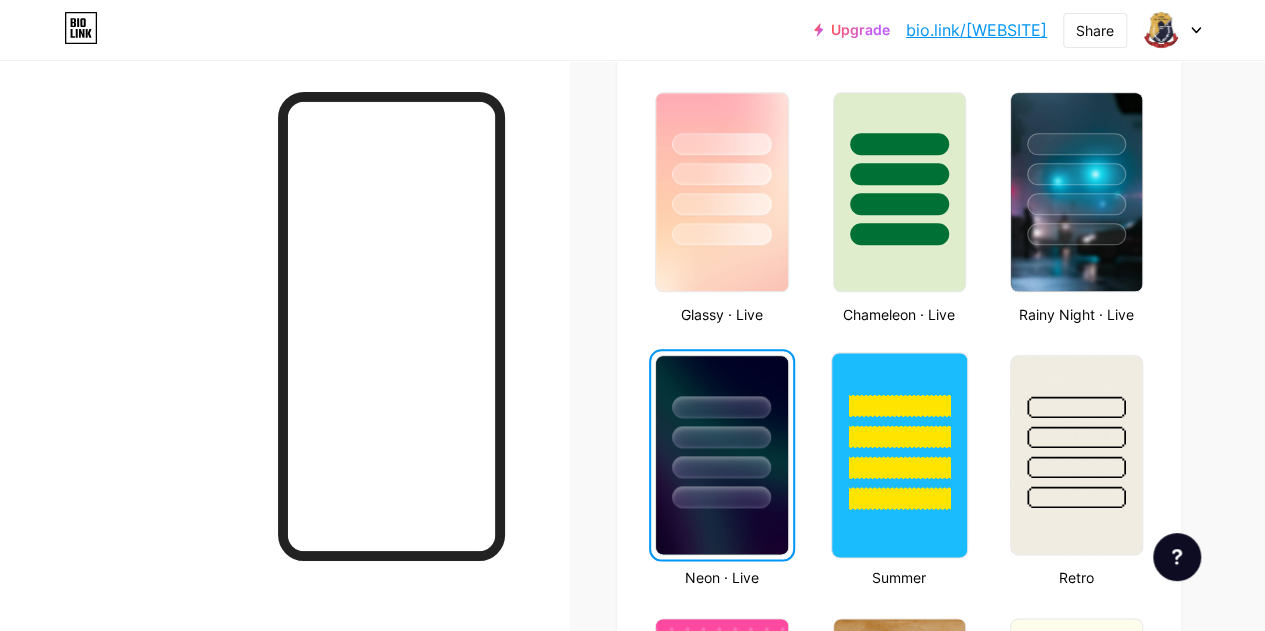 click at bounding box center (899, 467) 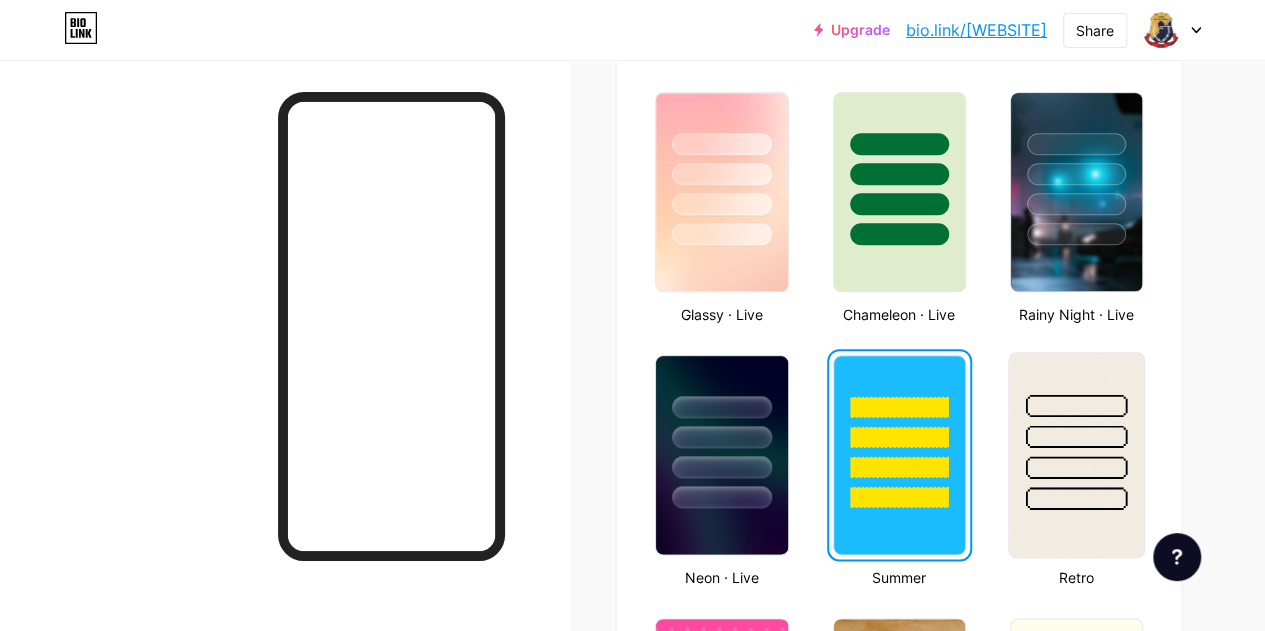 click at bounding box center [1076, 431] 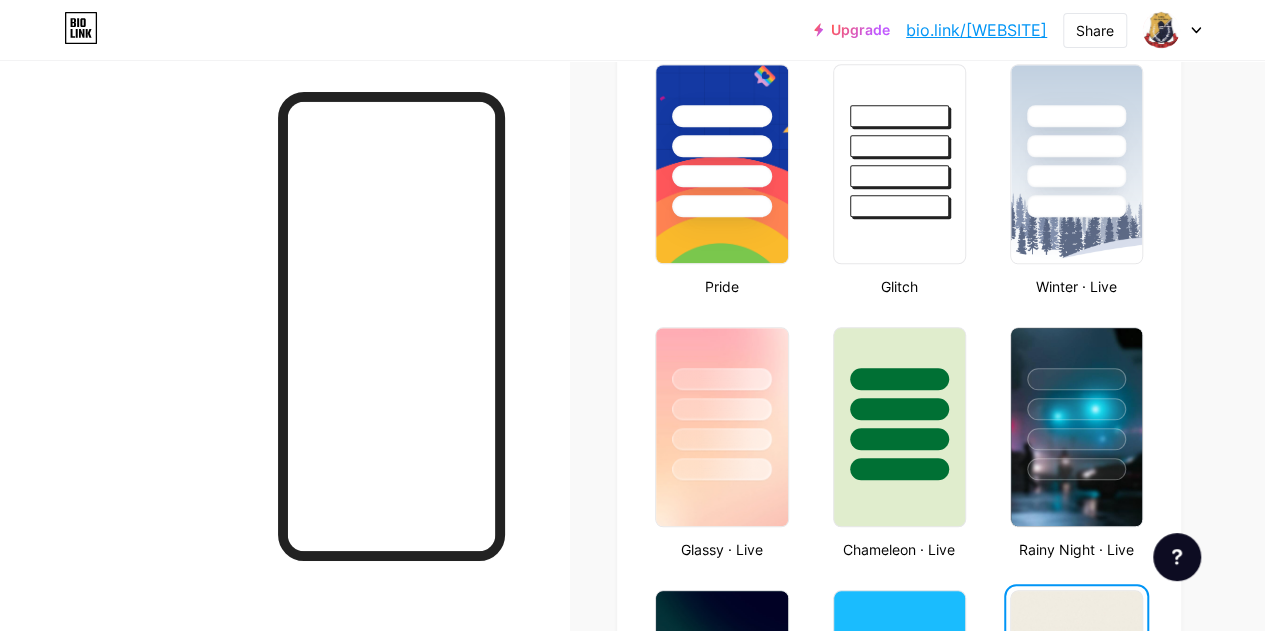 scroll, scrollTop: 795, scrollLeft: 0, axis: vertical 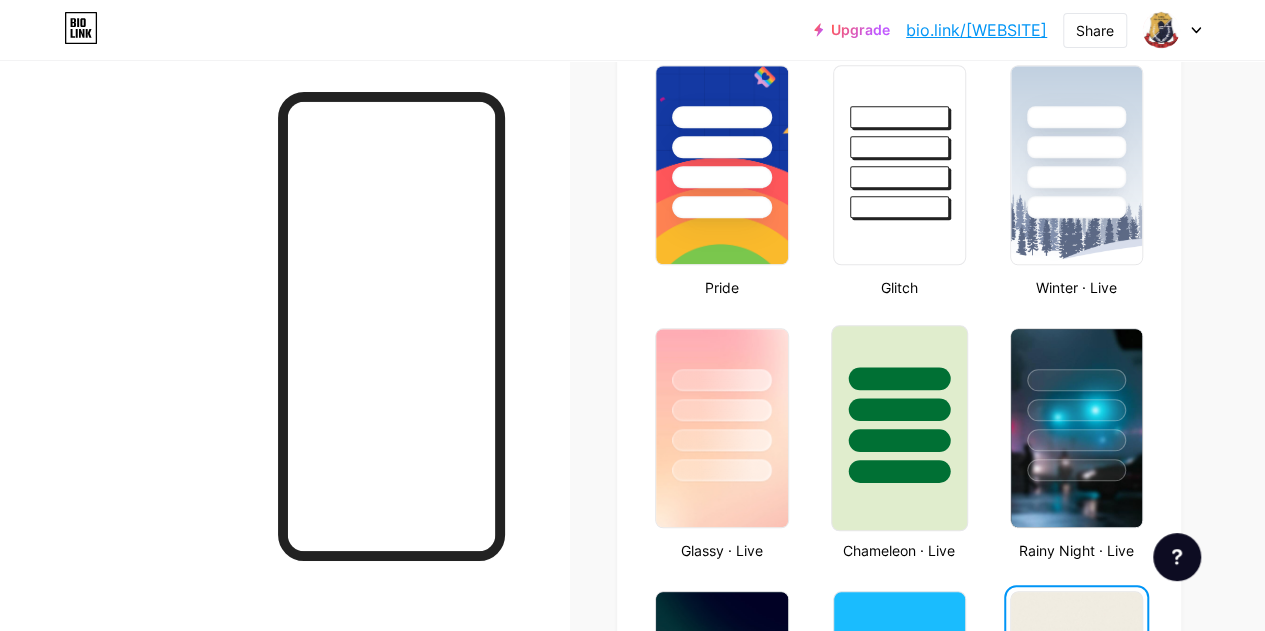 click at bounding box center (899, 428) 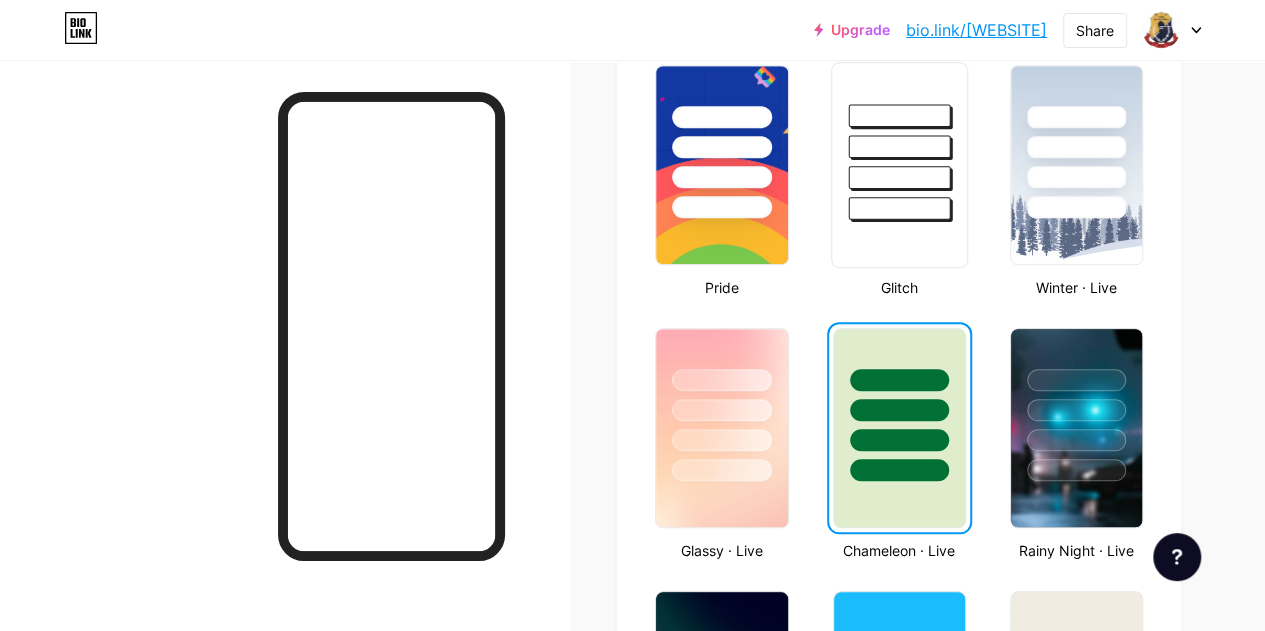 click at bounding box center (899, 208) 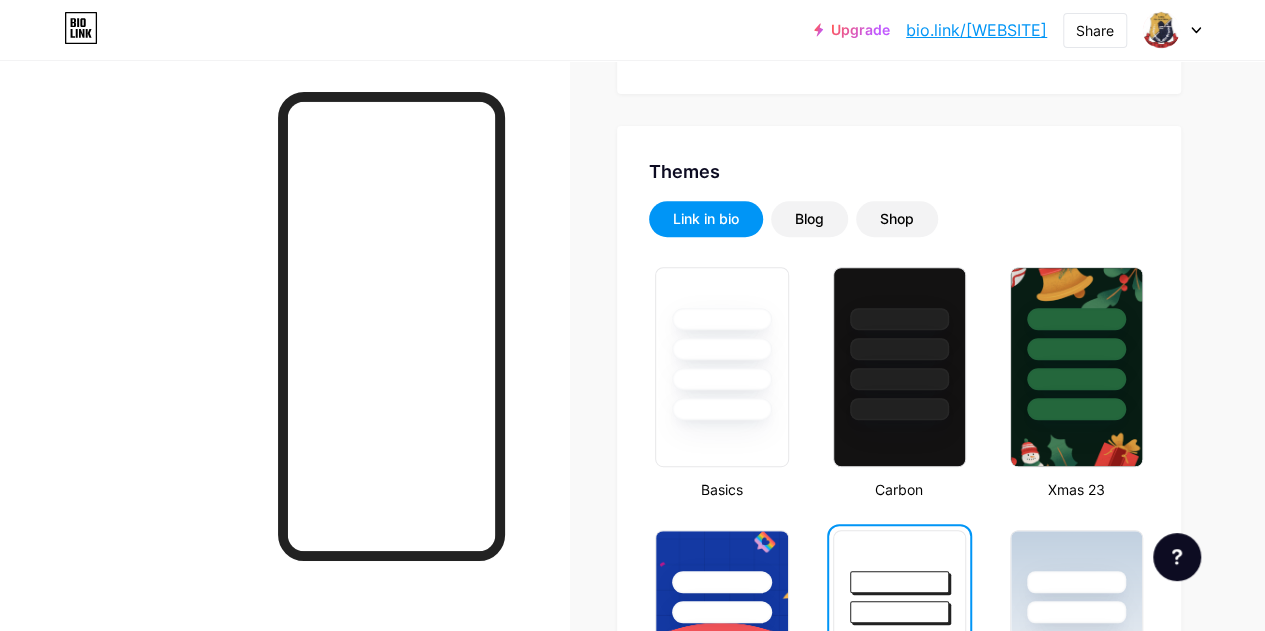 scroll, scrollTop: 329, scrollLeft: 0, axis: vertical 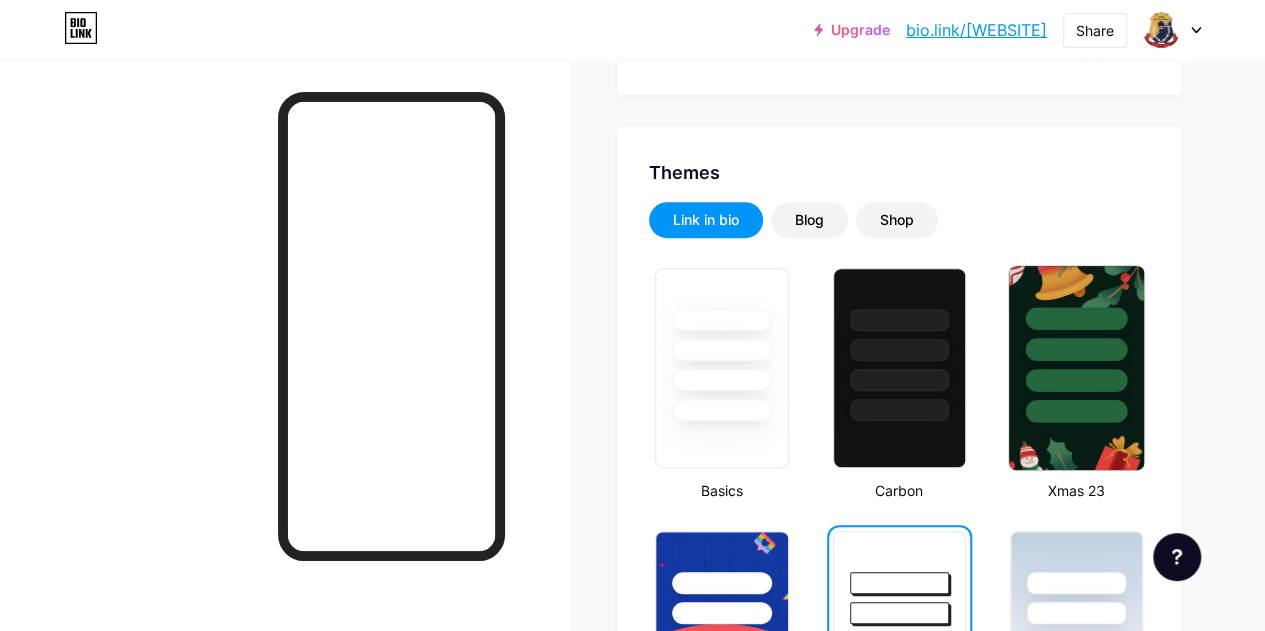 click at bounding box center (1076, 411) 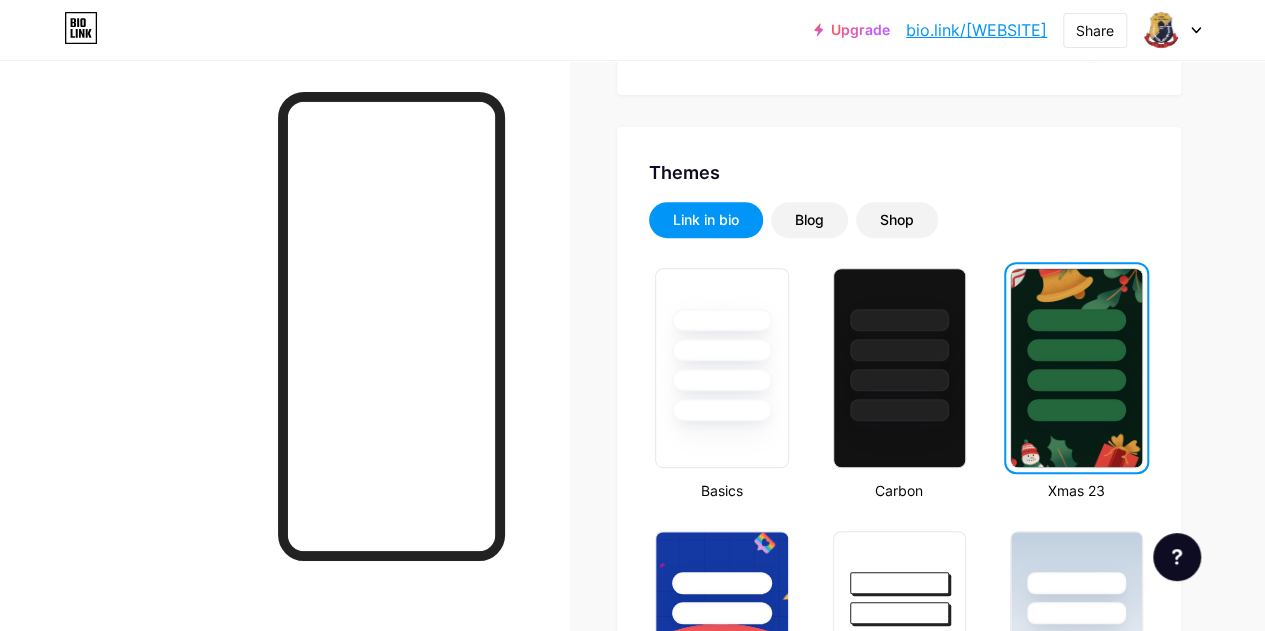 click on "Links
Posts
Design
Subscribers
NEW
Stats
Settings     Profile   SMK PULAU CAREY                       Themes   Link in bio   Blog   Shop       Basics       Carbon       Xmas 23       Pride       Glitch       Winter · Live       Glassy · Live       Chameleon · Live       Rainy Night · Live       Neon · Live       Summer       Retro       Strawberry · Live       Desert       Sunny       Autumn       Leaf       Clear Sky       Blush       Unicorn       Minimal       Cloudy       Shadow     Create your own           Changes saved       Position to display socials                 Top                     Bottom
Disable Bio Link branding
Will hide the Bio Link branding from homepage     Display Share button
Enables social sharing options on your page including a QR code.   Changes saved           Feature requests             Help center         Contact support" at bounding box center [632, 1399] 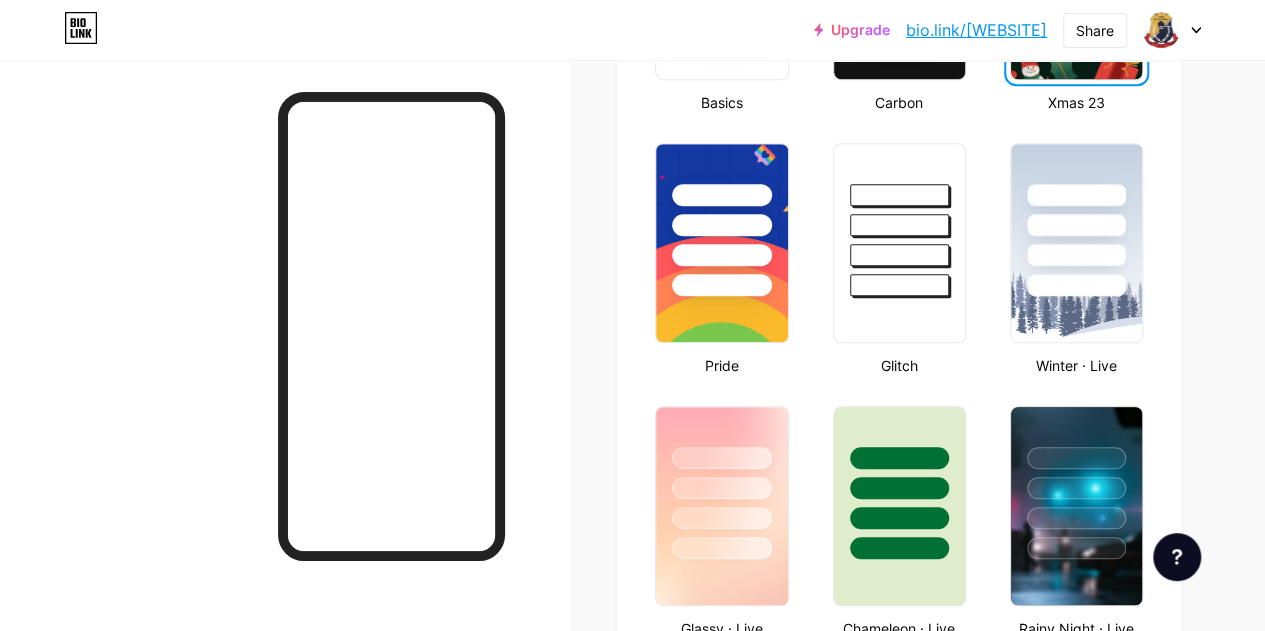 scroll, scrollTop: 715, scrollLeft: 0, axis: vertical 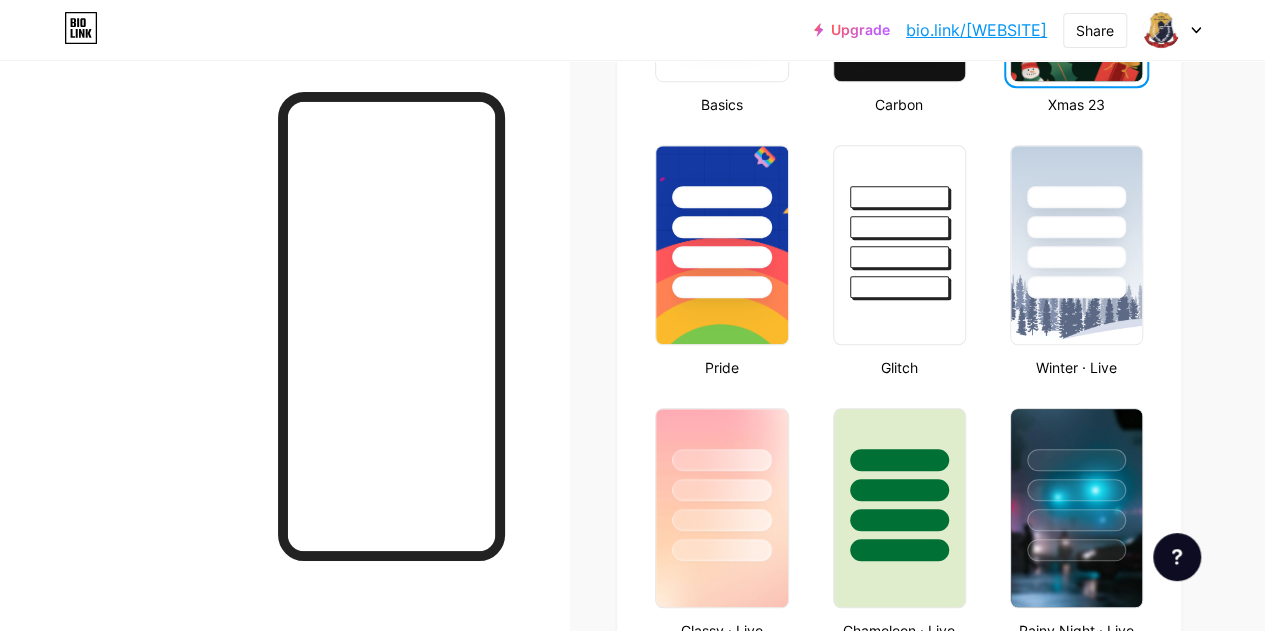 click at bounding box center (284, 375) 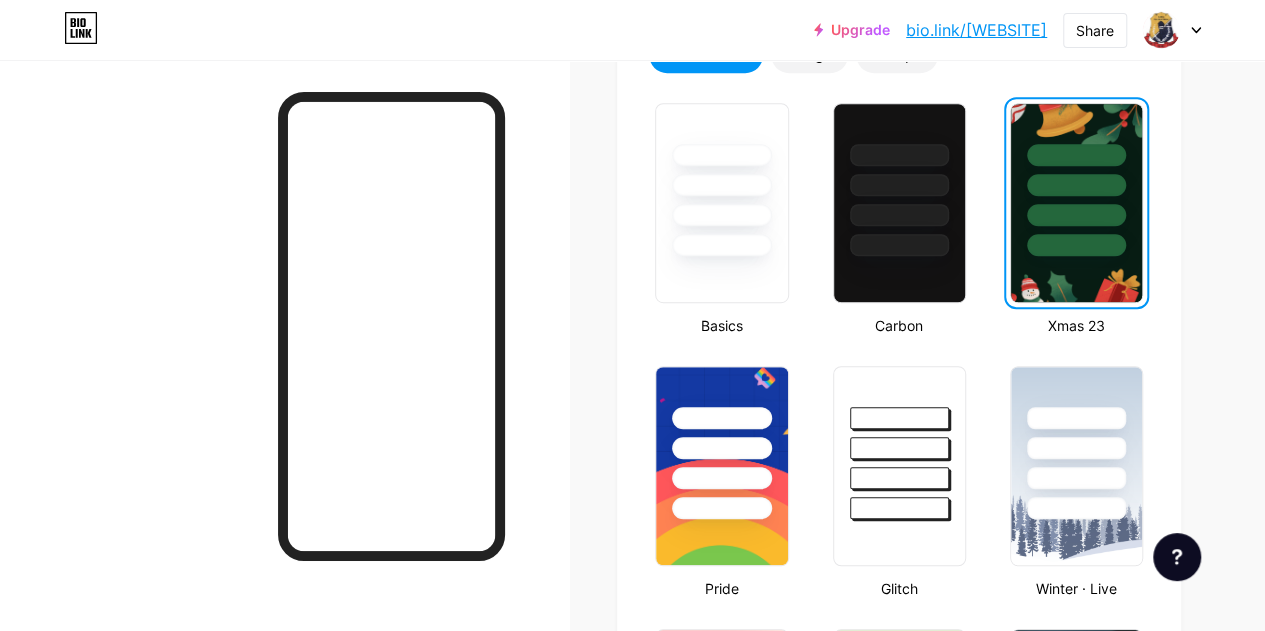 scroll, scrollTop: 476, scrollLeft: 0, axis: vertical 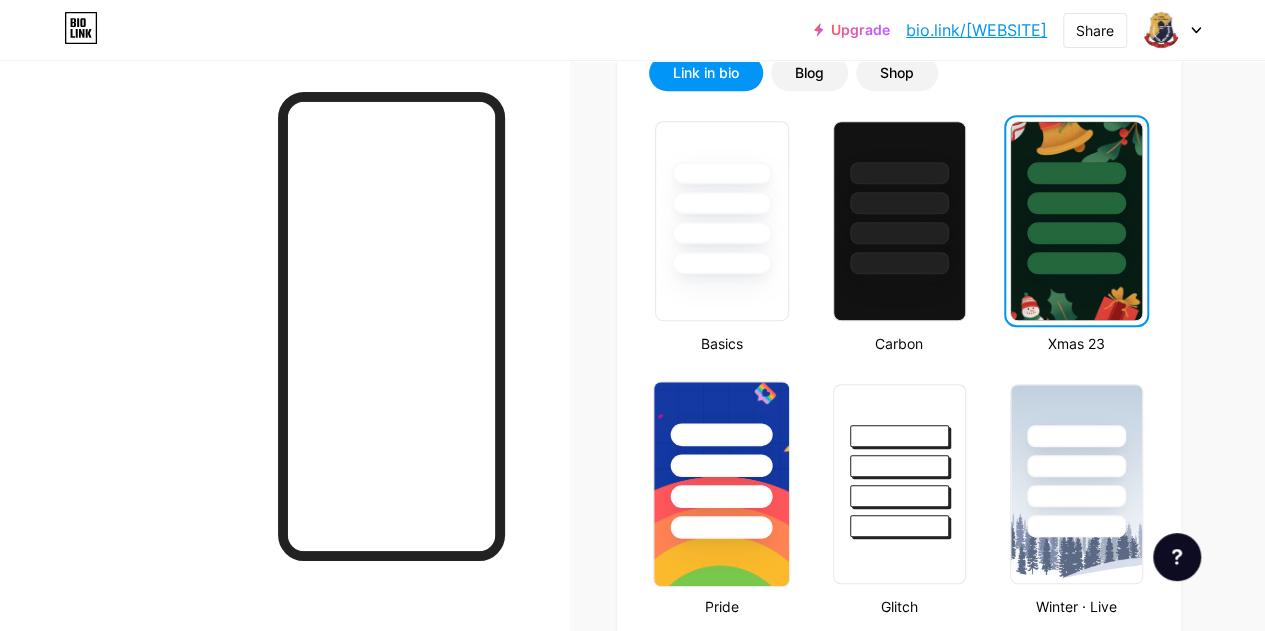 click at bounding box center (722, 527) 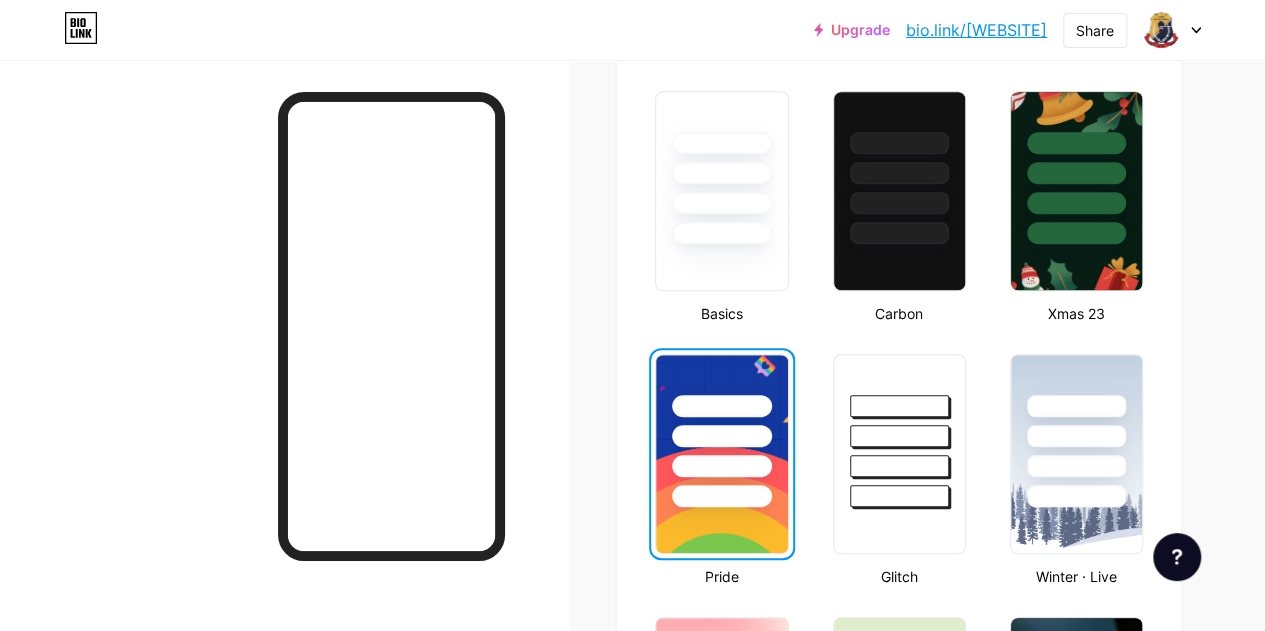 scroll, scrollTop: 561, scrollLeft: 0, axis: vertical 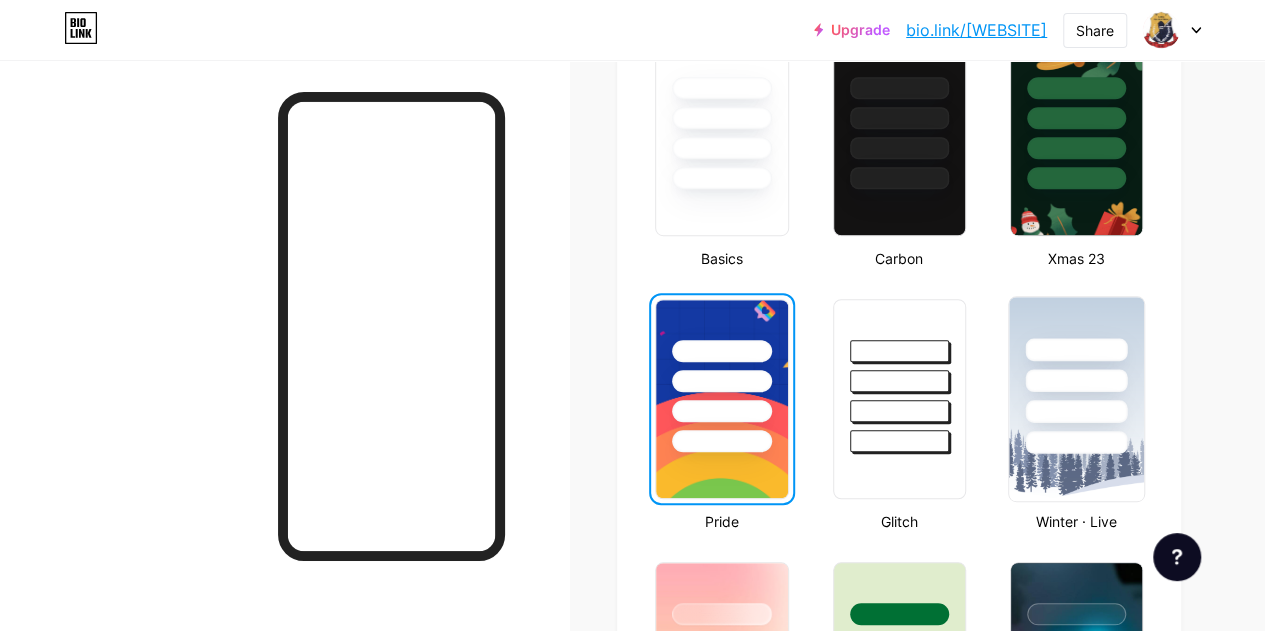 click at bounding box center (1076, 442) 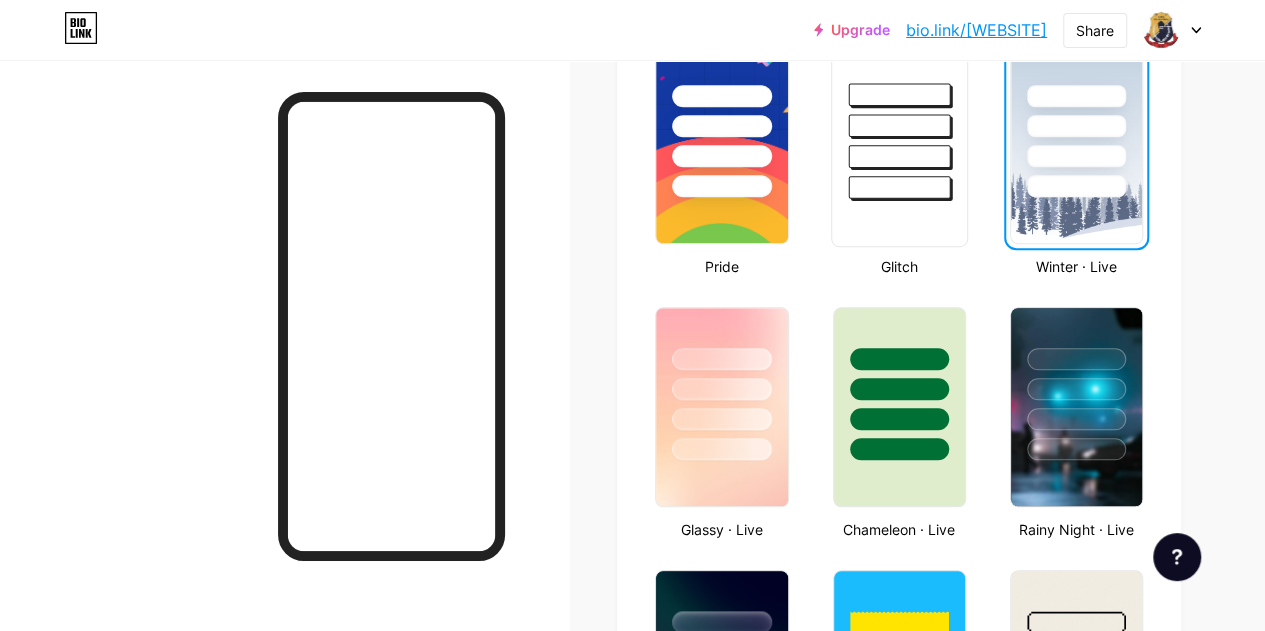 scroll, scrollTop: 1005, scrollLeft: 0, axis: vertical 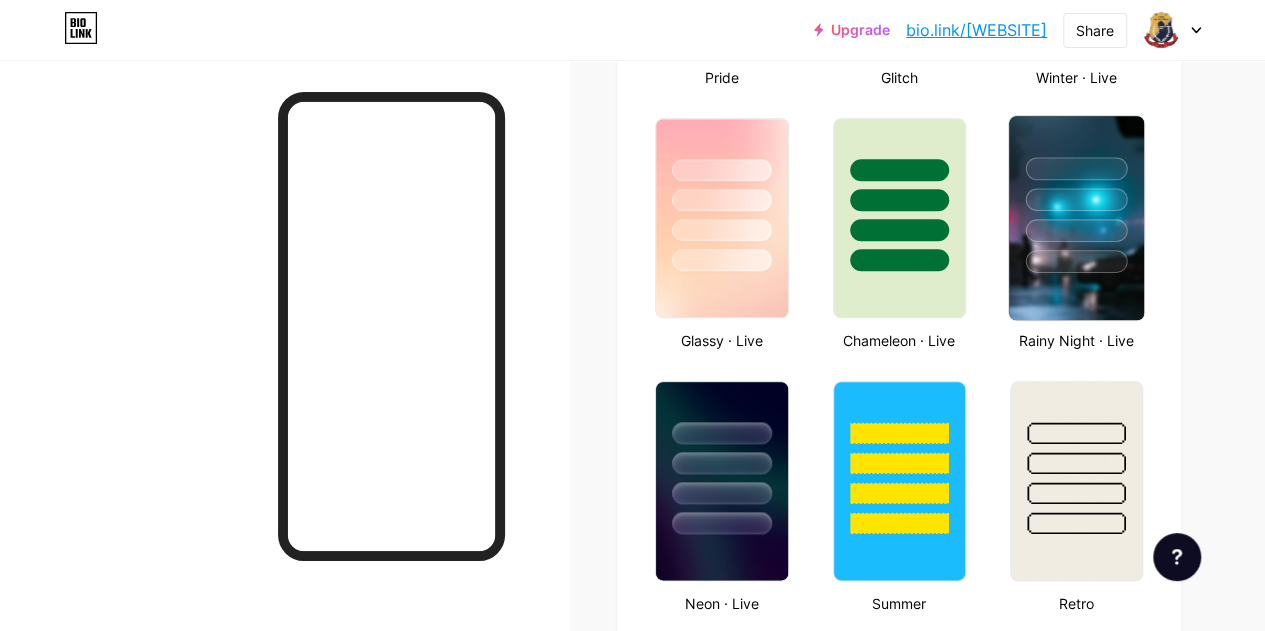 click at bounding box center [1076, 261] 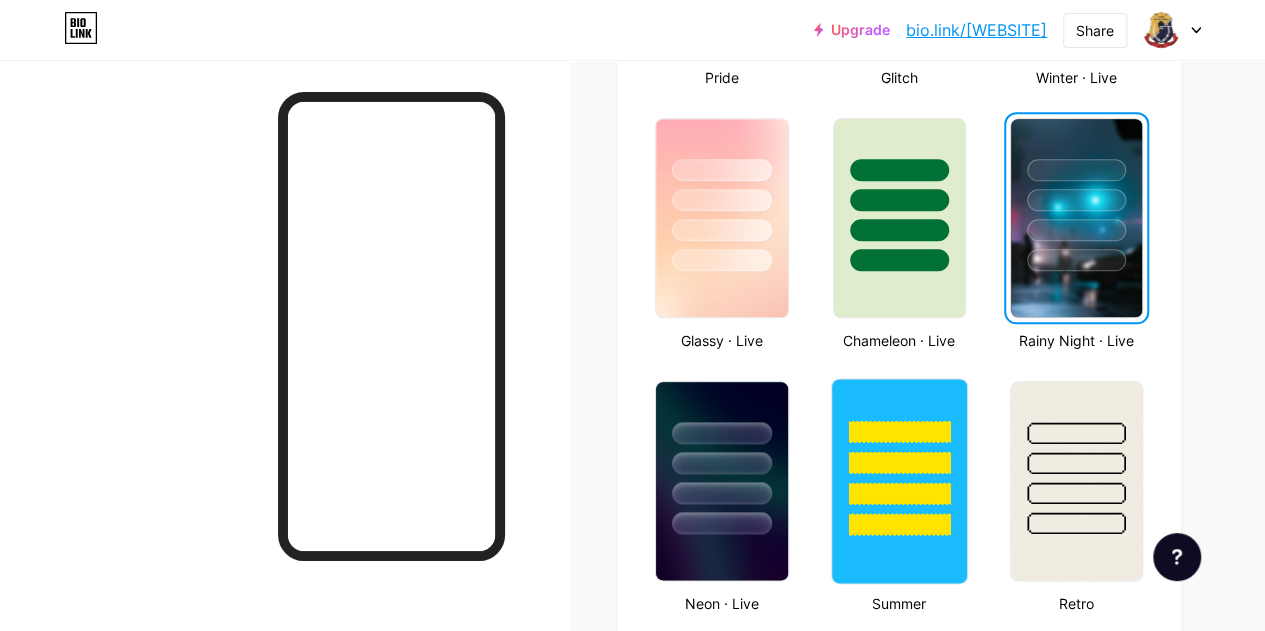 click at bounding box center [899, 462] 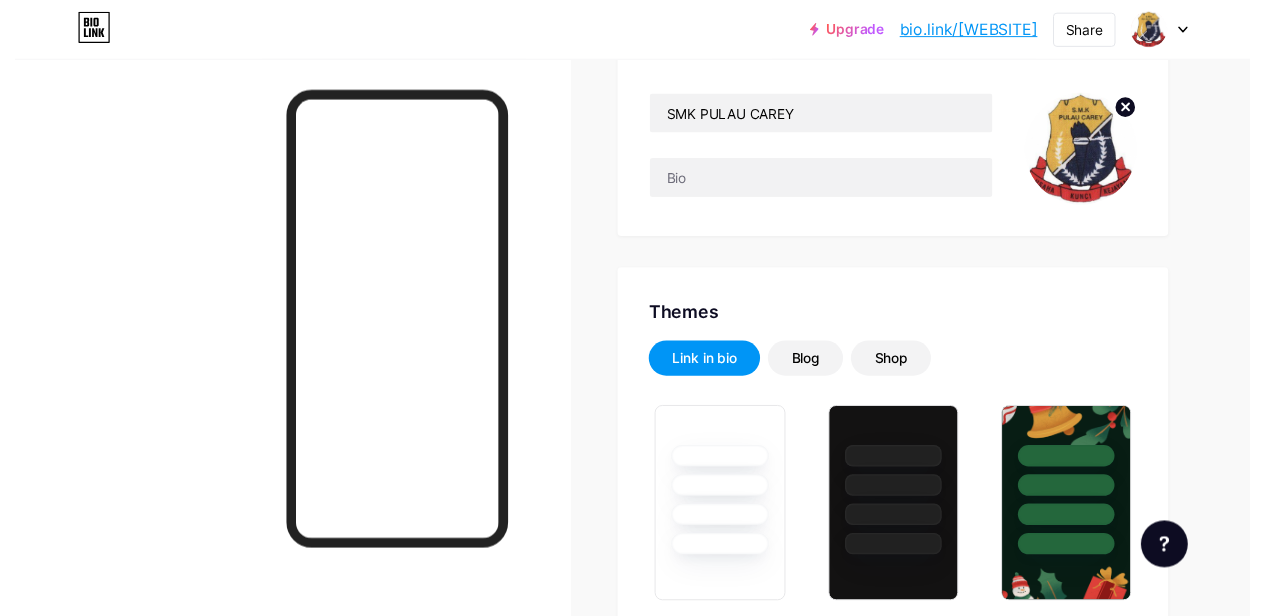 scroll, scrollTop: 0, scrollLeft: 0, axis: both 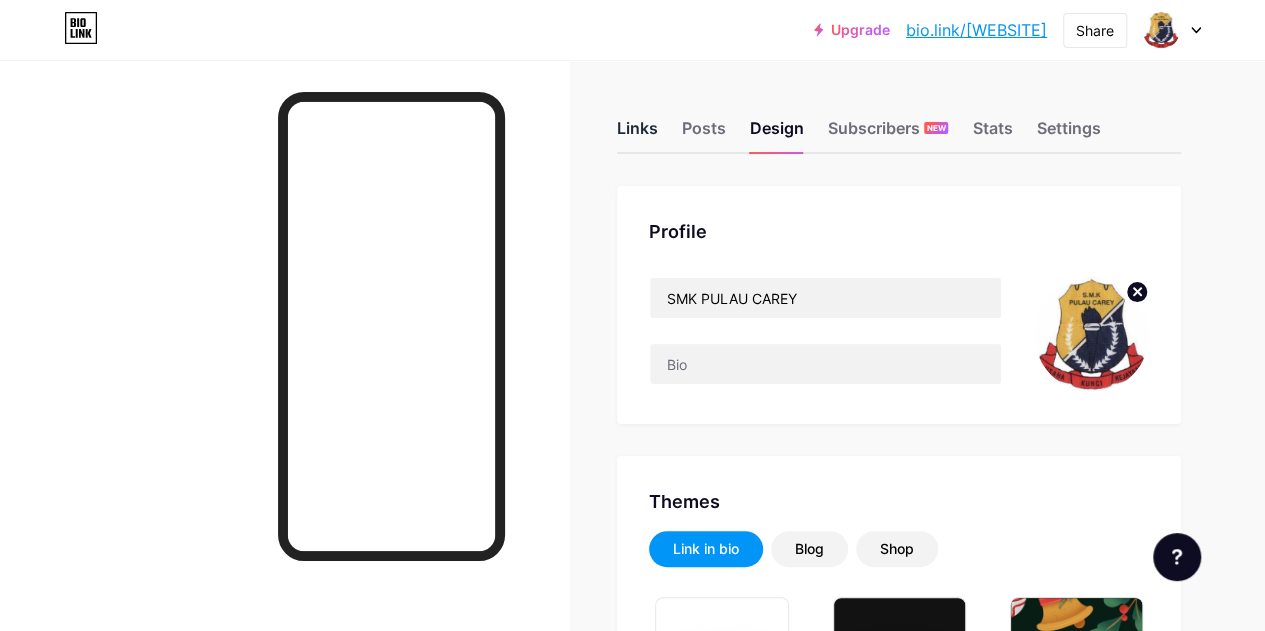 click on "Links" at bounding box center [637, 134] 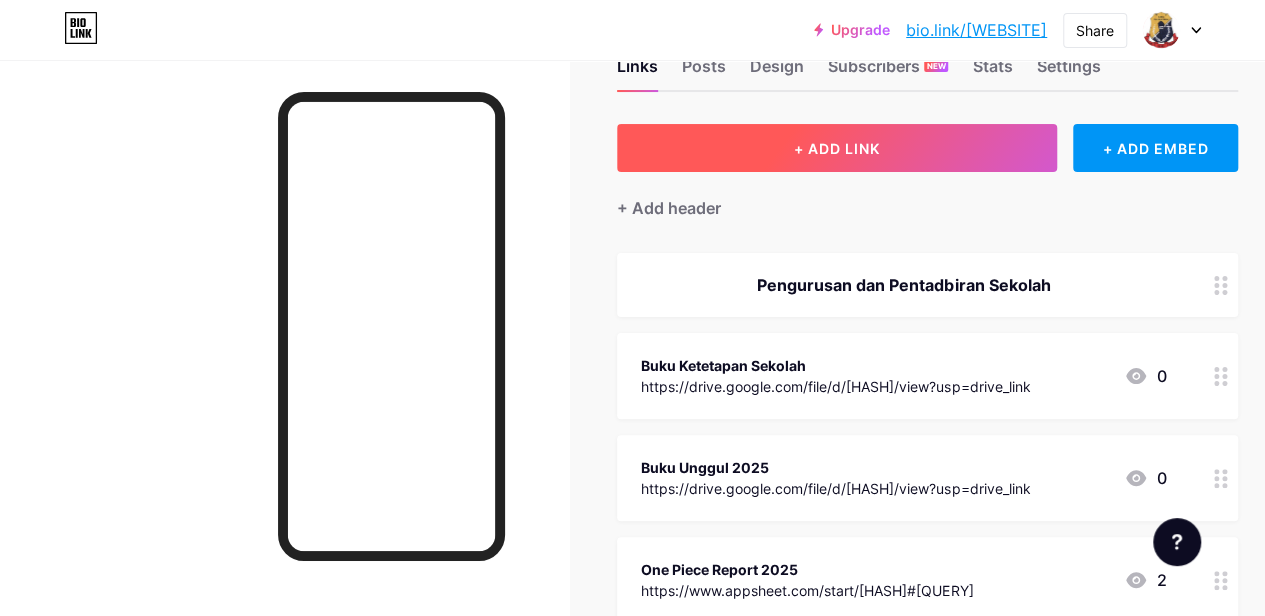 scroll, scrollTop: 0, scrollLeft: 0, axis: both 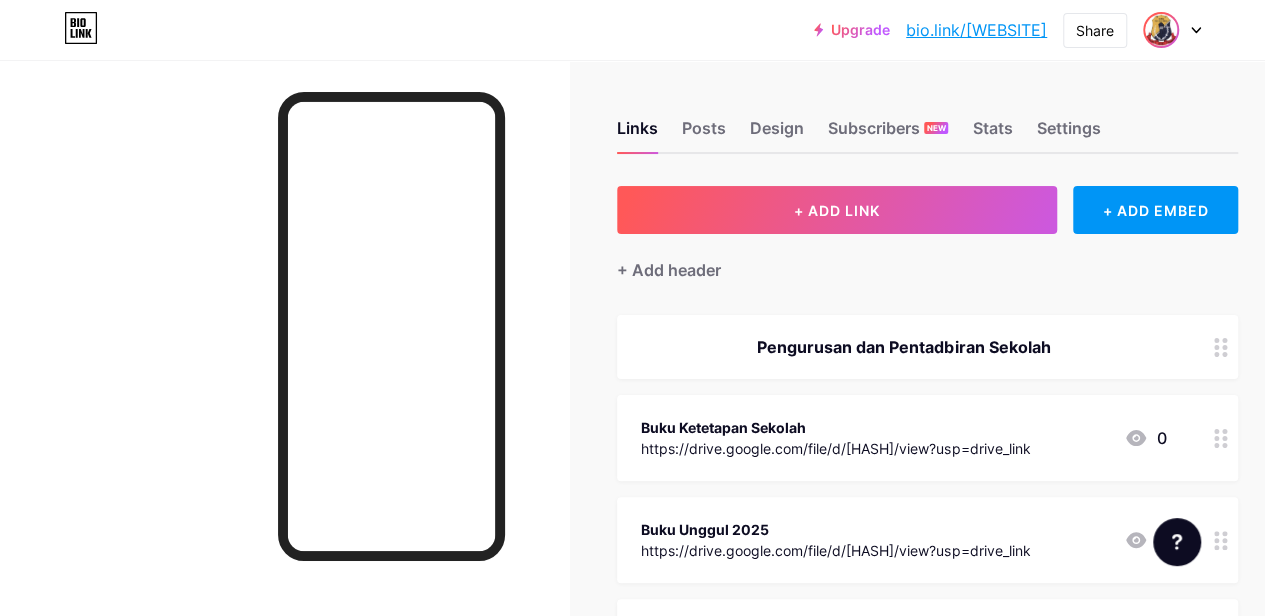 click at bounding box center (1161, 30) 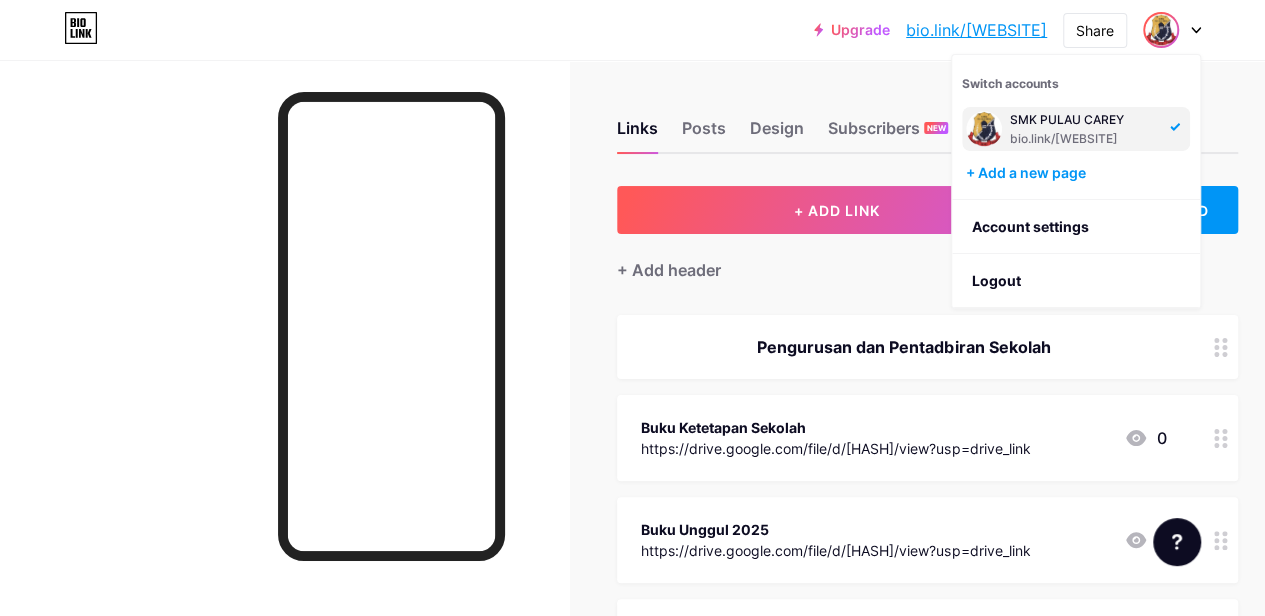 click on "bio.link/[WEBSITE]" at bounding box center [1084, 139] 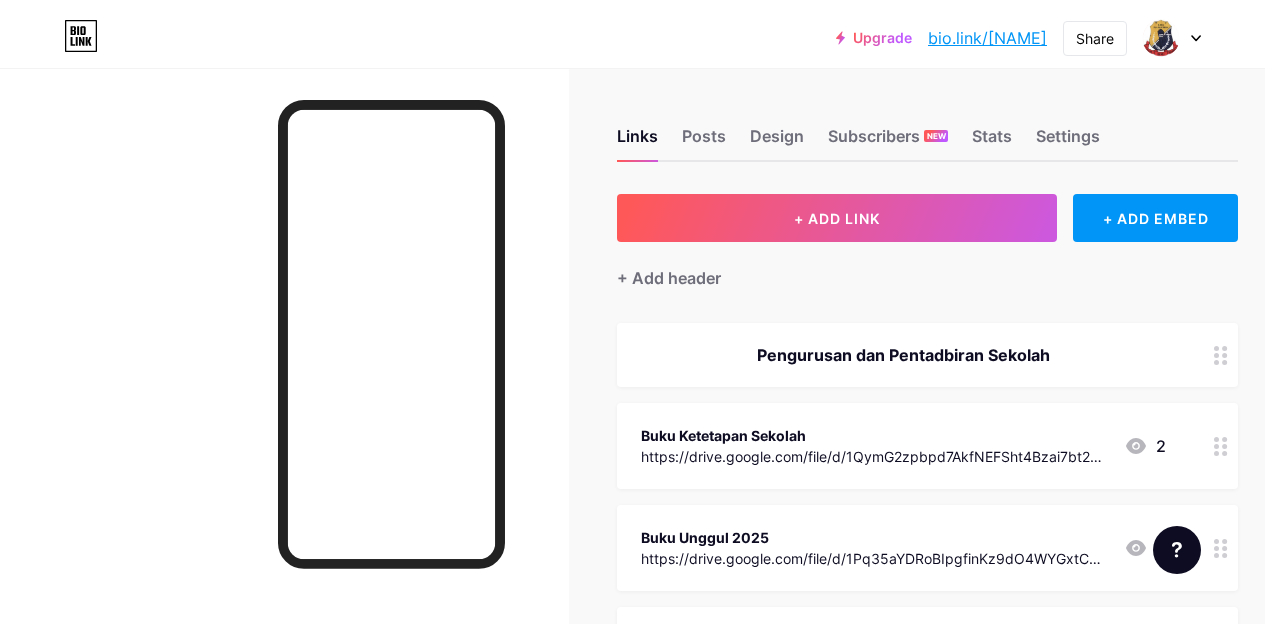 scroll, scrollTop: 0, scrollLeft: 0, axis: both 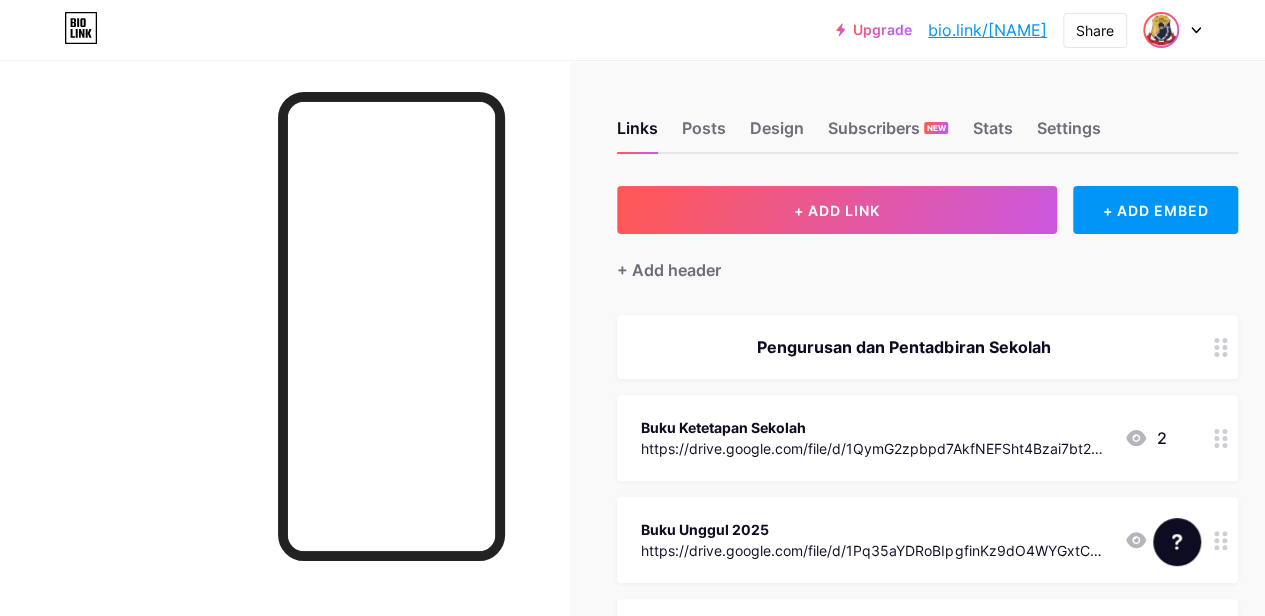 click at bounding box center [1161, 30] 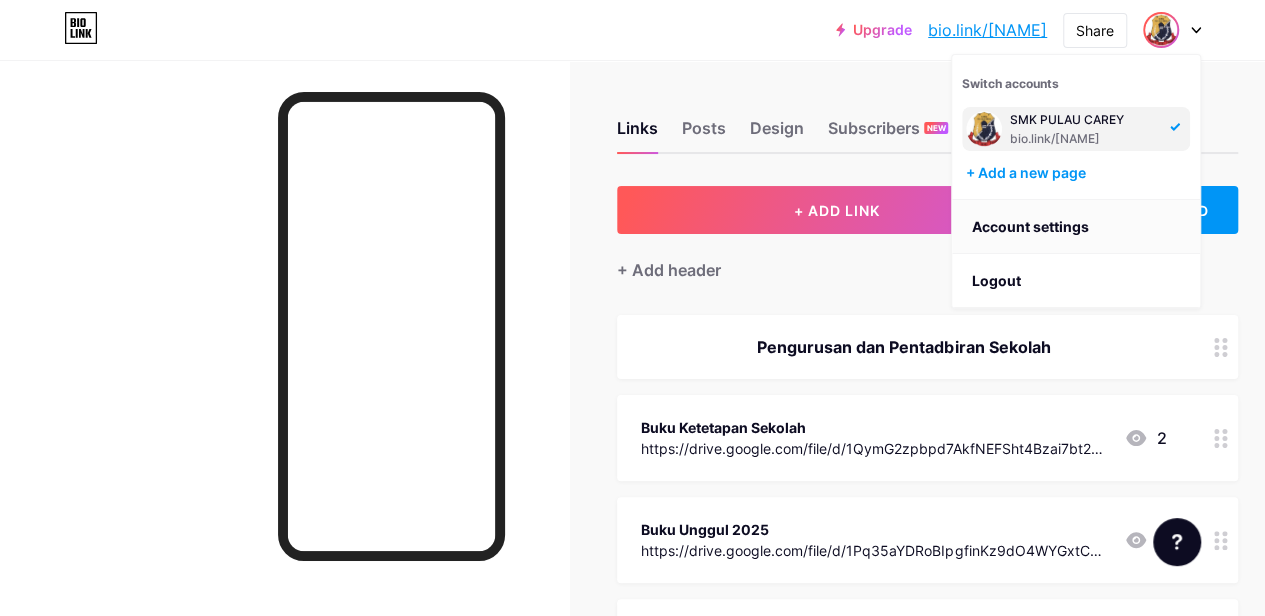 click on "Account settings" at bounding box center (1076, 227) 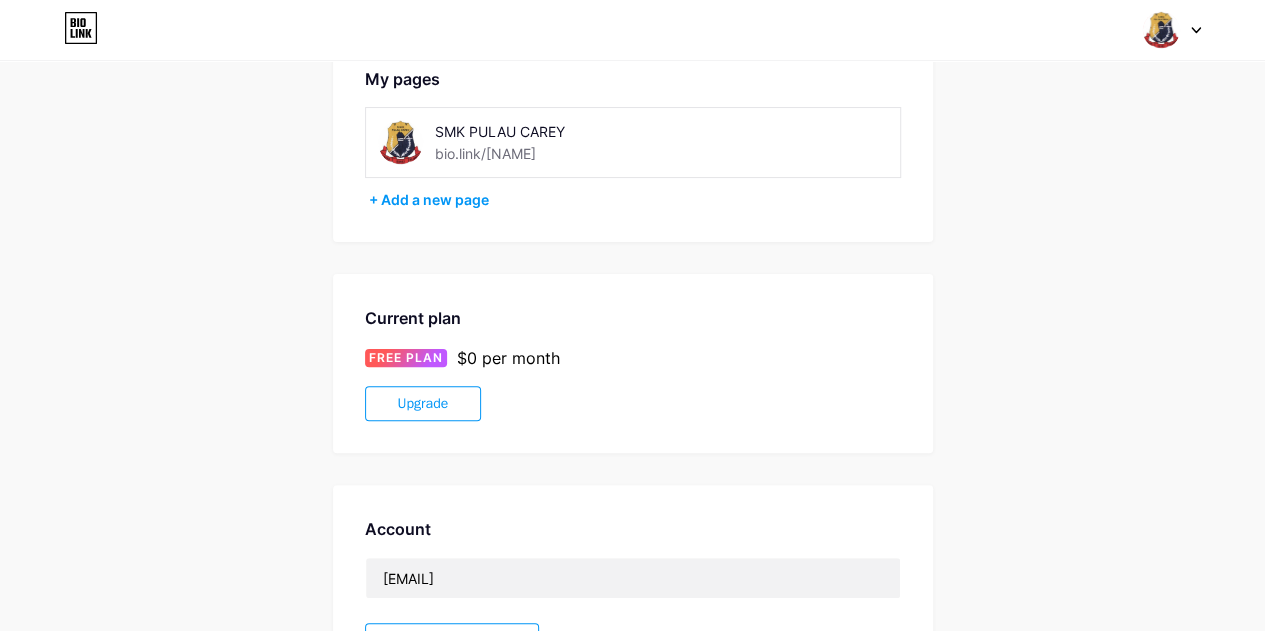 scroll, scrollTop: 0, scrollLeft: 0, axis: both 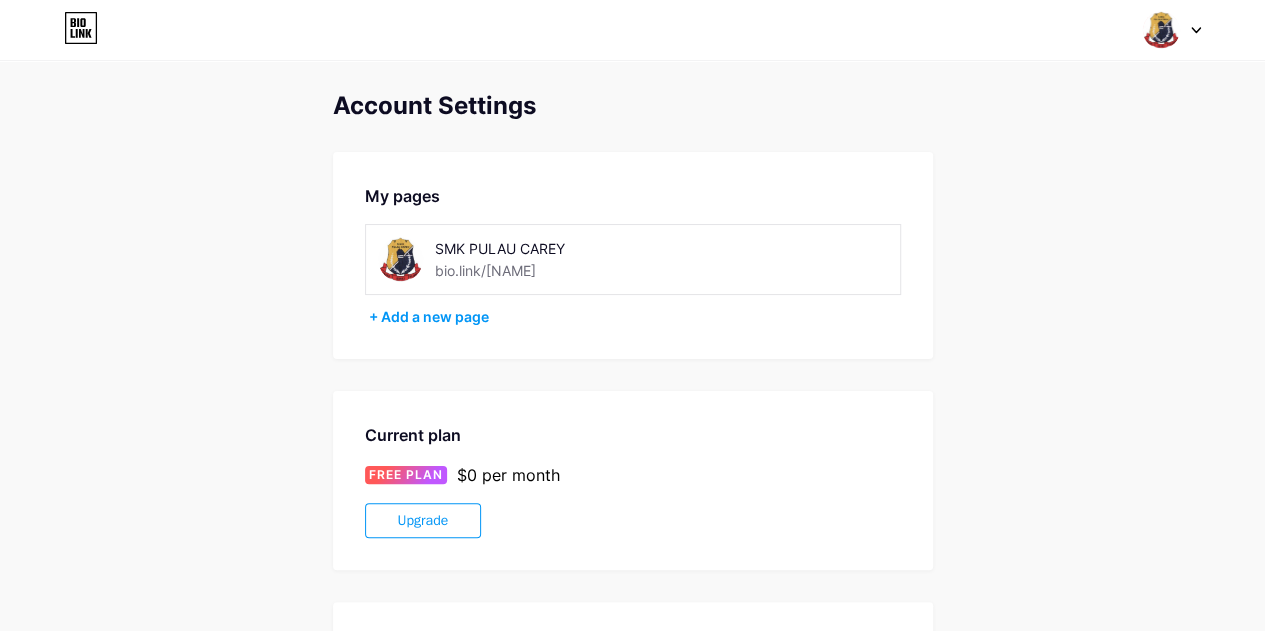 click at bounding box center (400, 259) 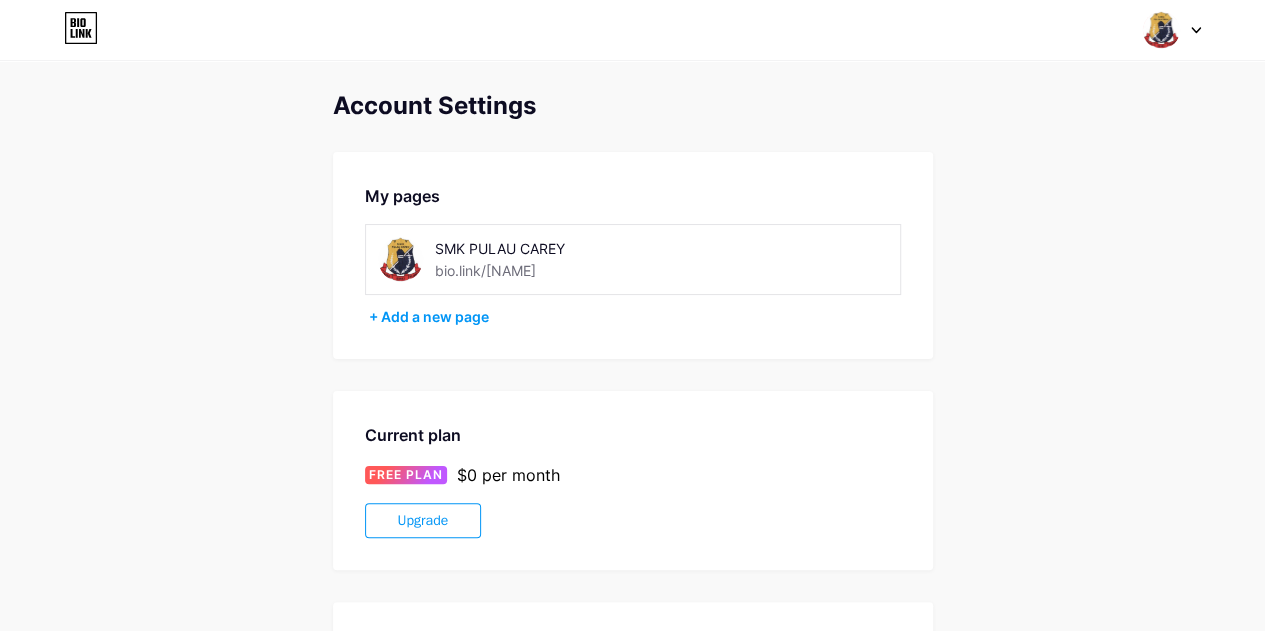 click at bounding box center [1172, 30] 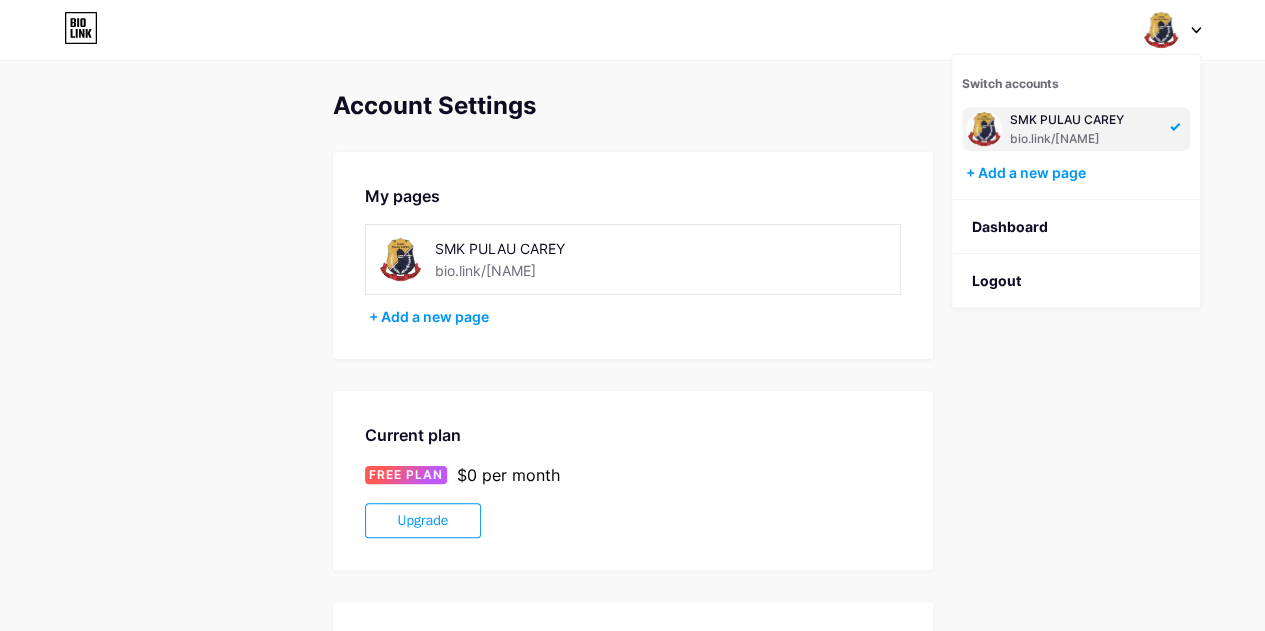 click at bounding box center (984, 129) 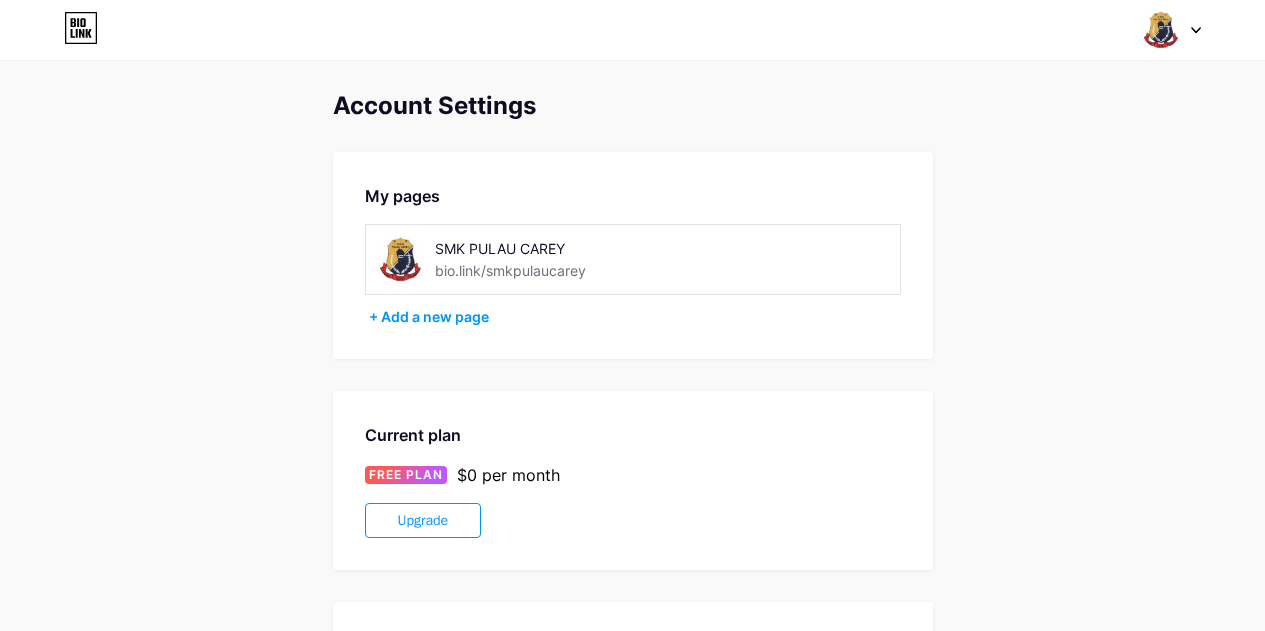 scroll, scrollTop: 0, scrollLeft: 0, axis: both 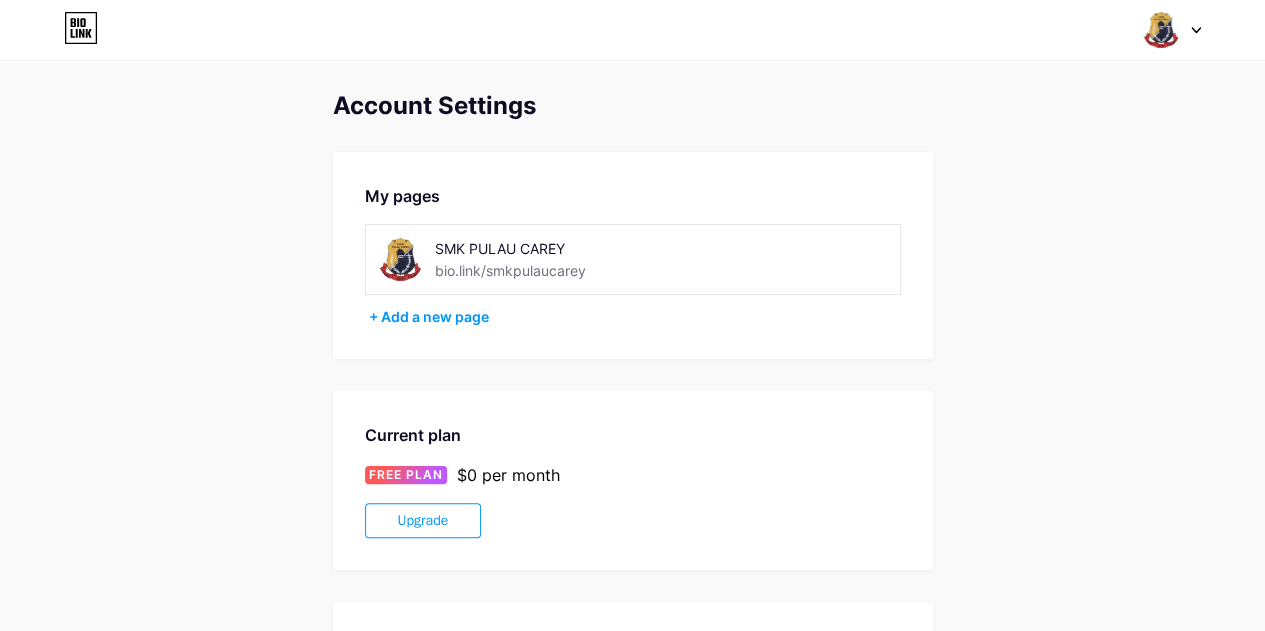 click at bounding box center (1172, 30) 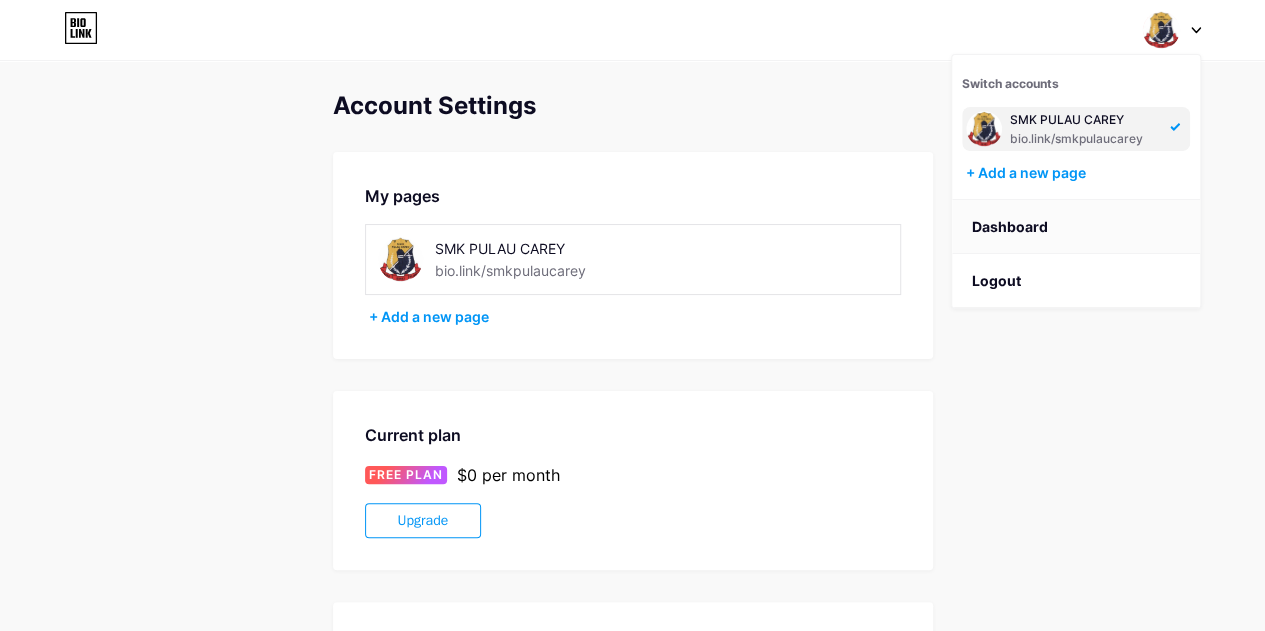 click on "Dashboard" at bounding box center [1076, 227] 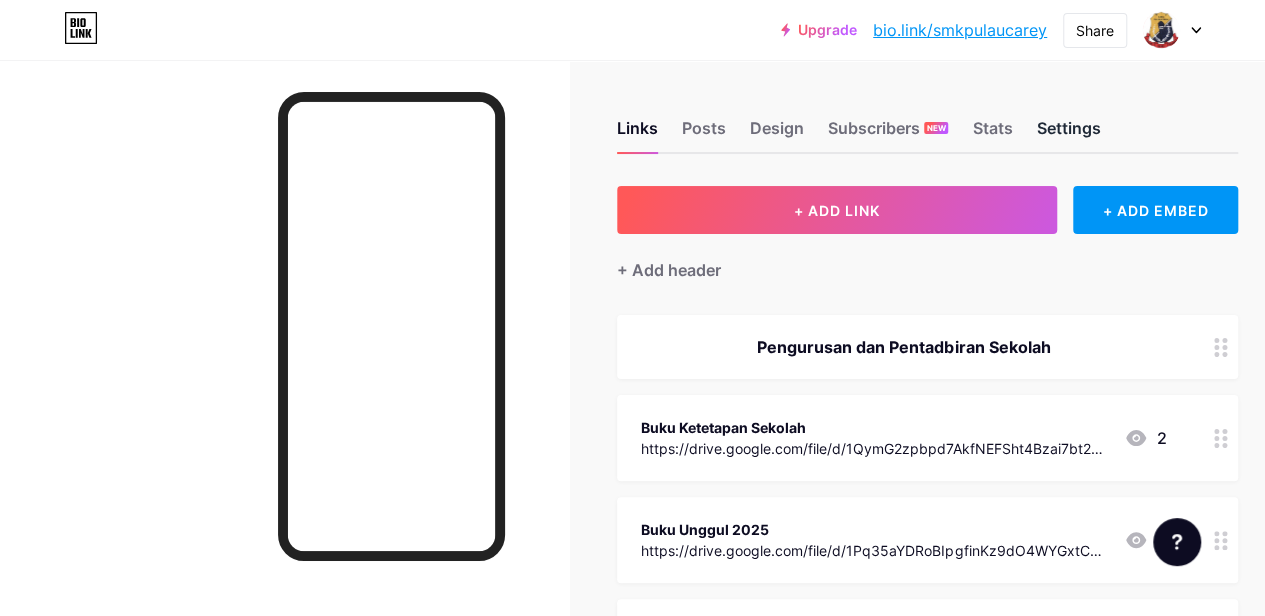 click on "Settings" at bounding box center (1068, 134) 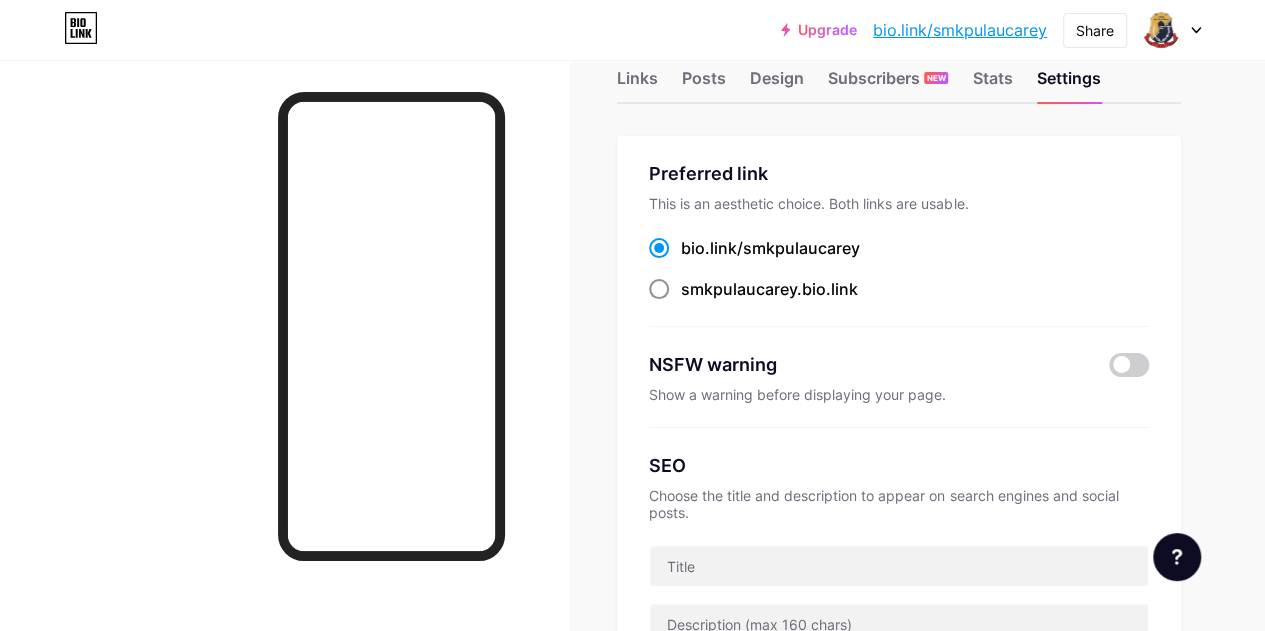 scroll, scrollTop: 0, scrollLeft: 0, axis: both 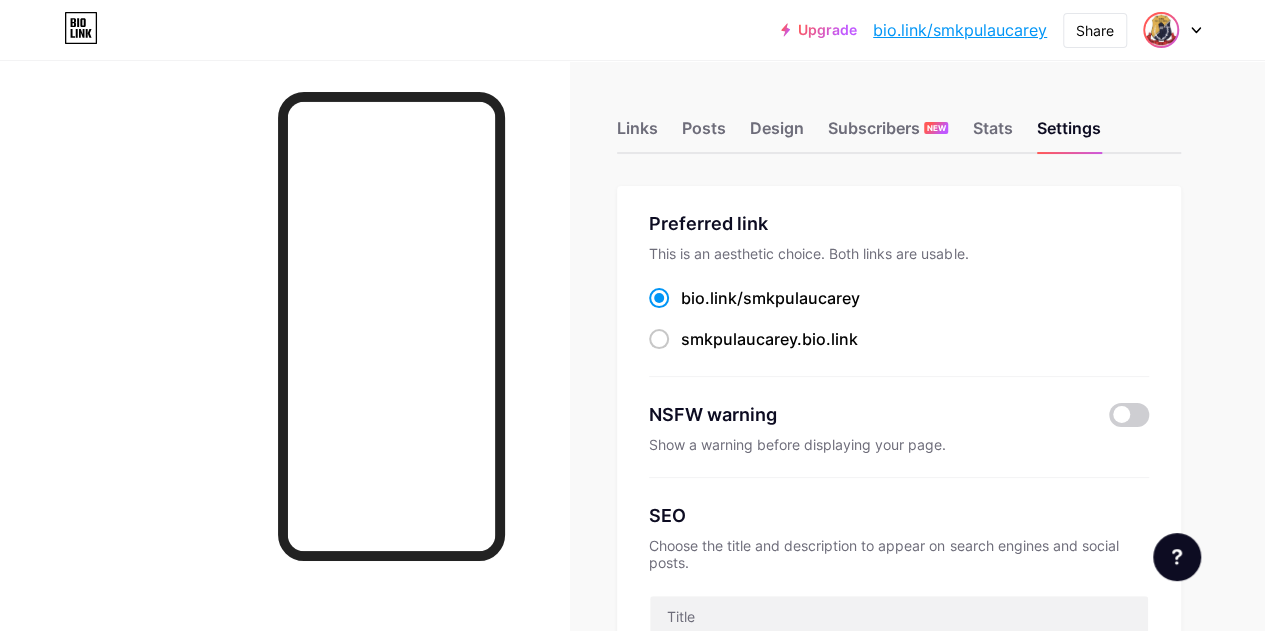 click at bounding box center [1161, 30] 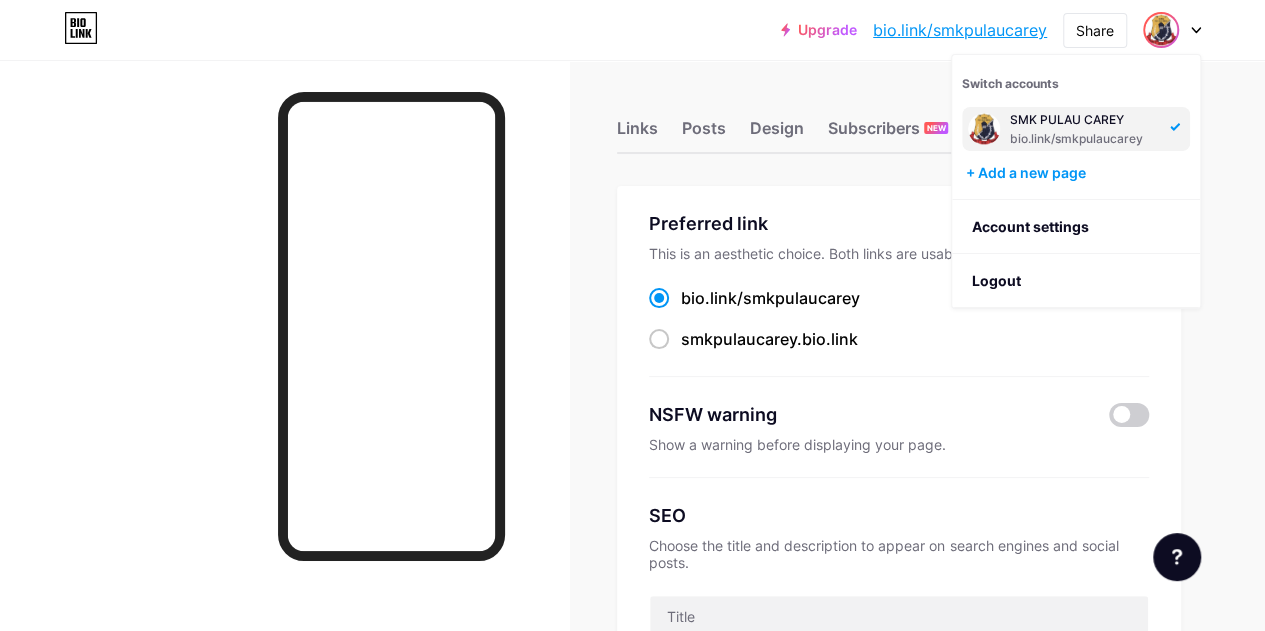 click at bounding box center [984, 129] 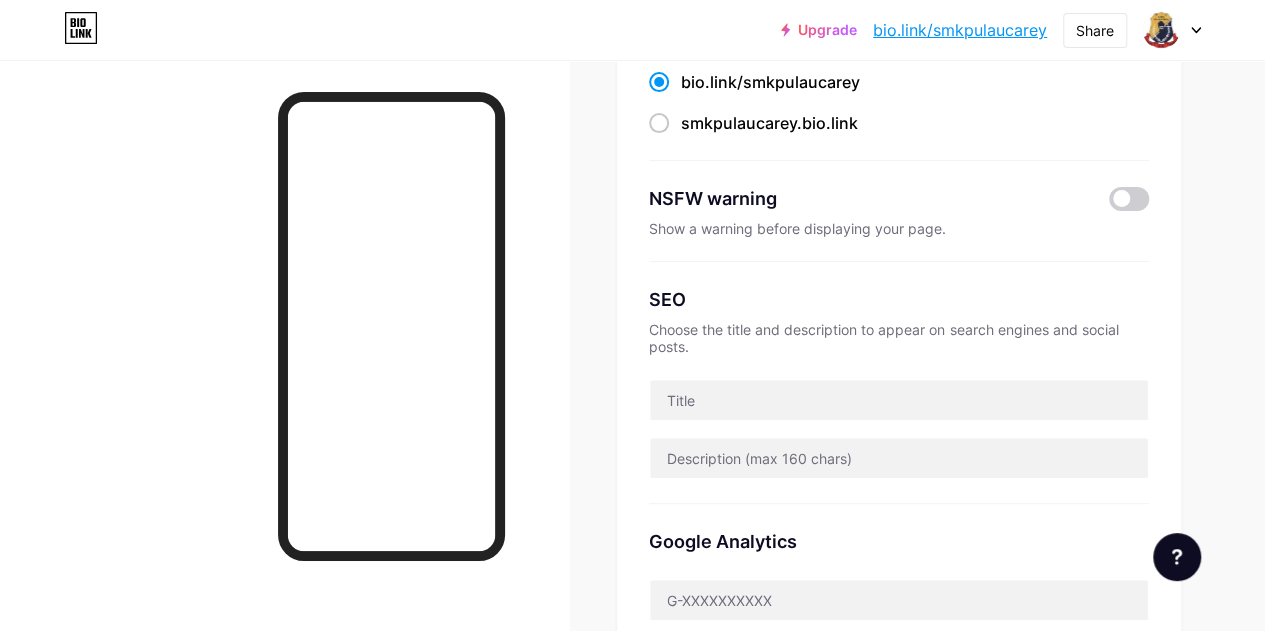 scroll, scrollTop: 107, scrollLeft: 0, axis: vertical 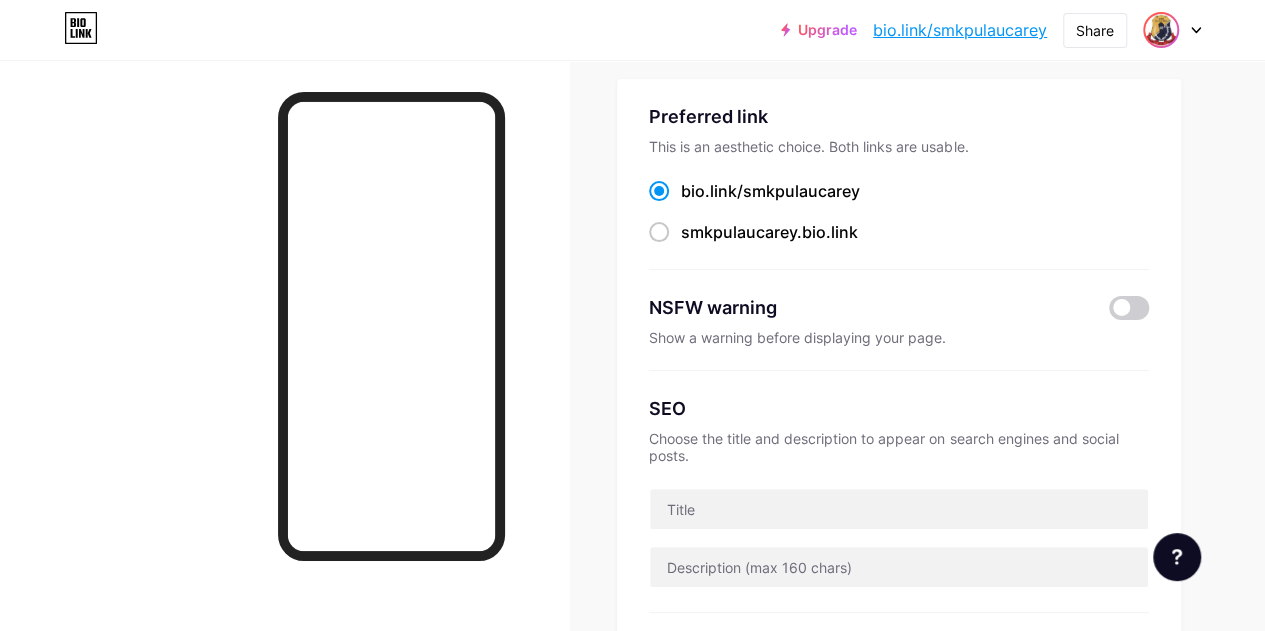 click at bounding box center [1161, 30] 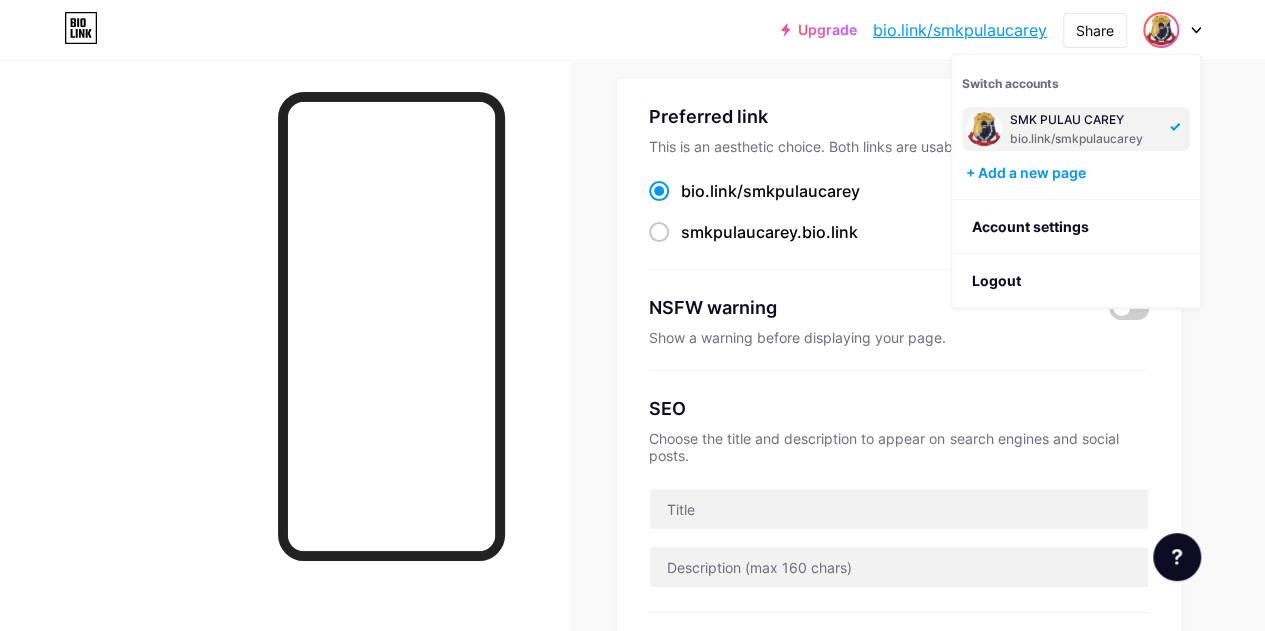 drag, startPoint x: 1170, startPoint y: 33, endPoint x: 1214, endPoint y: 207, distance: 179.47702 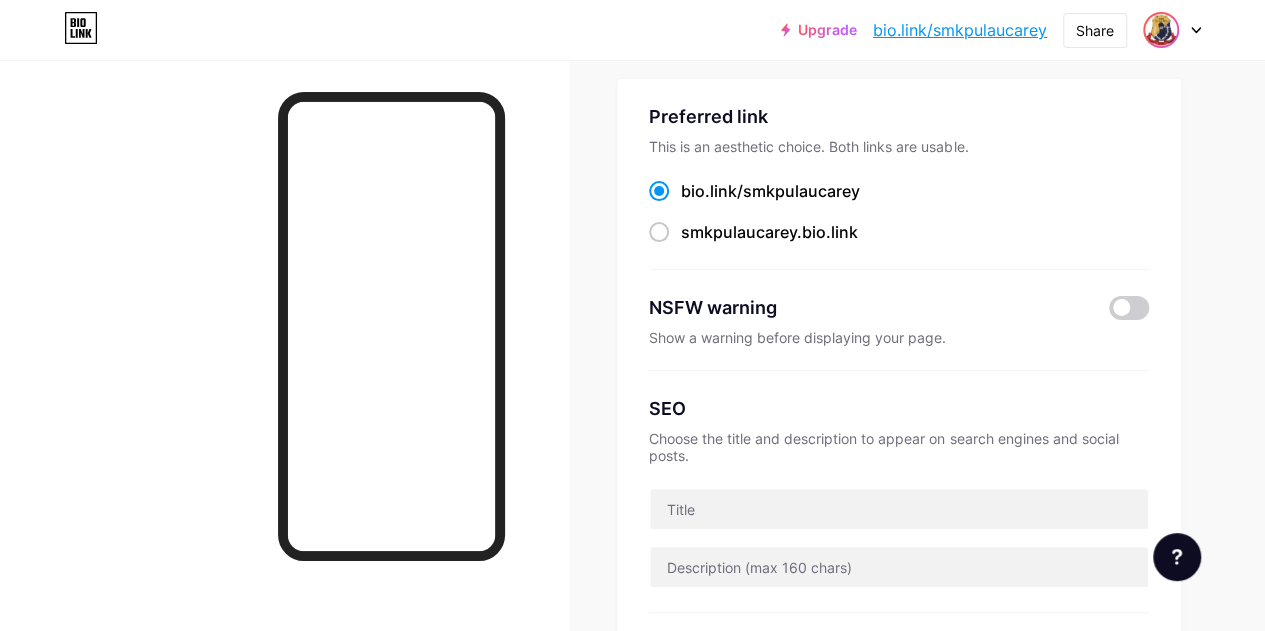 click at bounding box center (1161, 30) 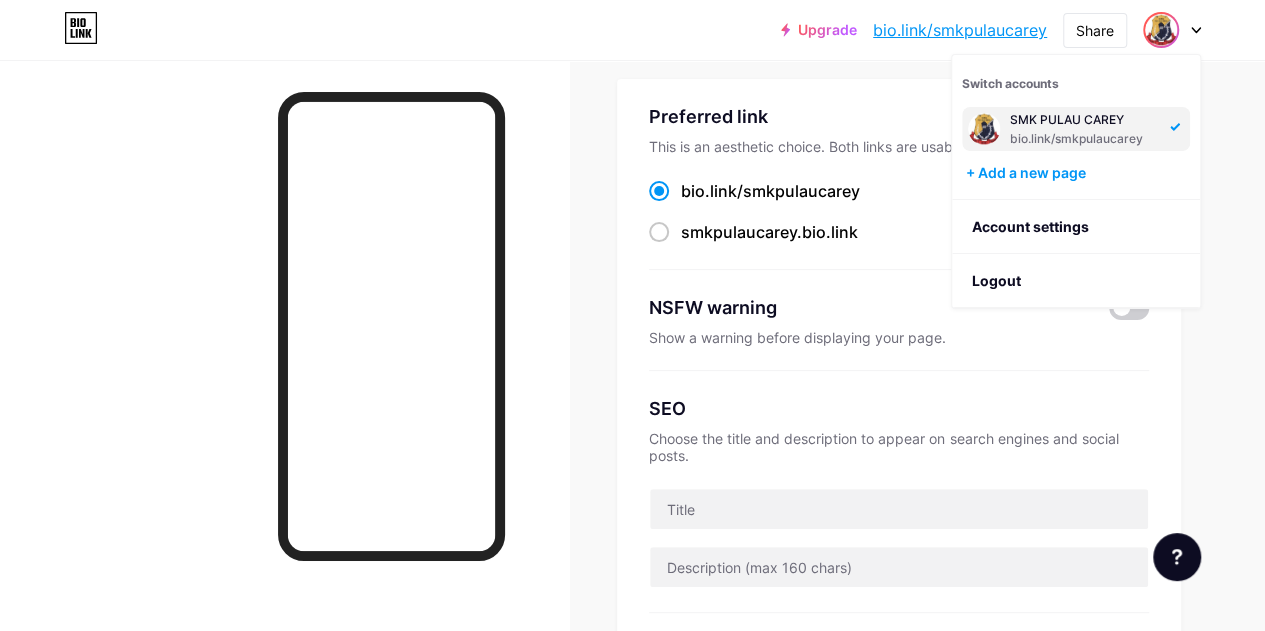 click at bounding box center (984, 129) 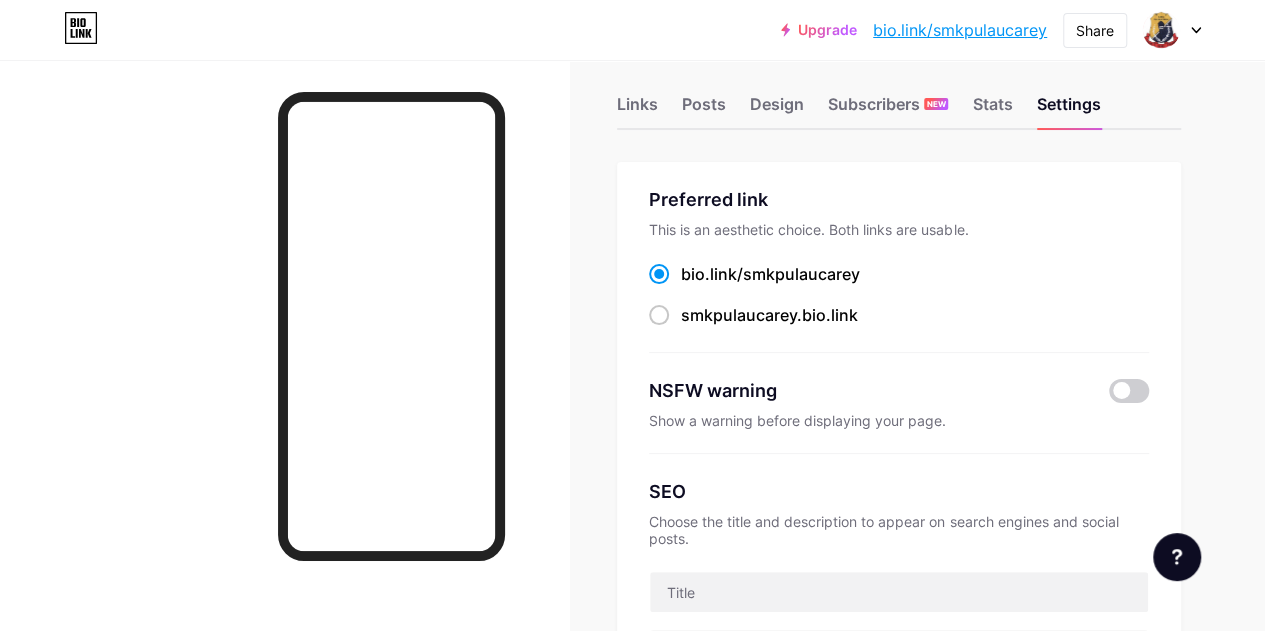 scroll, scrollTop: 0, scrollLeft: 0, axis: both 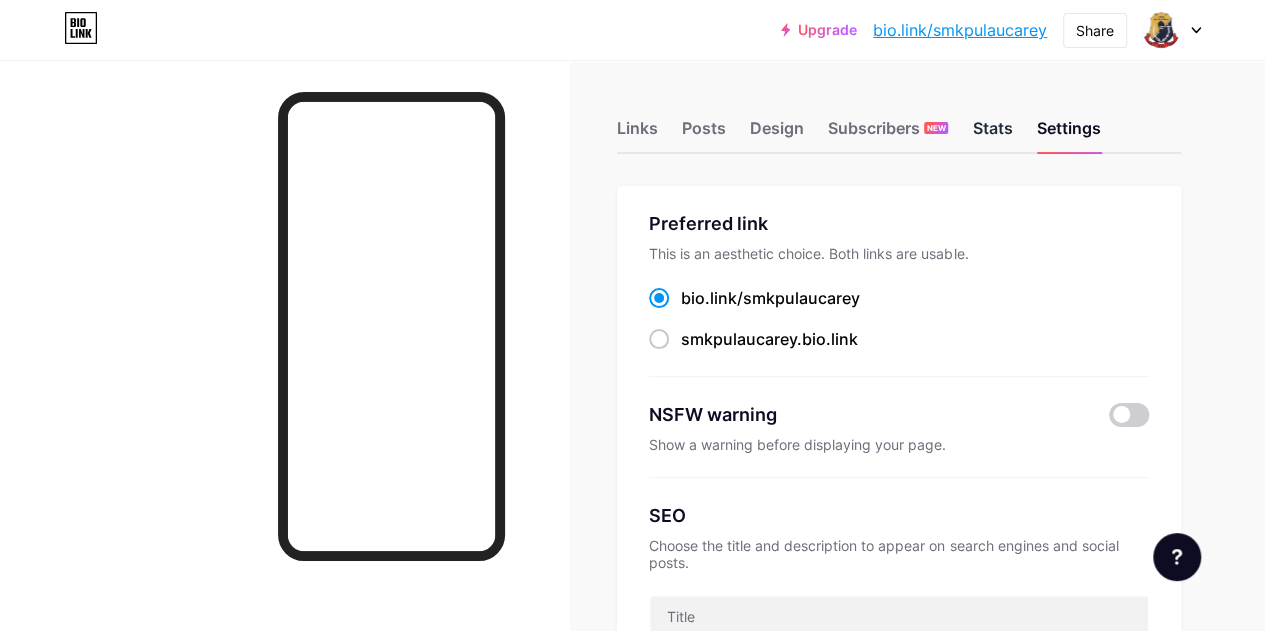 click on "Stats" at bounding box center (992, 134) 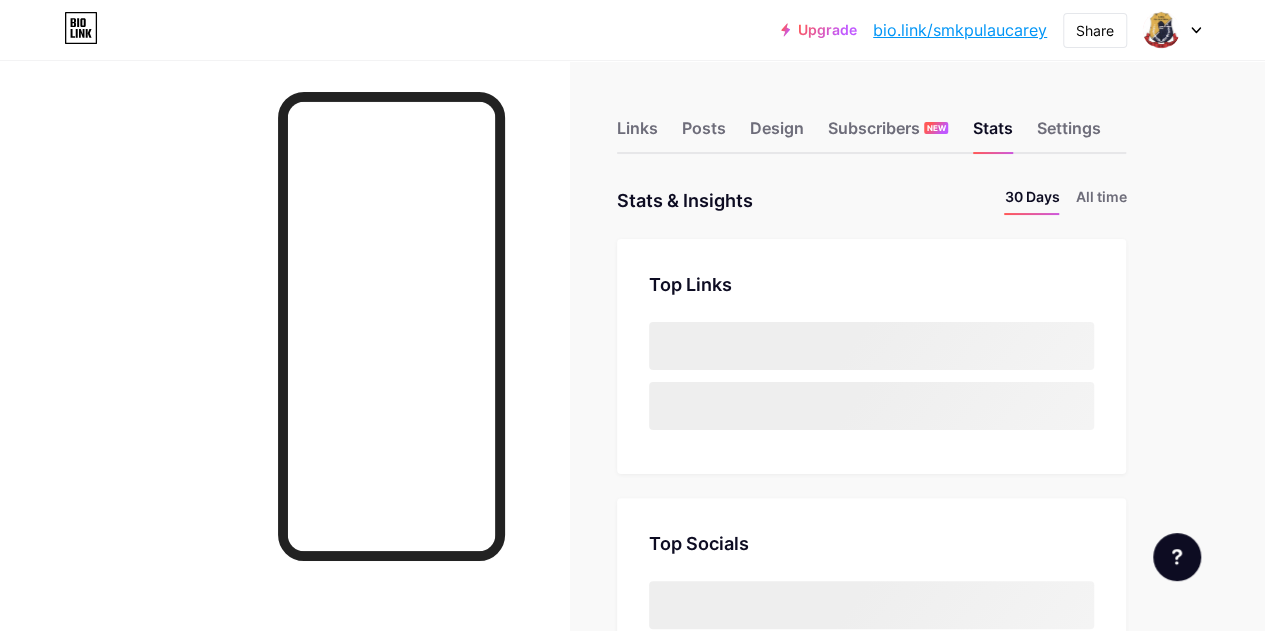 scroll, scrollTop: 999368, scrollLeft: 998735, axis: both 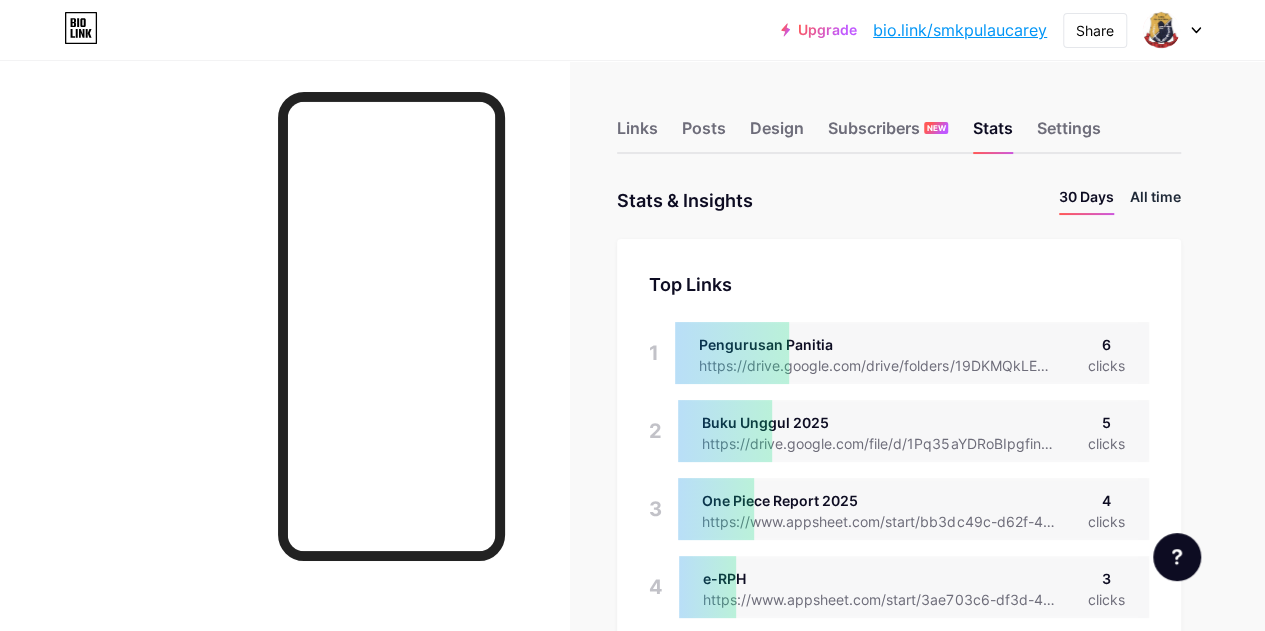 click on "All
time" at bounding box center (1155, 200) 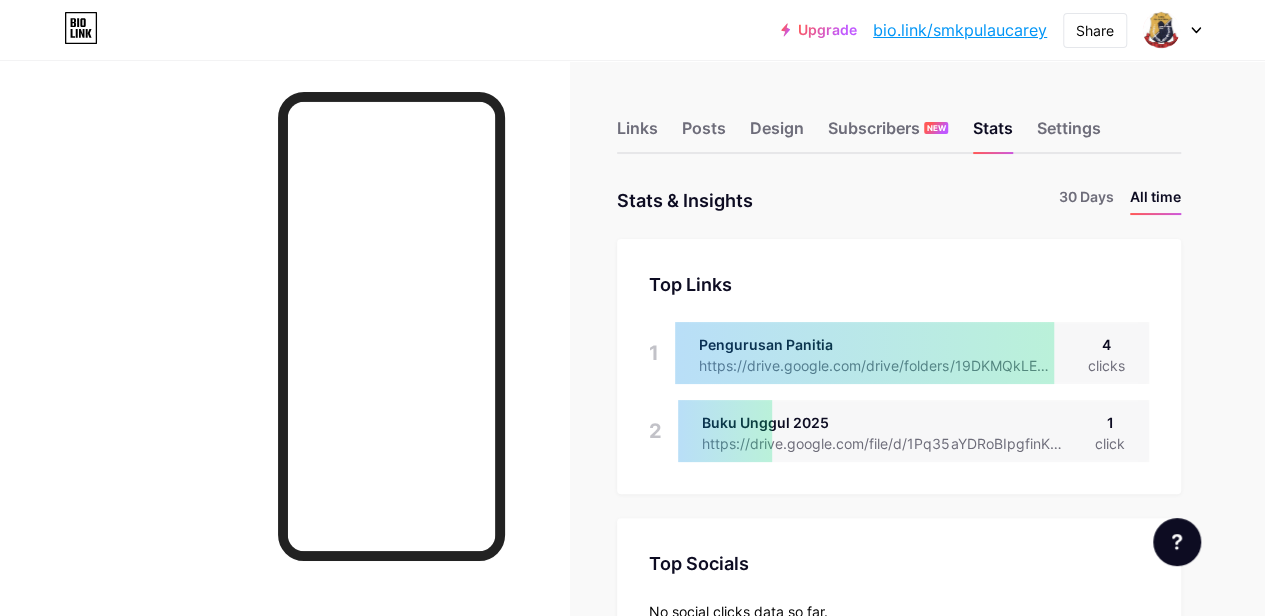 scroll, scrollTop: 999384, scrollLeft: 998735, axis: both 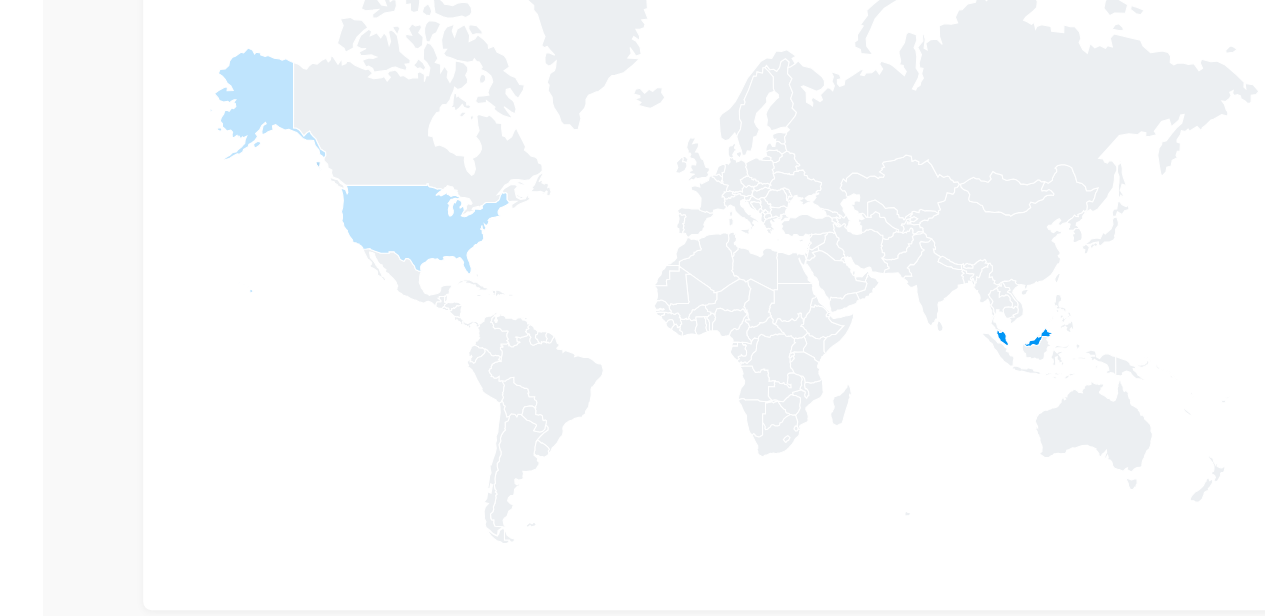 click 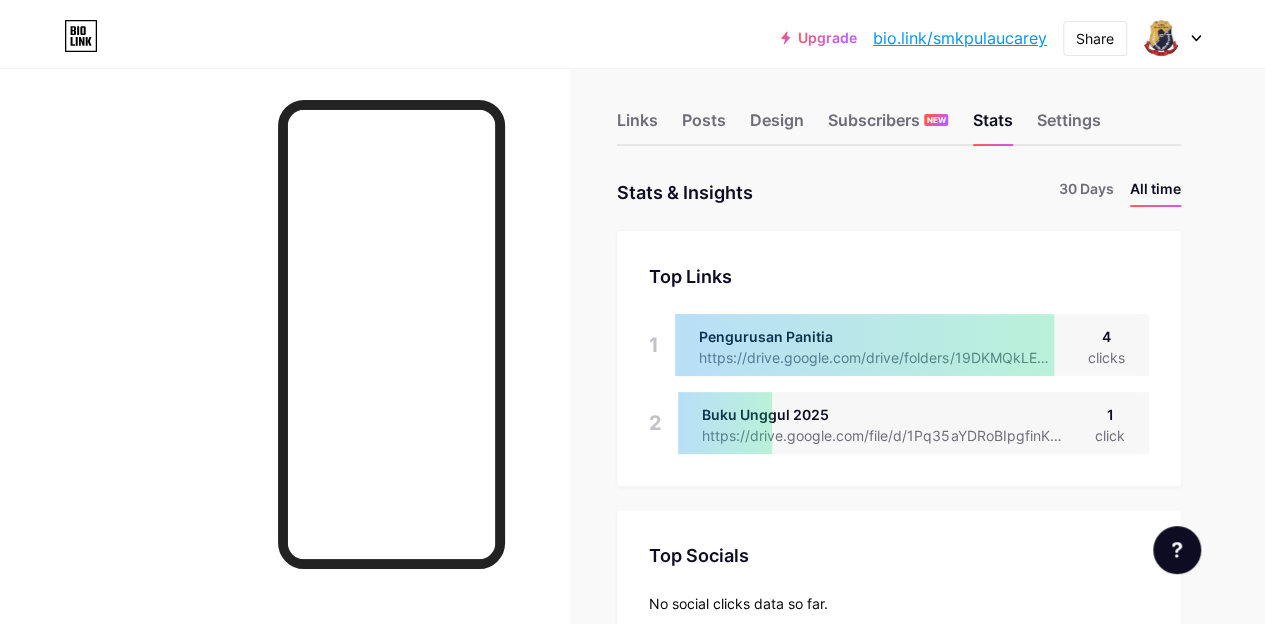 scroll, scrollTop: 0, scrollLeft: 0, axis: both 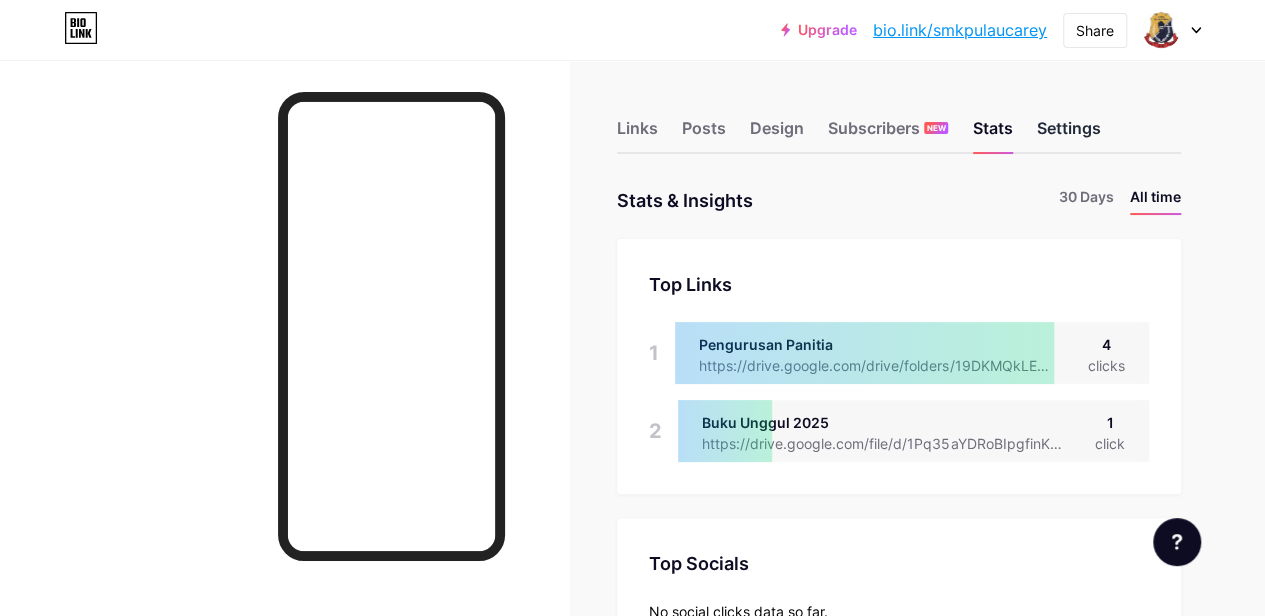 click on "Settings" at bounding box center (1068, 134) 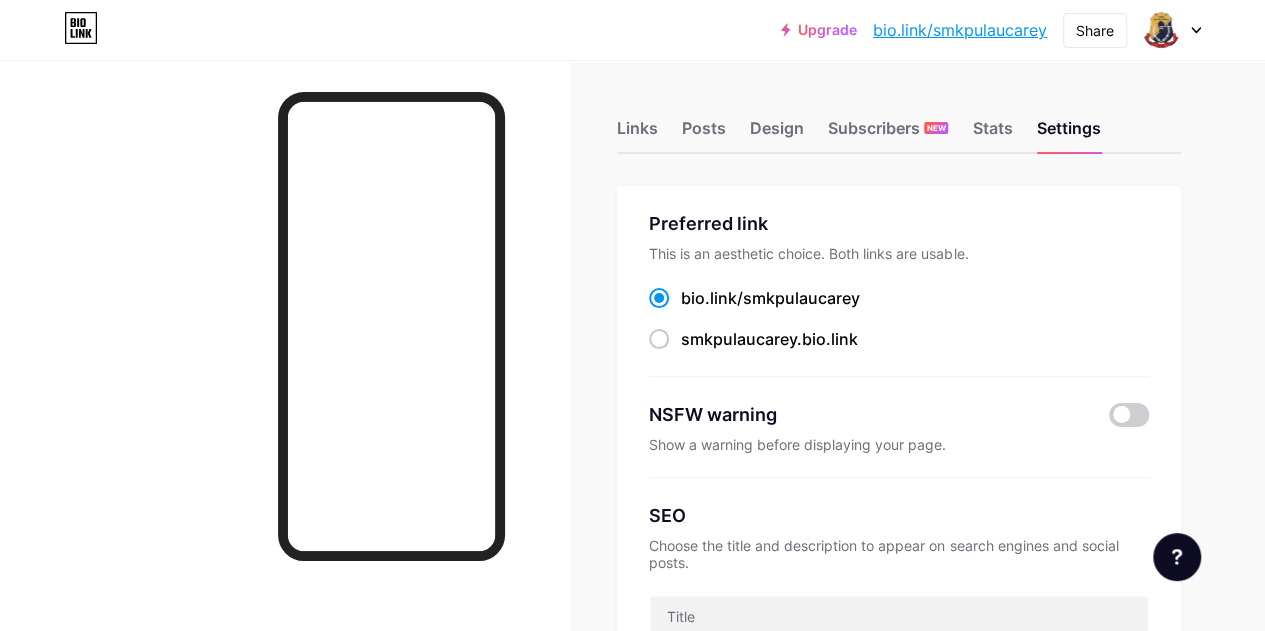 click at bounding box center (1172, 30) 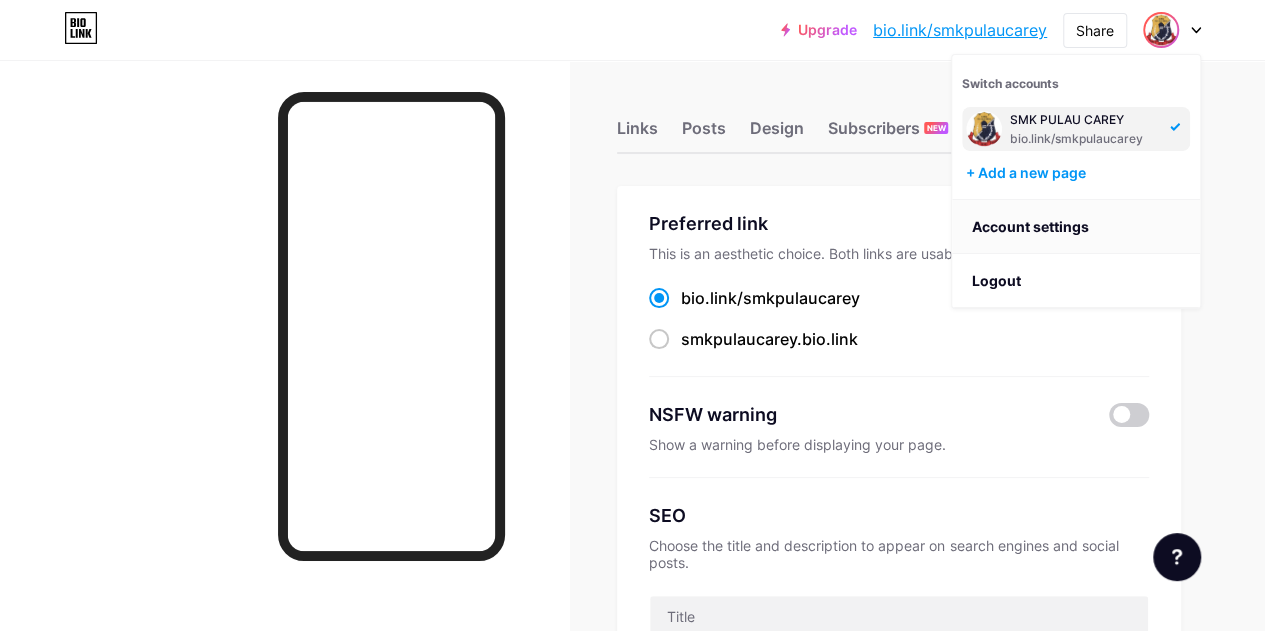 click on "Account settings" at bounding box center [1076, 227] 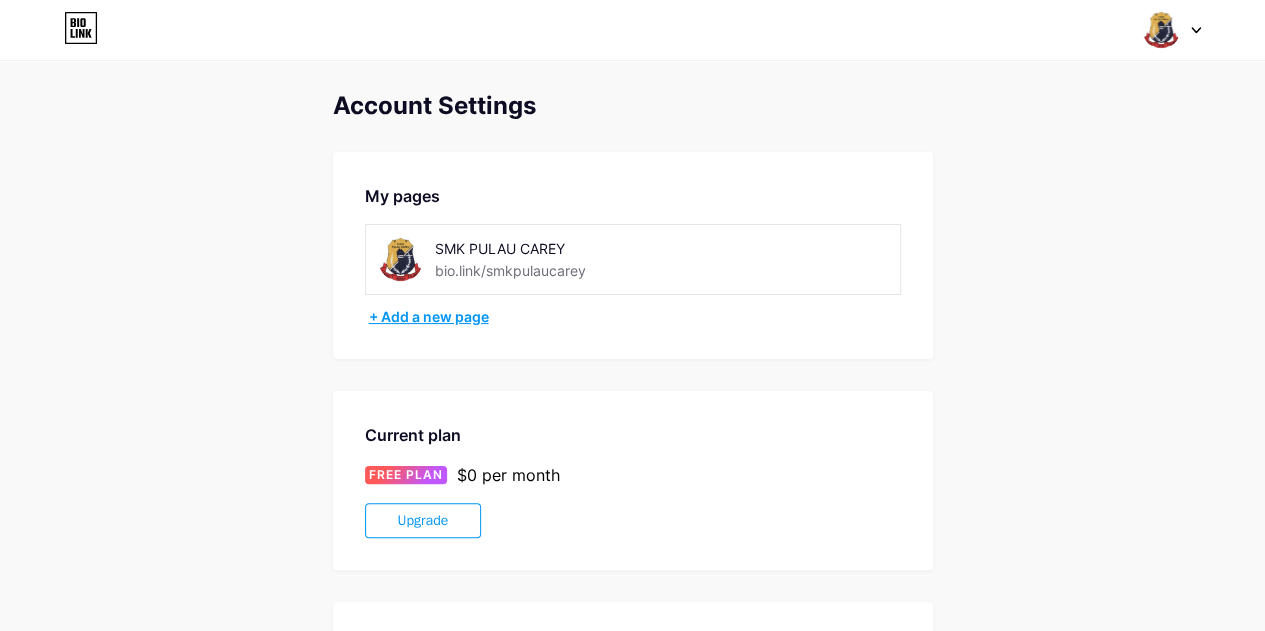 click on "+ Add a new page" at bounding box center (635, 317) 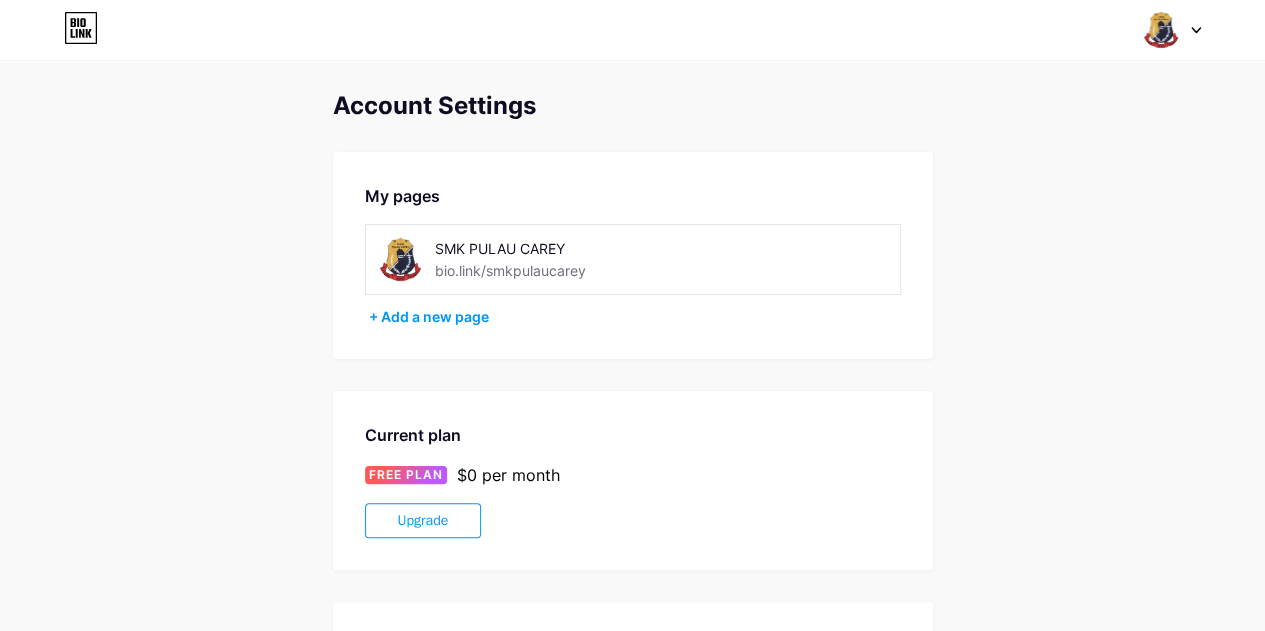 click at bounding box center (400, 259) 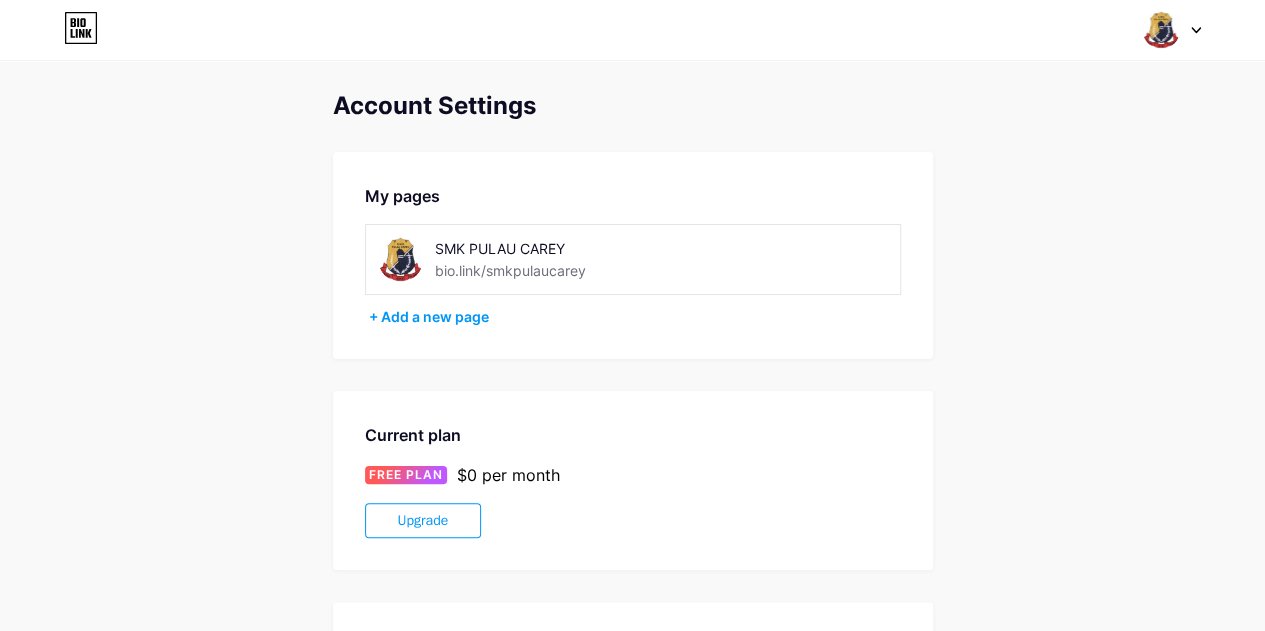 click at bounding box center (400, 259) 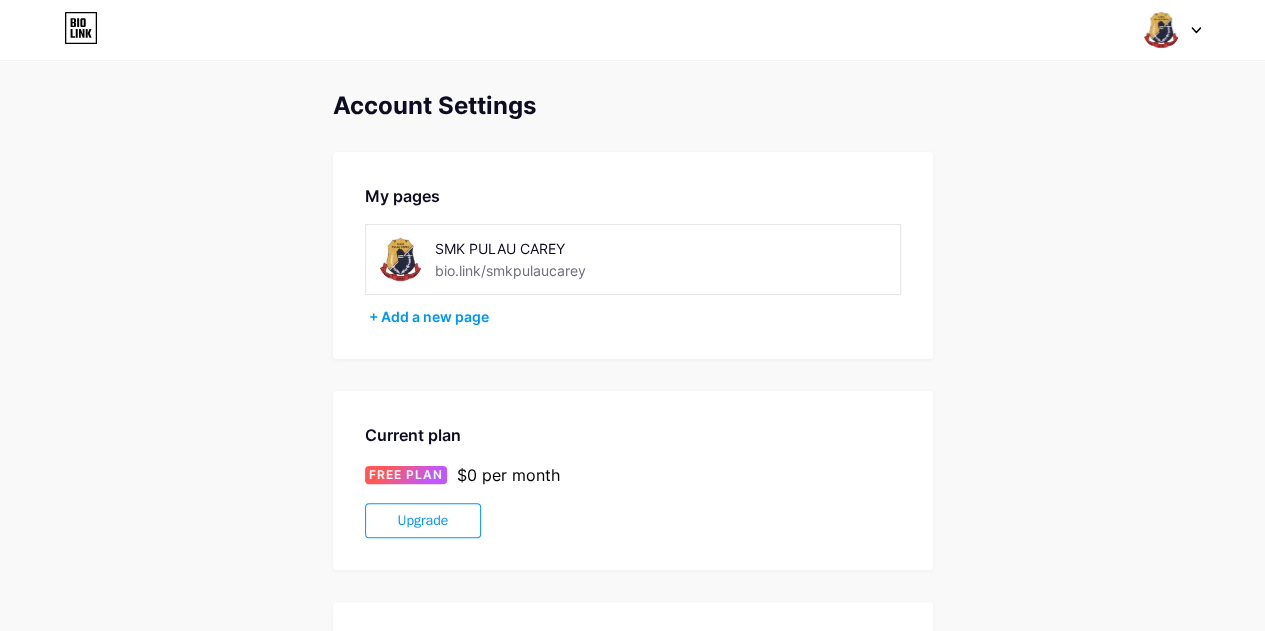 click at bounding box center [400, 259] 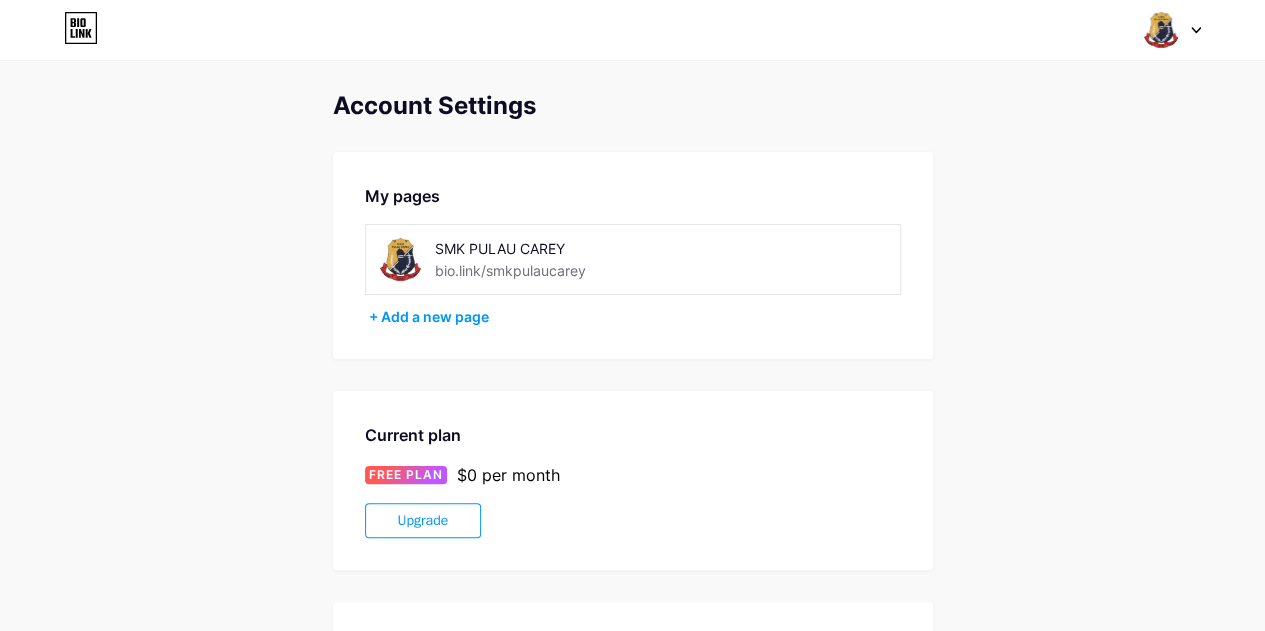 click at bounding box center [1161, 30] 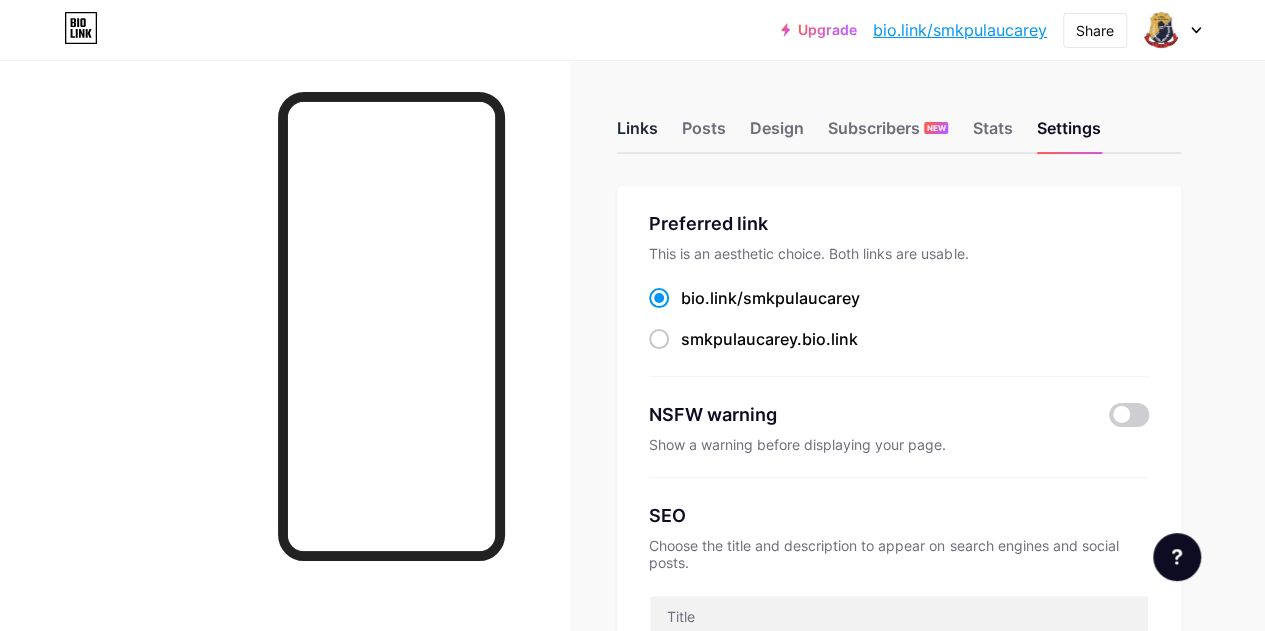 click on "Links" at bounding box center [637, 134] 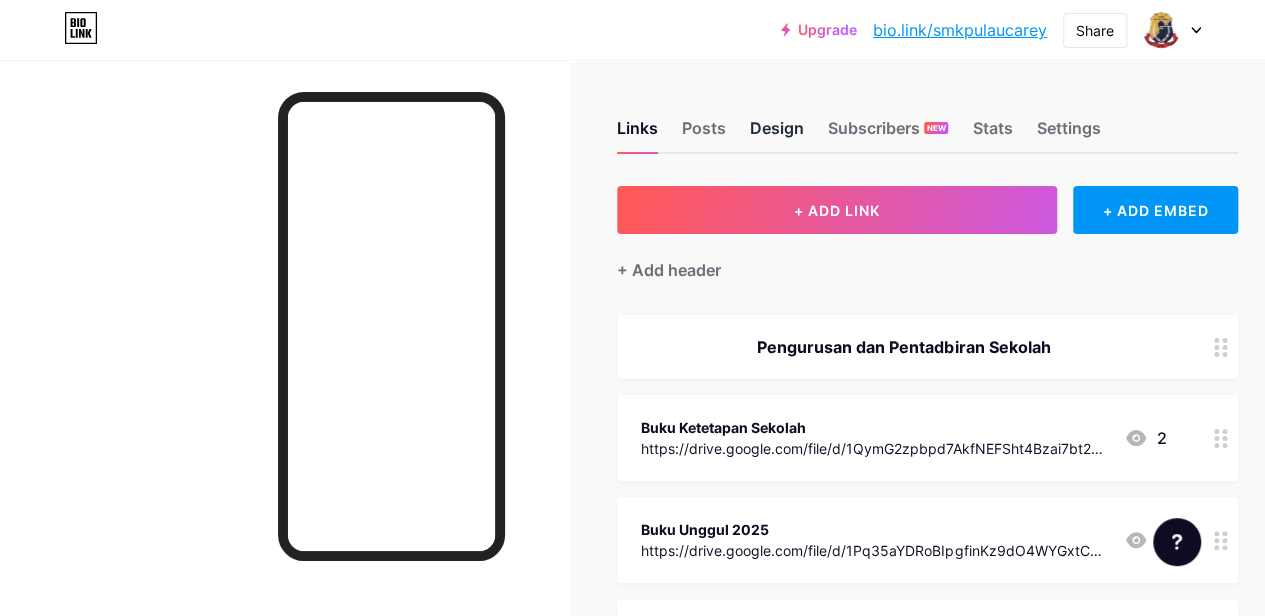 click on "Design" at bounding box center [777, 134] 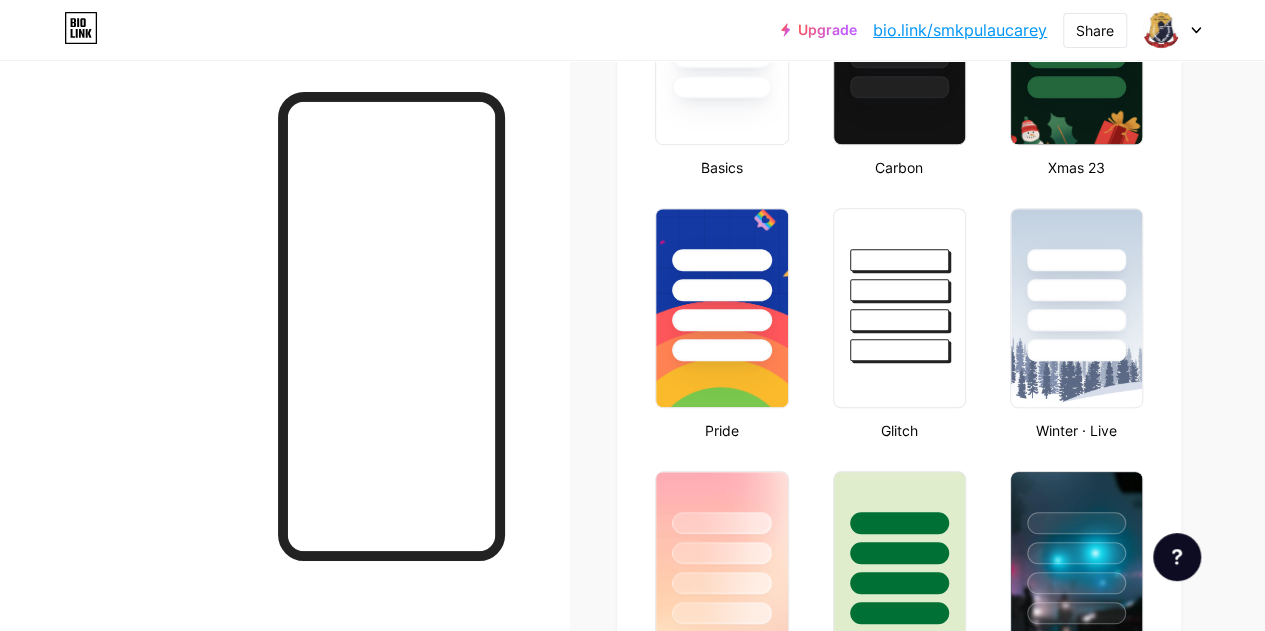 scroll, scrollTop: 689, scrollLeft: 0, axis: vertical 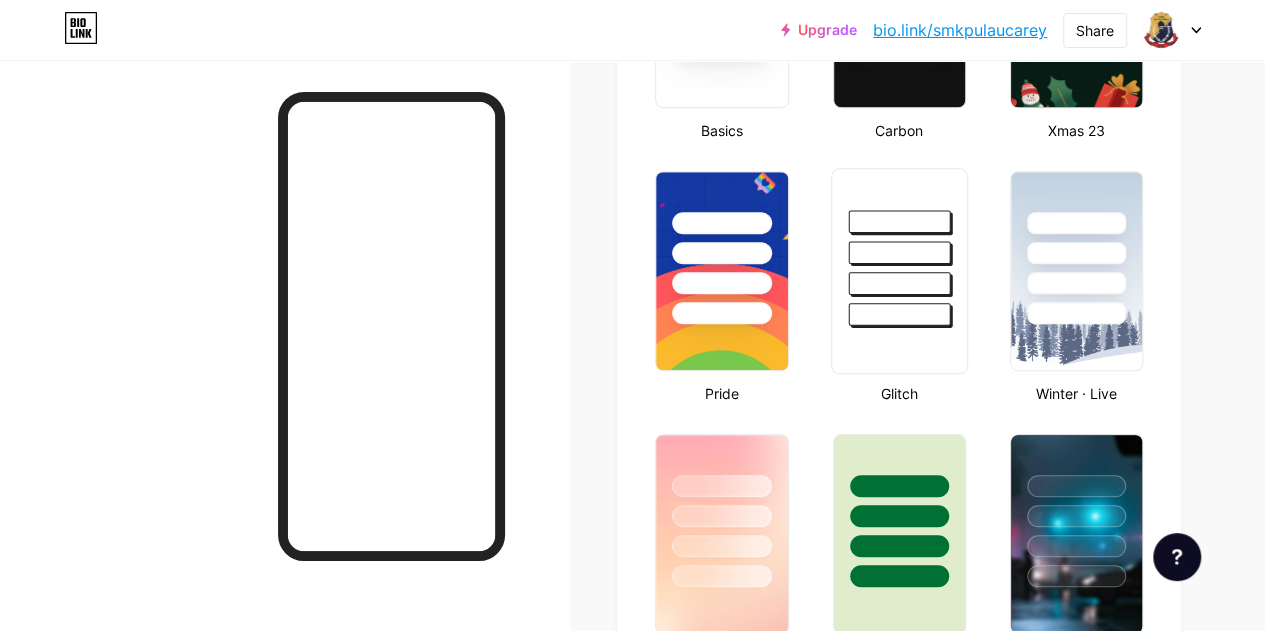 click at bounding box center [899, 271] 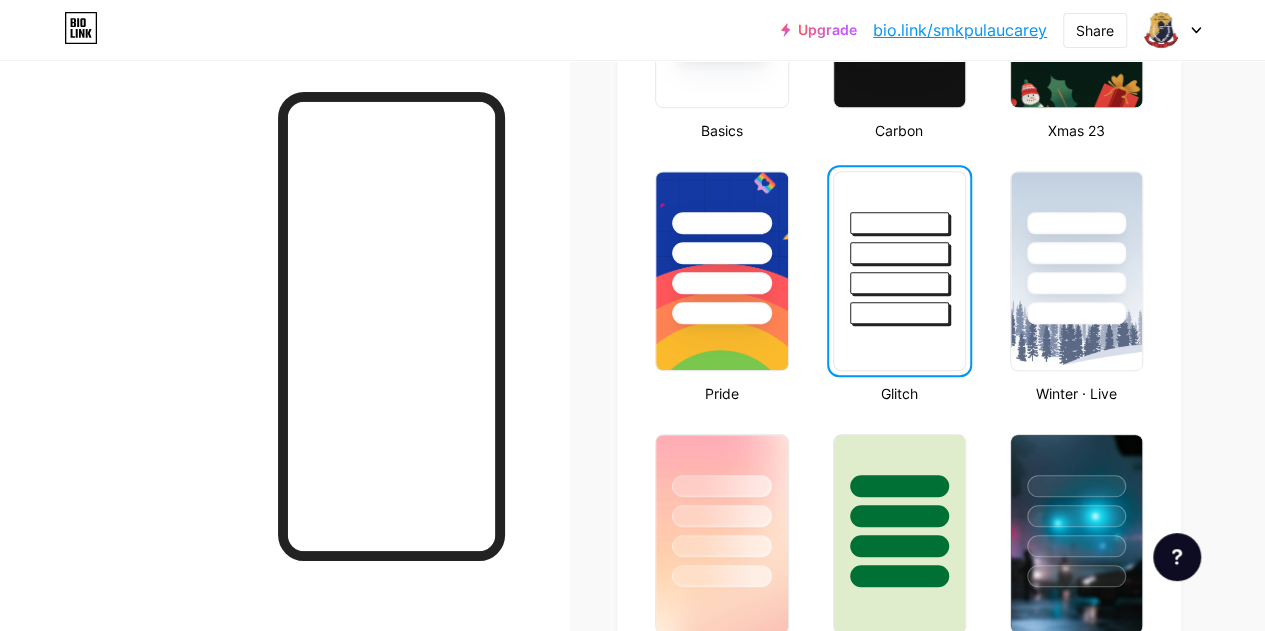 click at bounding box center (284, 375) 